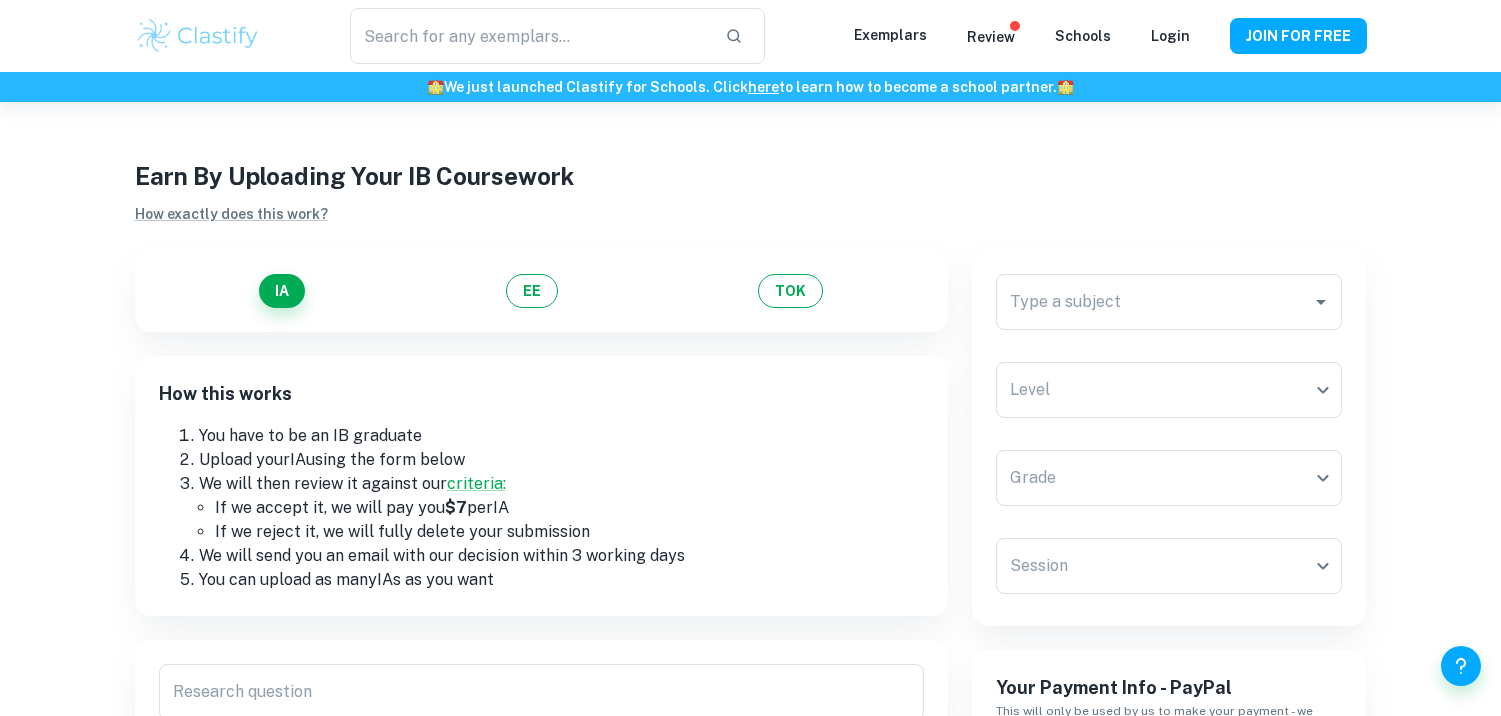 scroll, scrollTop: 0, scrollLeft: 0, axis: both 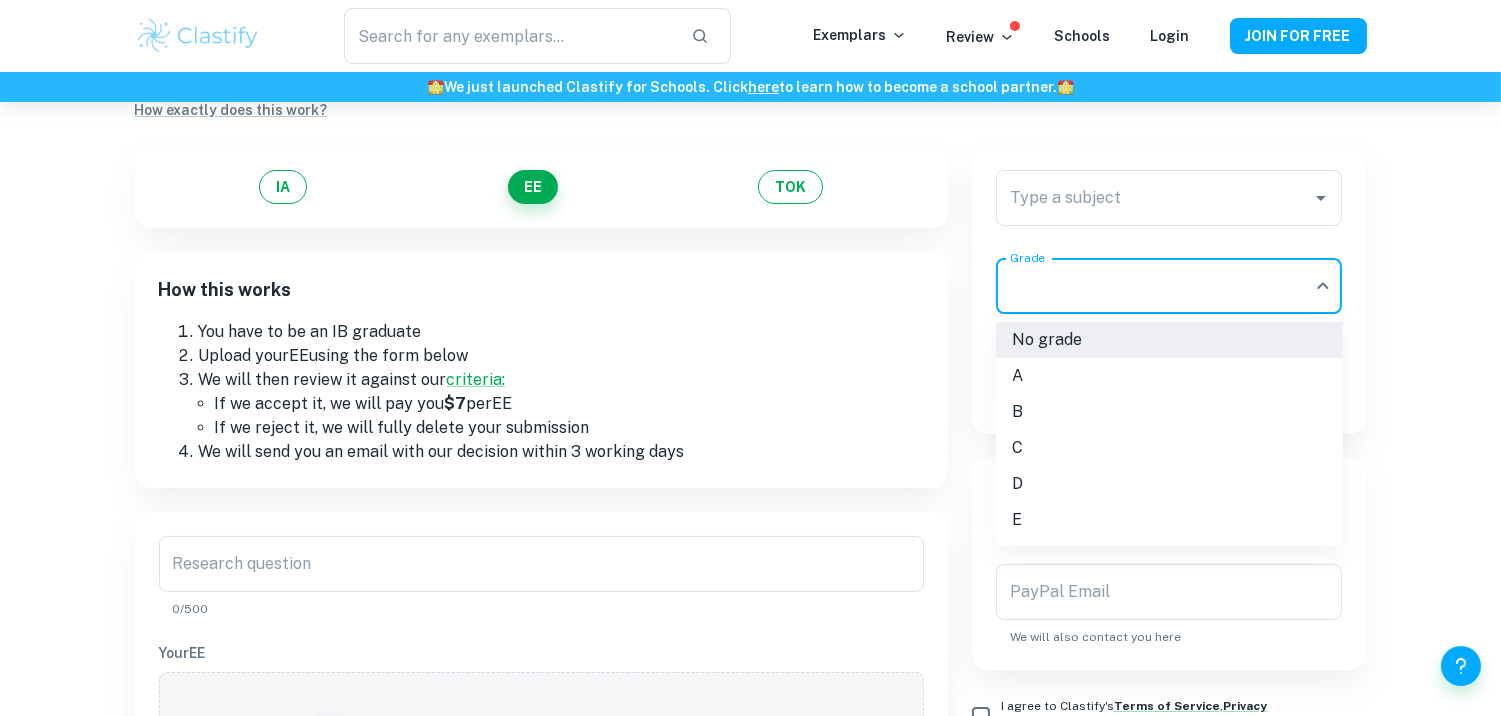 click on "B" at bounding box center (1169, 412) 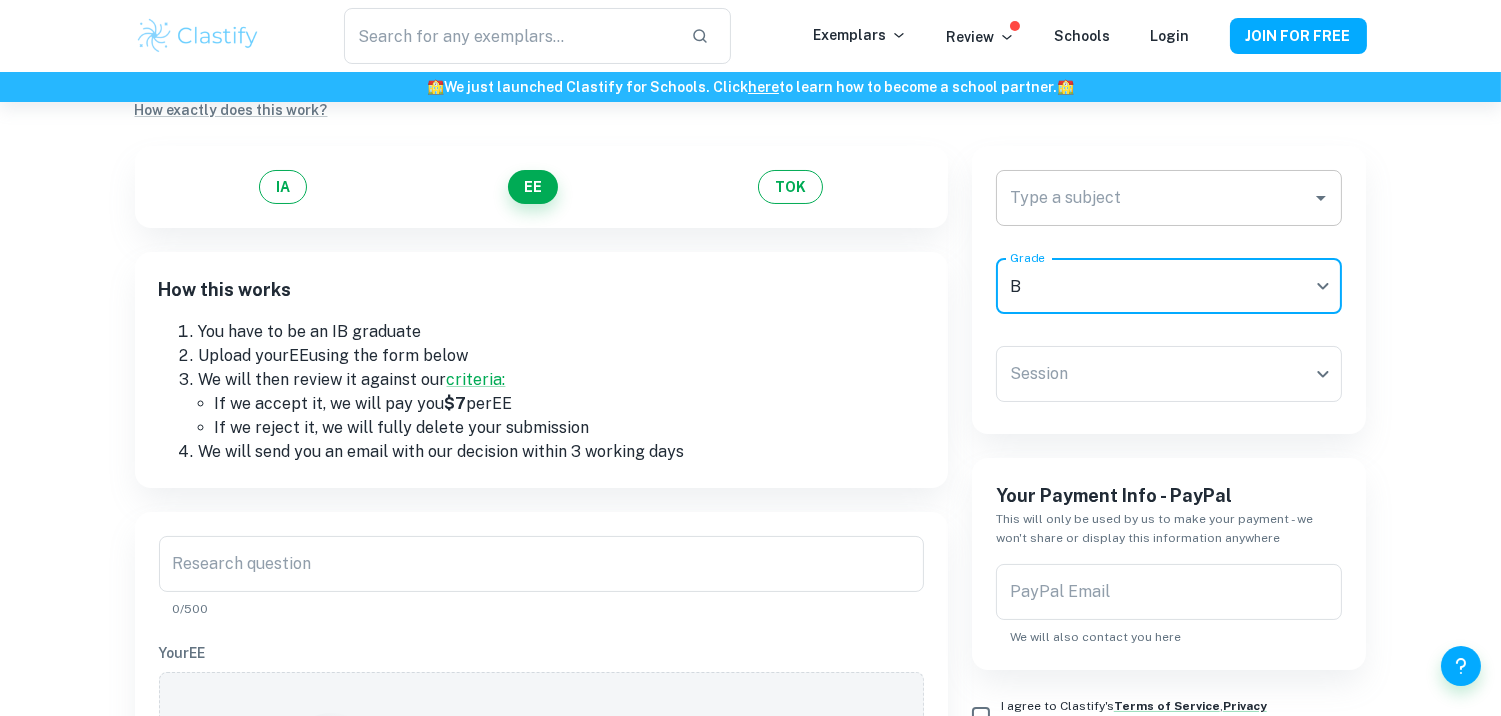 click on "Type a subject" at bounding box center [1154, 198] 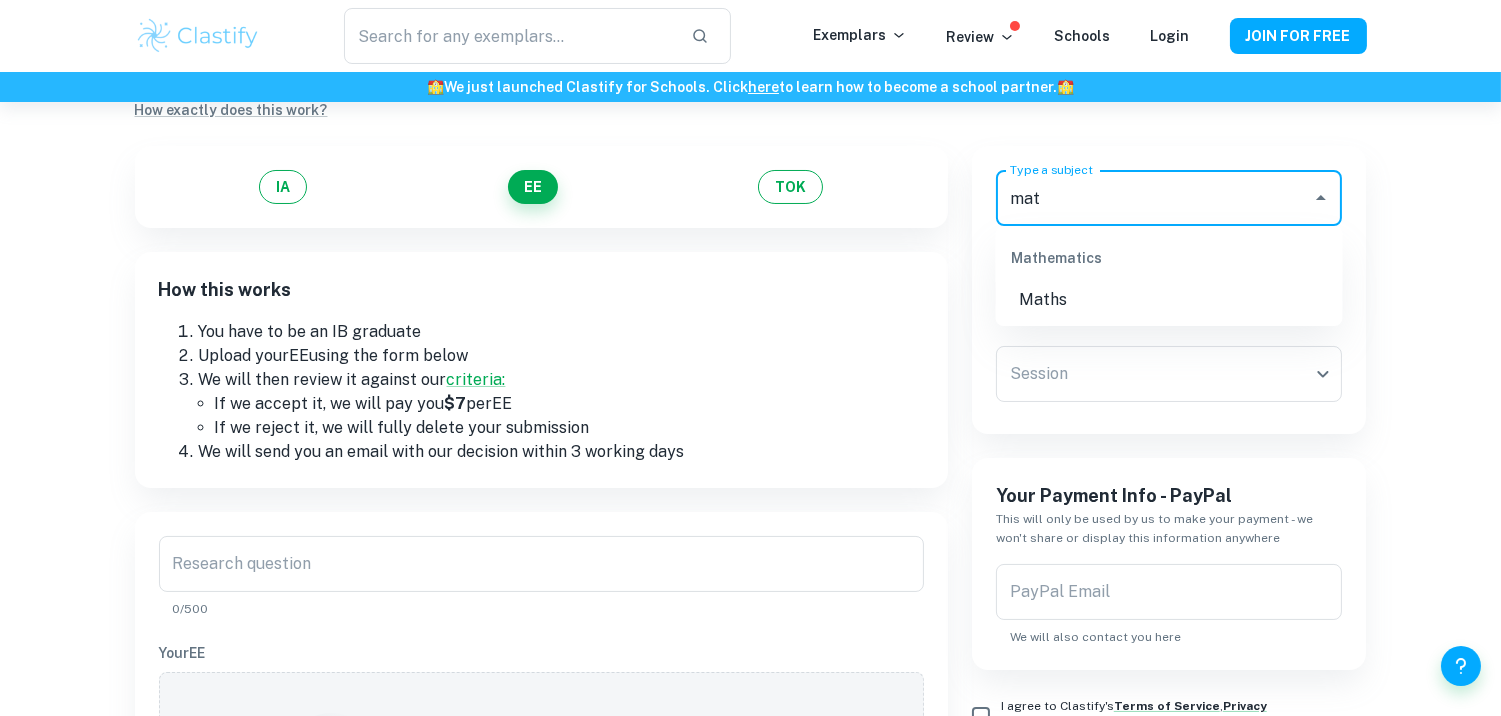 click on "Maths" at bounding box center [1169, 300] 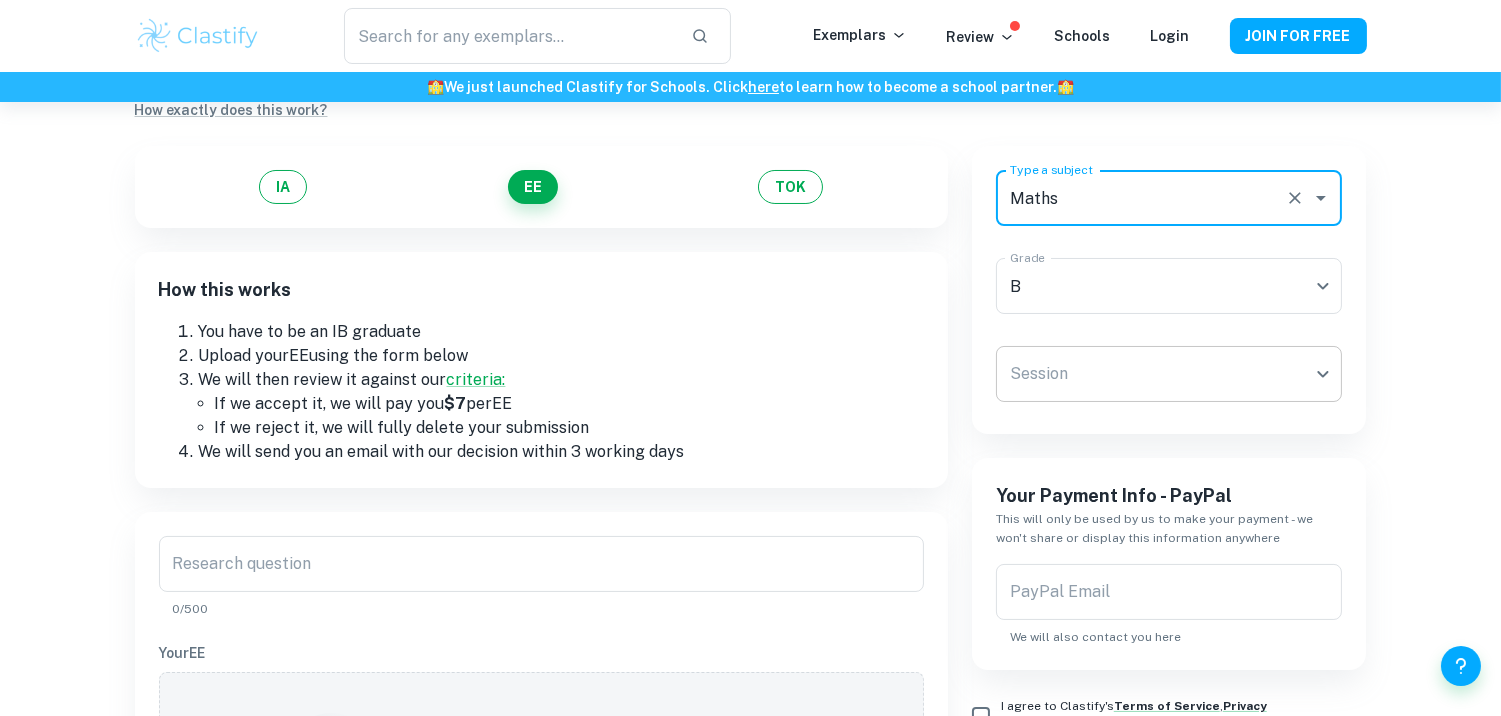 type on "Maths" 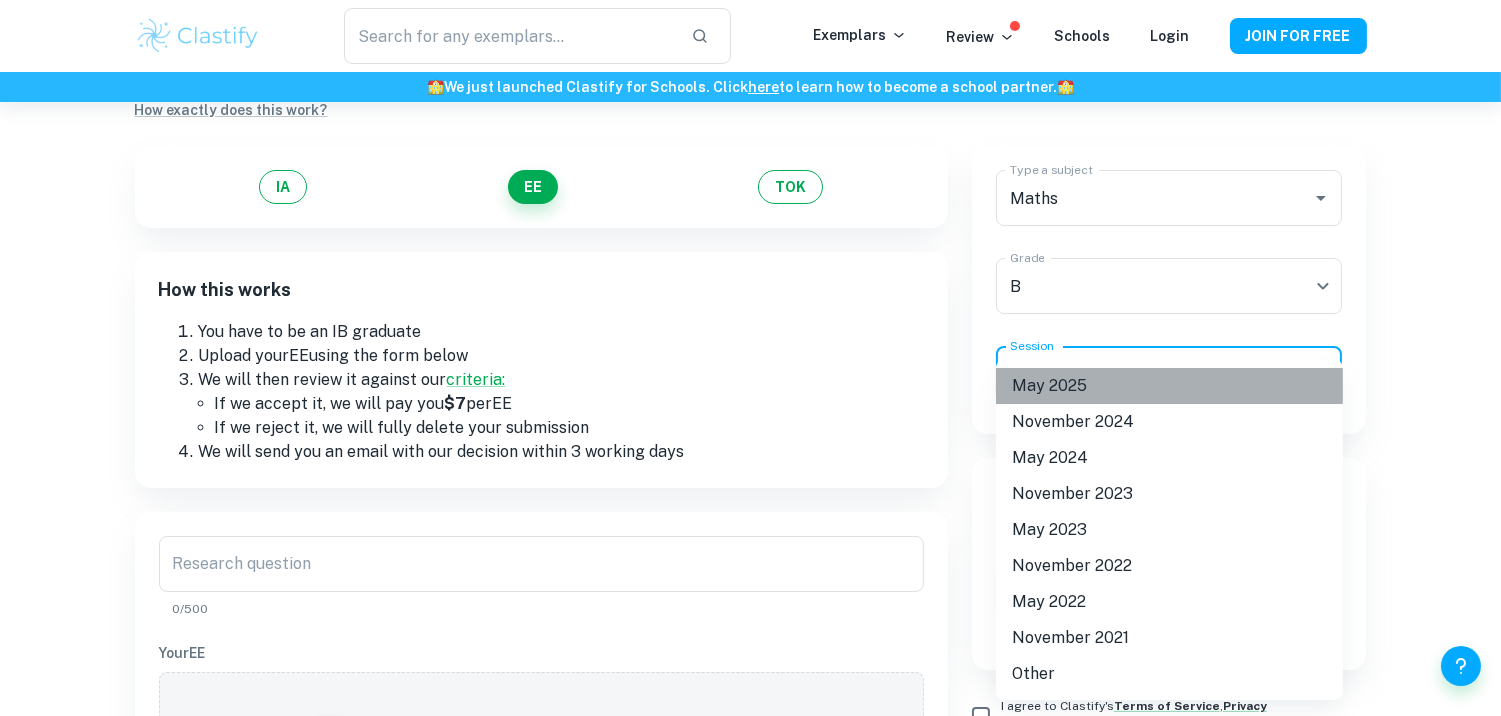 click on "May 2025" at bounding box center (1169, 386) 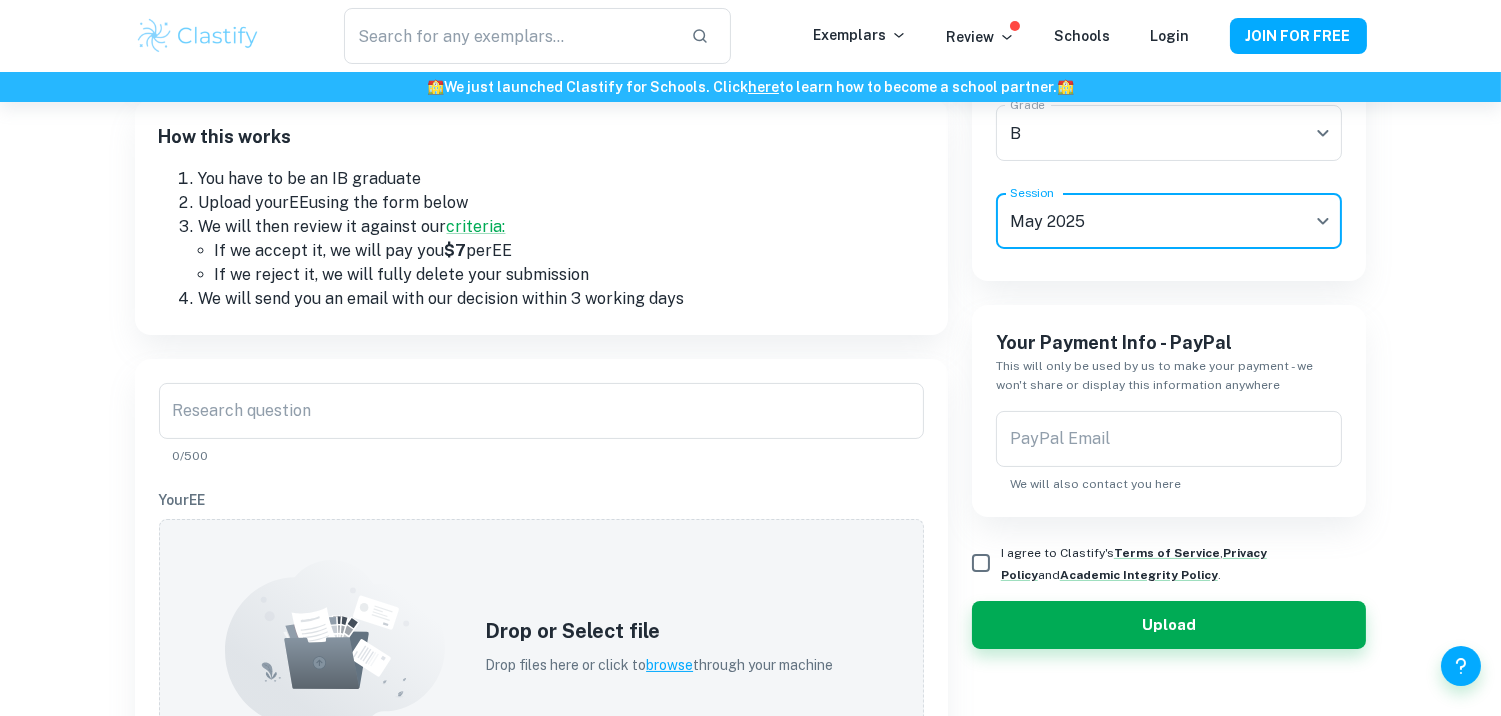scroll, scrollTop: 305, scrollLeft: 0, axis: vertical 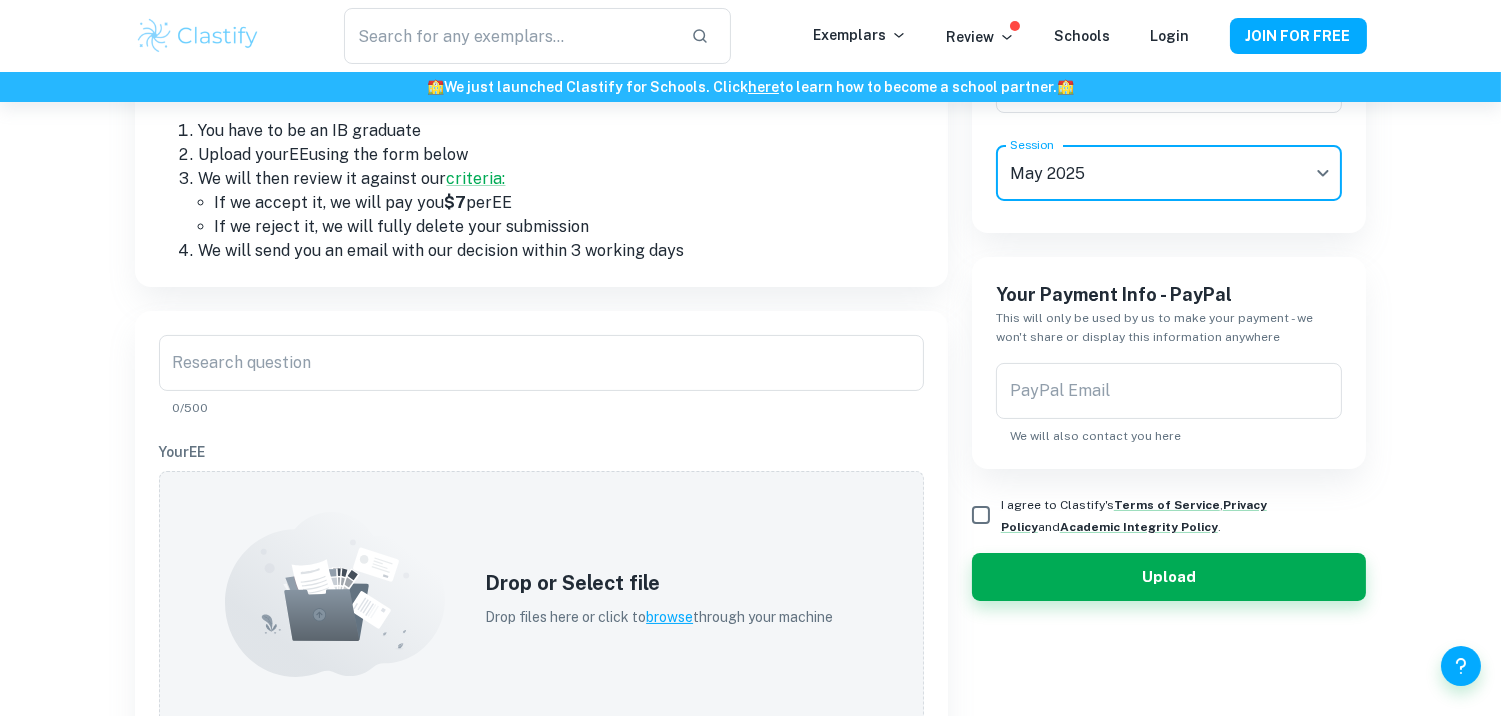 click on "PayPal Email PayPal Email We will also contact you here" at bounding box center [1169, 404] 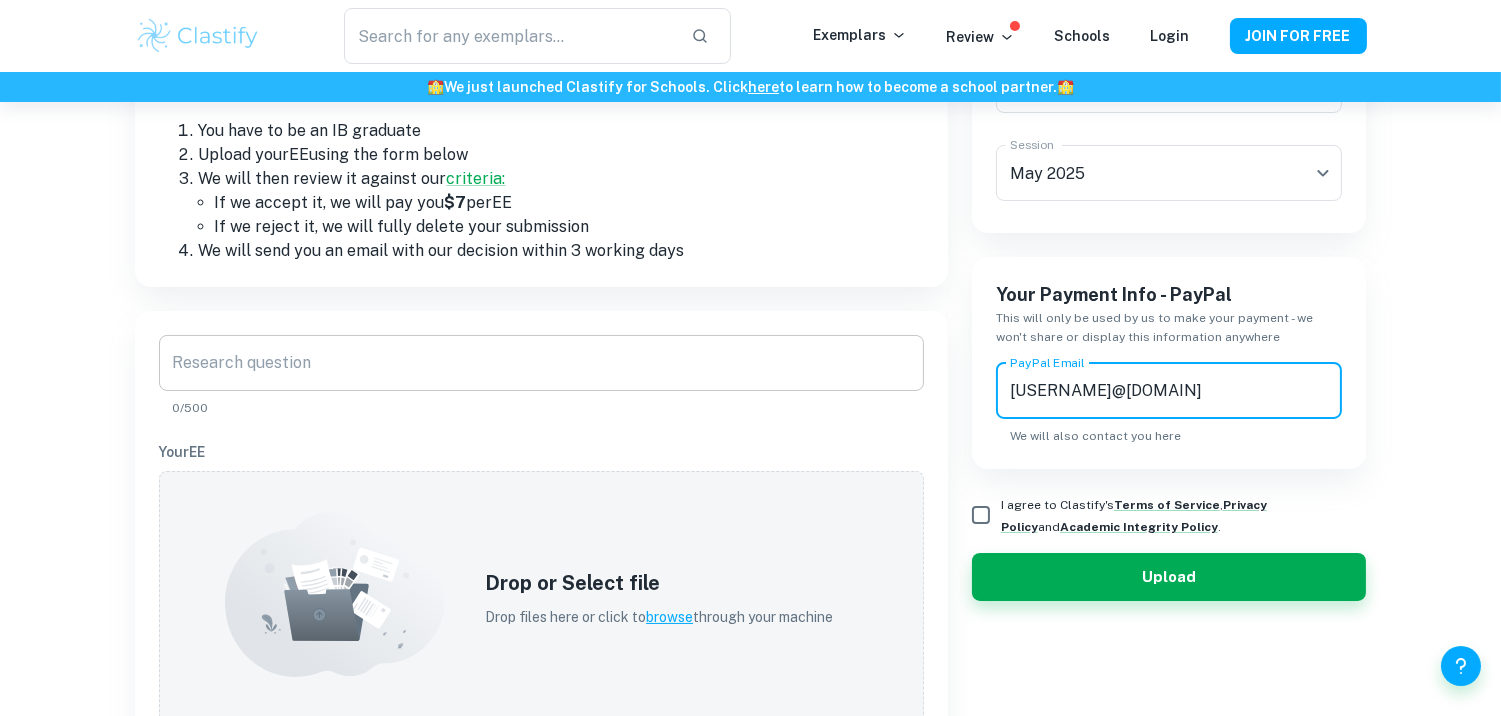 type on "[USERNAME]@[DOMAIN]" 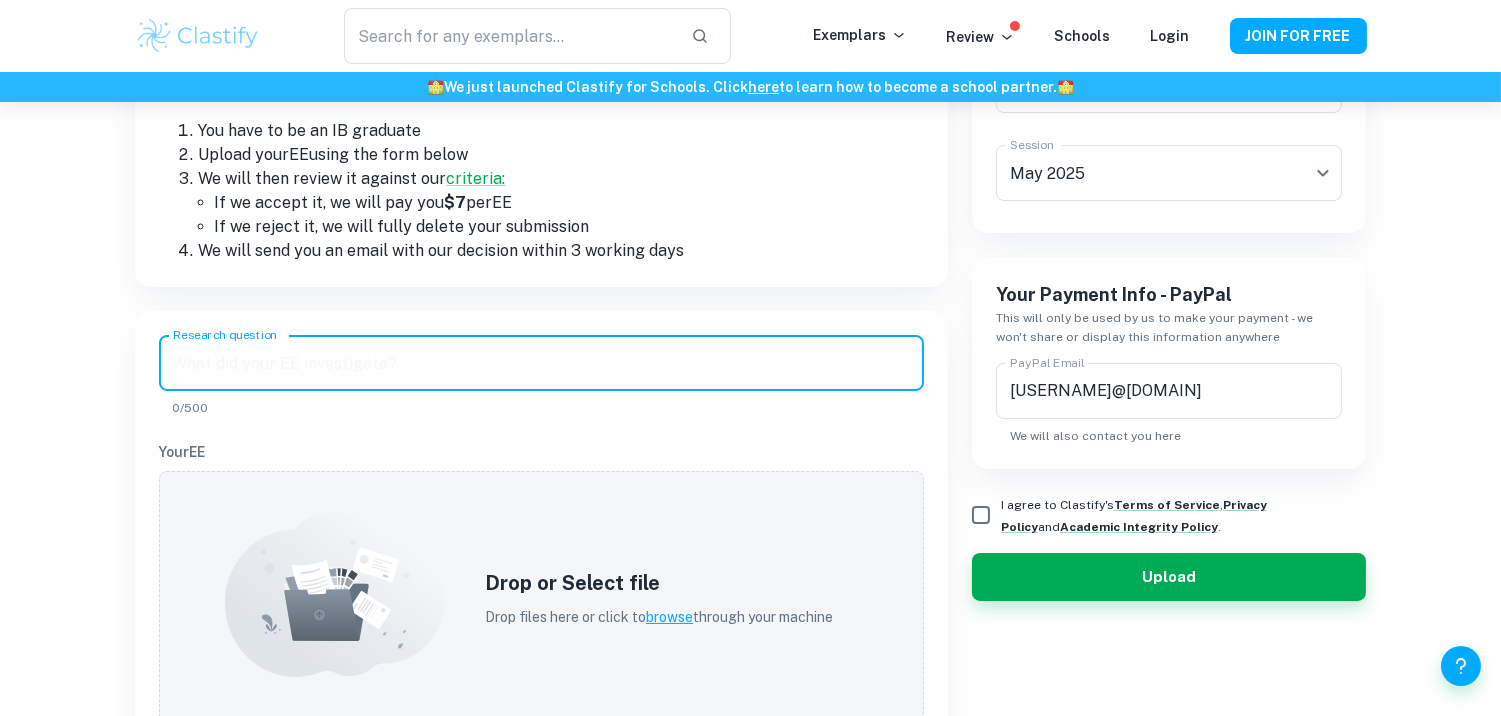 paste on "How do the trigonometric functions, calculus derivatives, and vector analysis used in the modelling of car crash scenarios in reconstruction simulations" 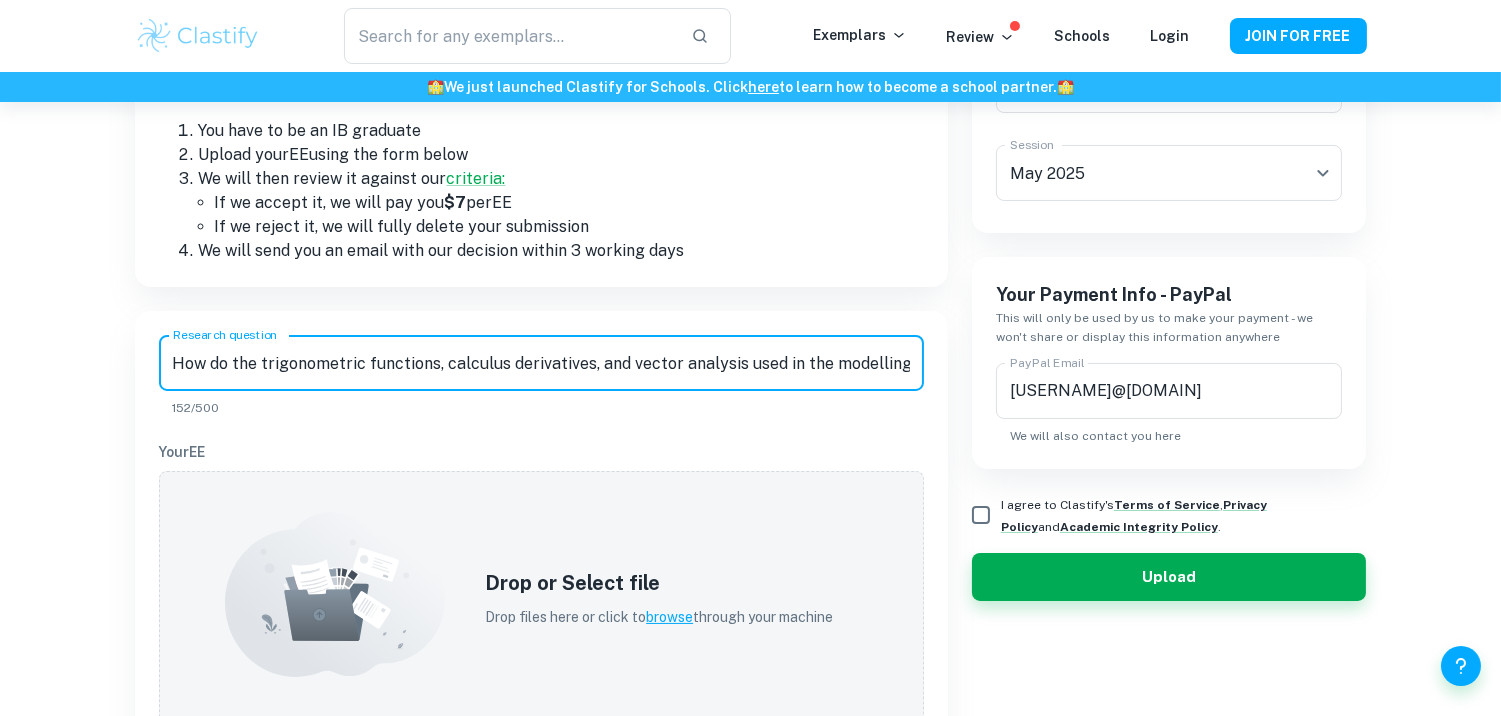 scroll, scrollTop: 0, scrollLeft: 375, axis: horizontal 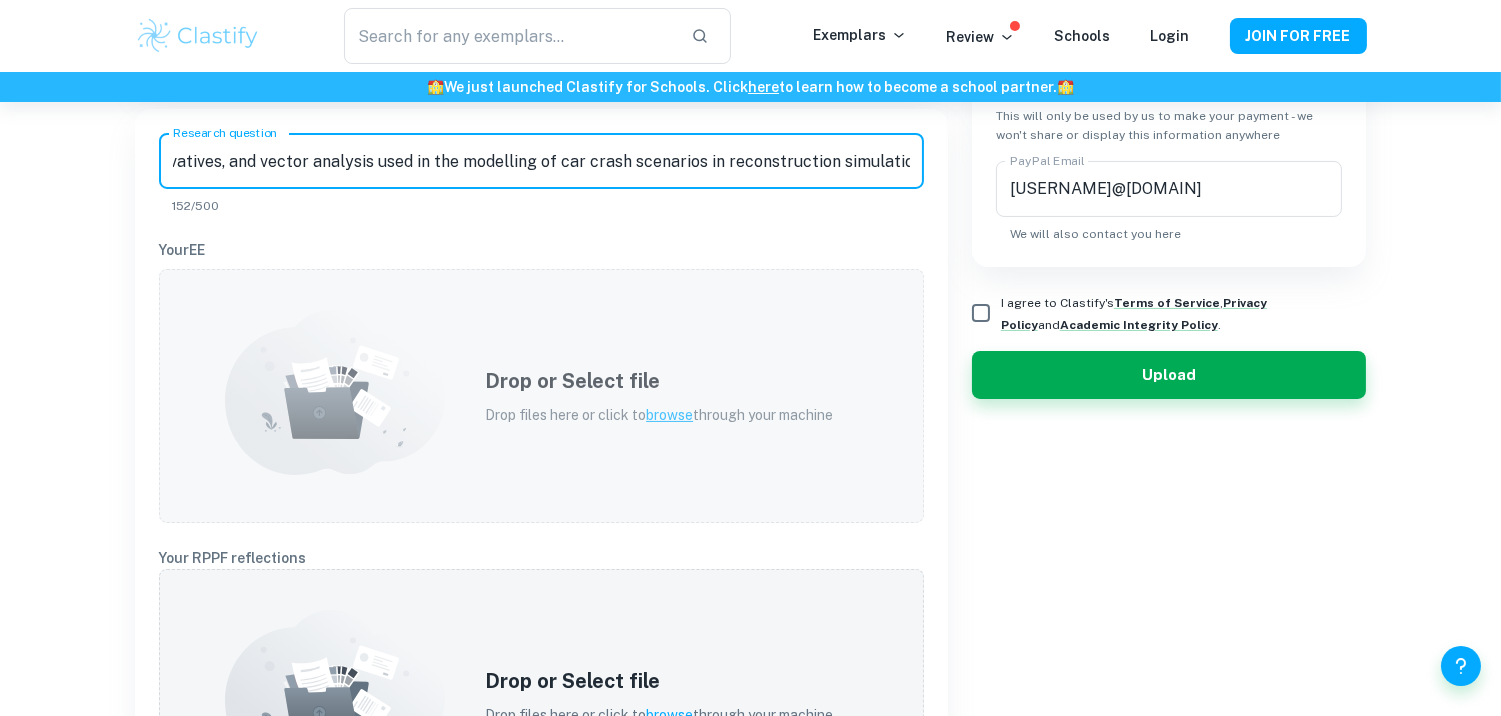 type on "How do the trigonometric functions, calculus derivatives, and vector analysis used in the modelling of car crash scenarios in reconstruction simulations" 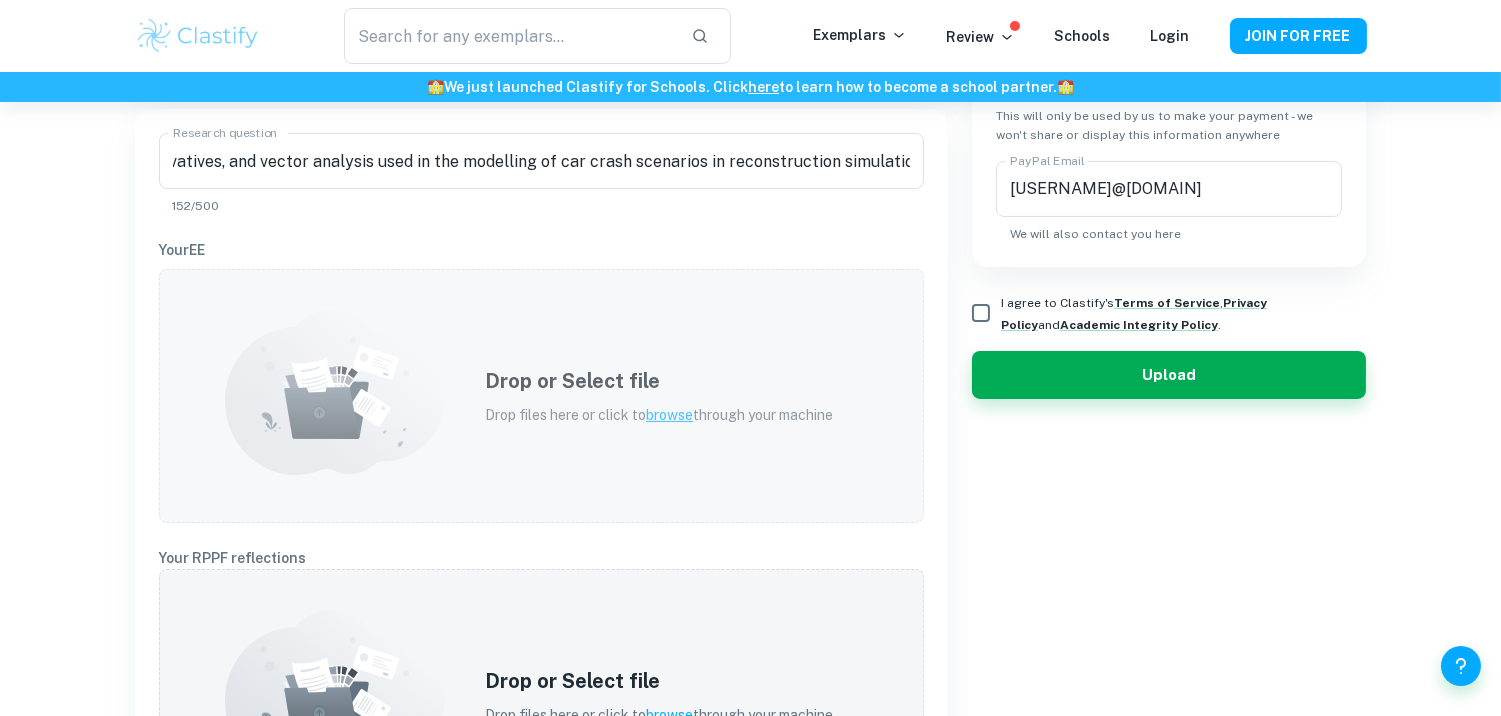 scroll, scrollTop: 0, scrollLeft: 0, axis: both 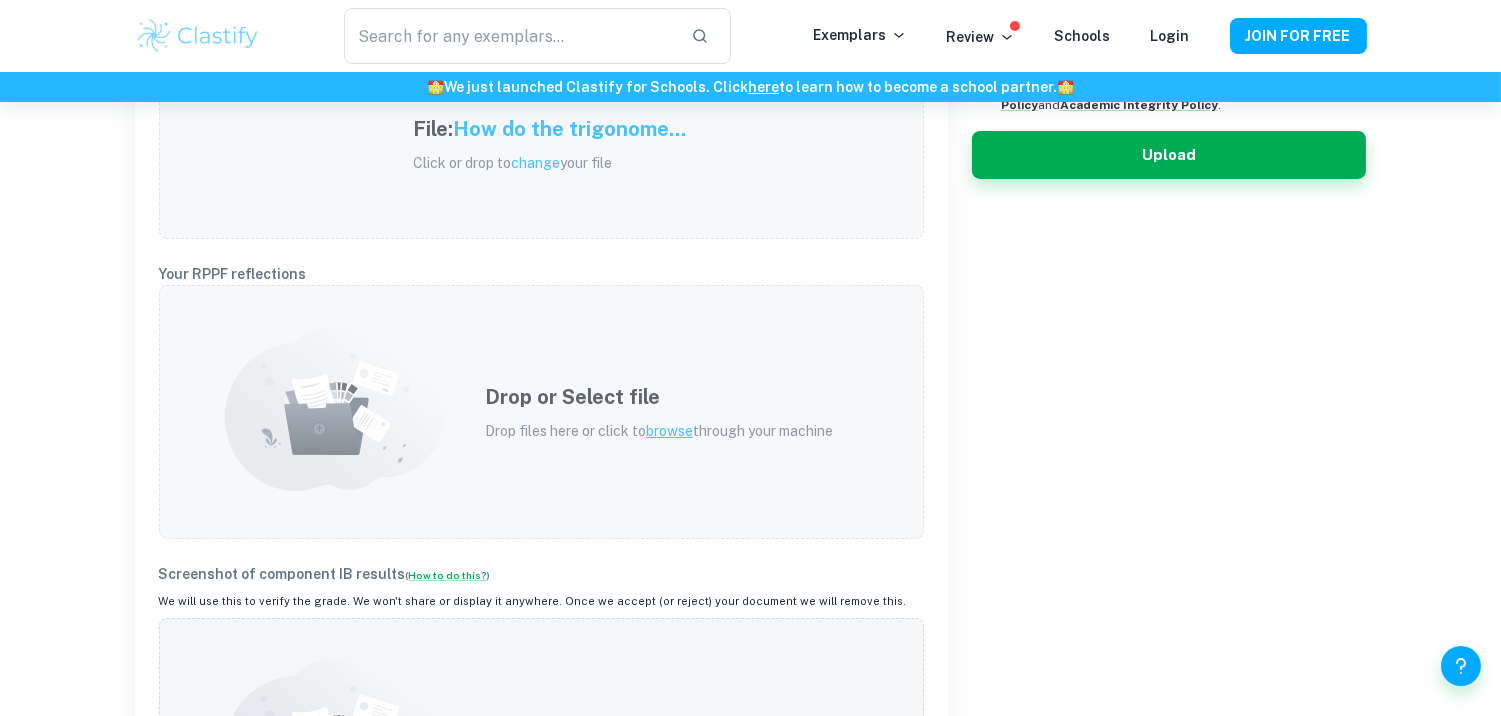 click on "Drop or Select file" at bounding box center [659, 397] 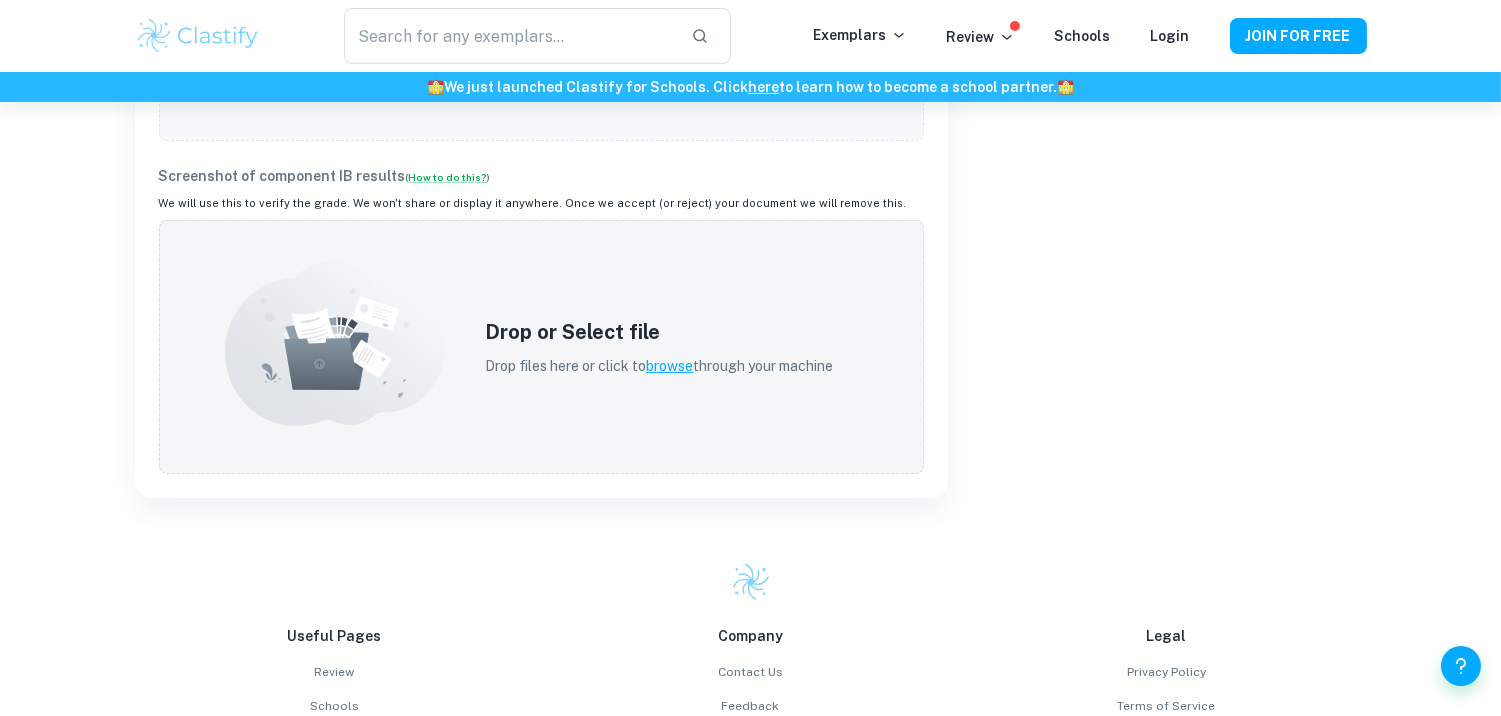 scroll, scrollTop: 1081, scrollLeft: 0, axis: vertical 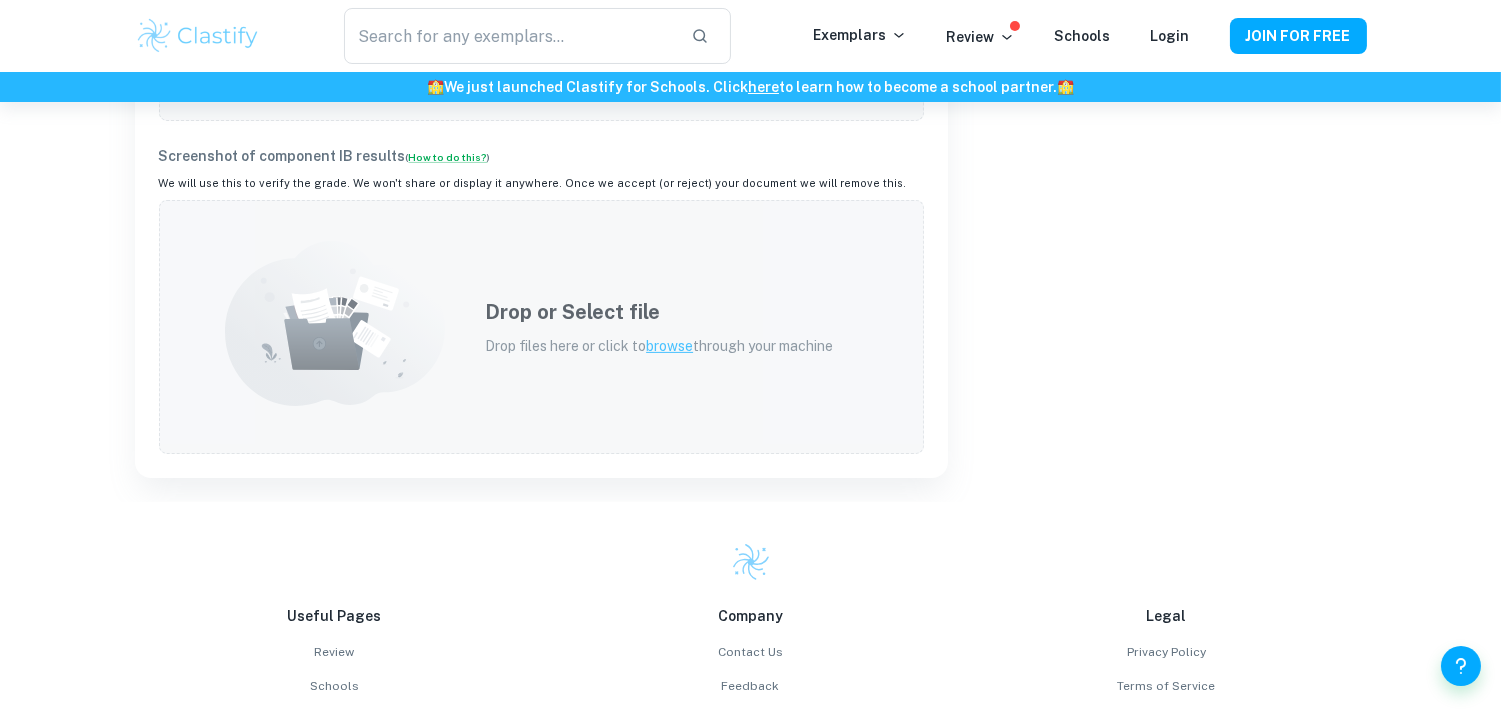 click on "Drop or Select file Drop files here or click to  browse  through your machine" at bounding box center (659, 327) 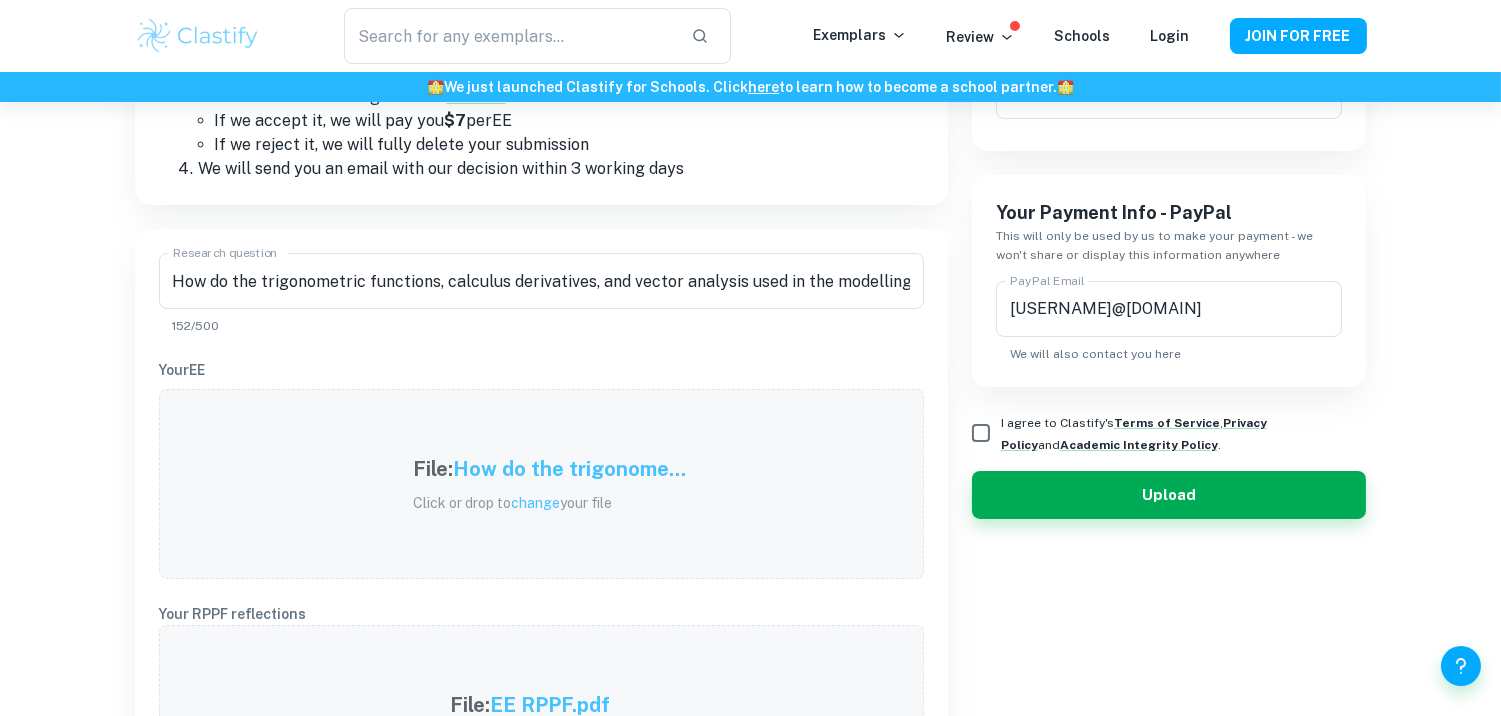 scroll, scrollTop: 385, scrollLeft: 0, axis: vertical 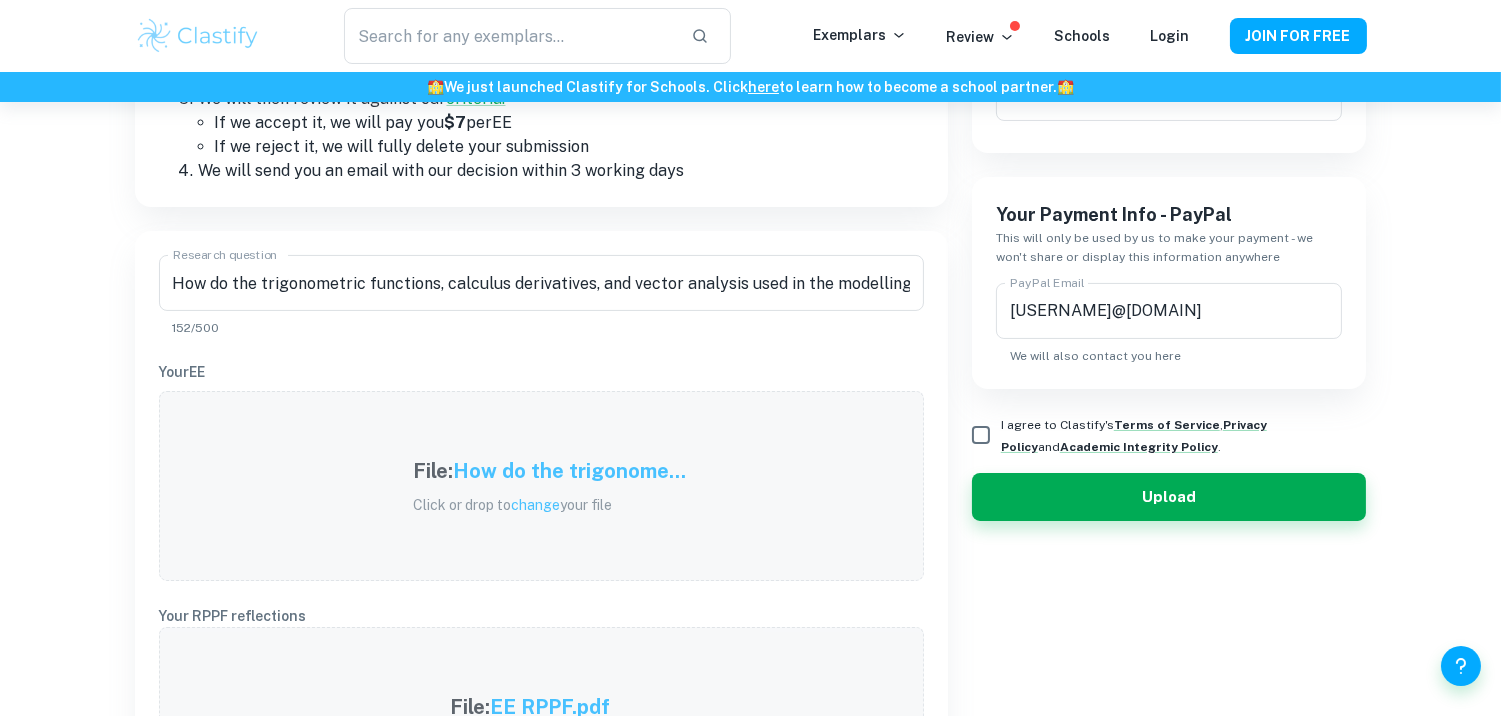 click on "I agree to Clastify's  Terms of Service ,  Privacy Policy  and  Academic Integrity Policy ." at bounding box center (981, 435) 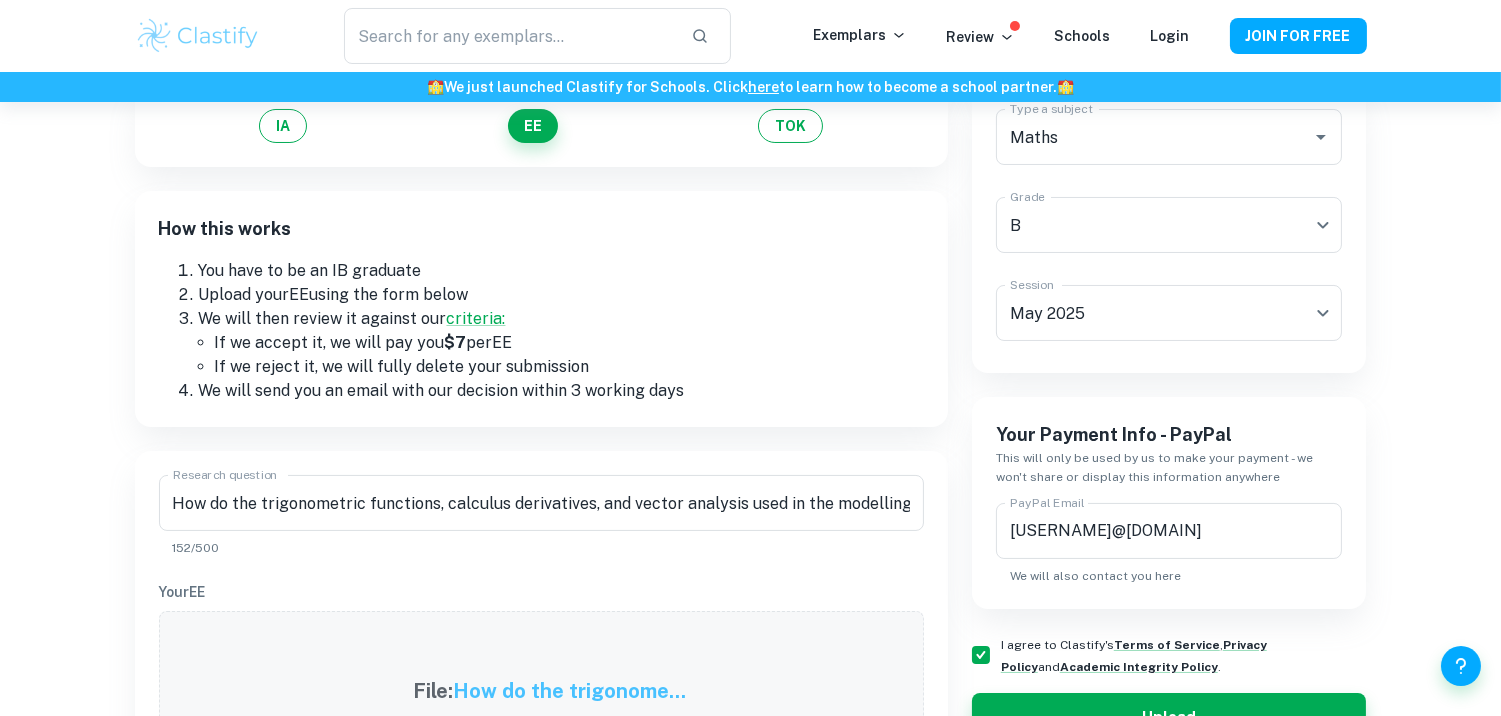 scroll, scrollTop: 302, scrollLeft: 0, axis: vertical 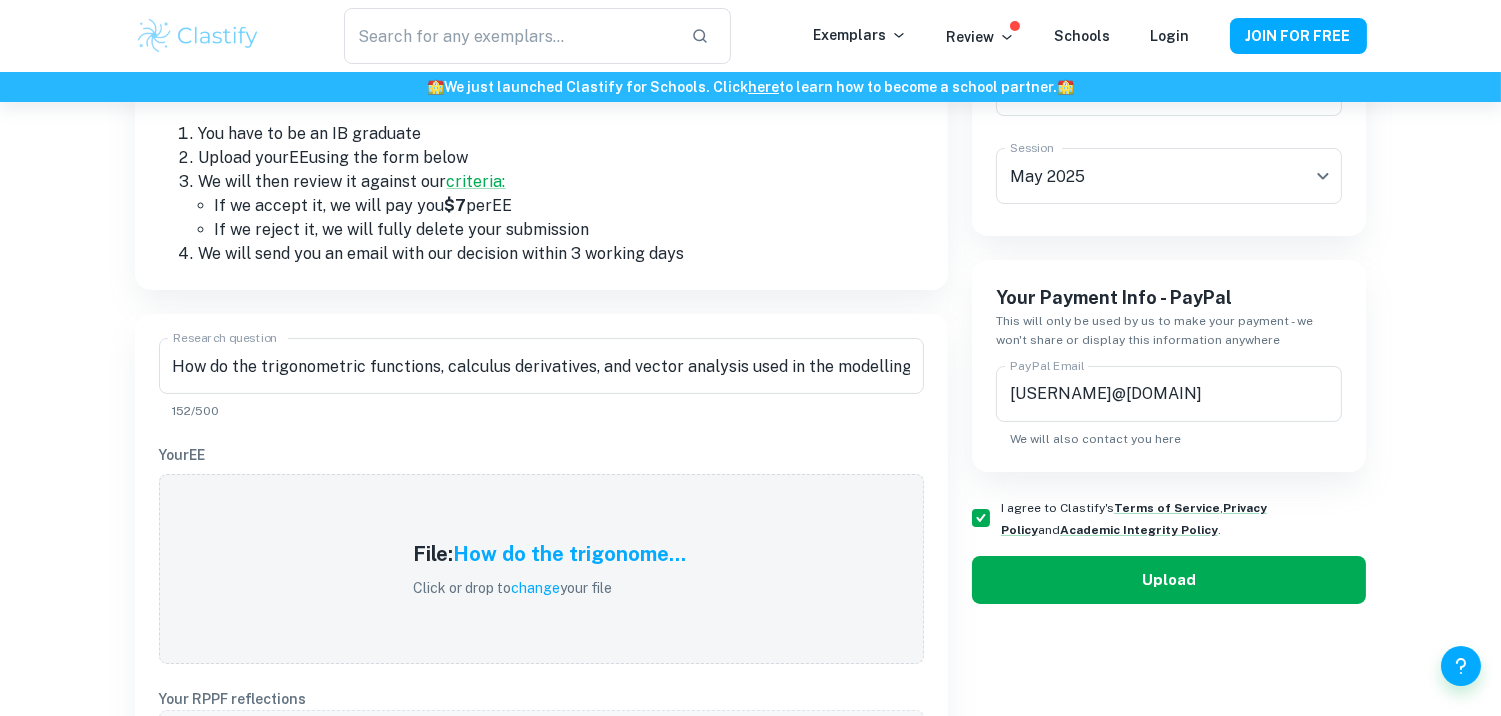 click on "Upload" at bounding box center (1169, 580) 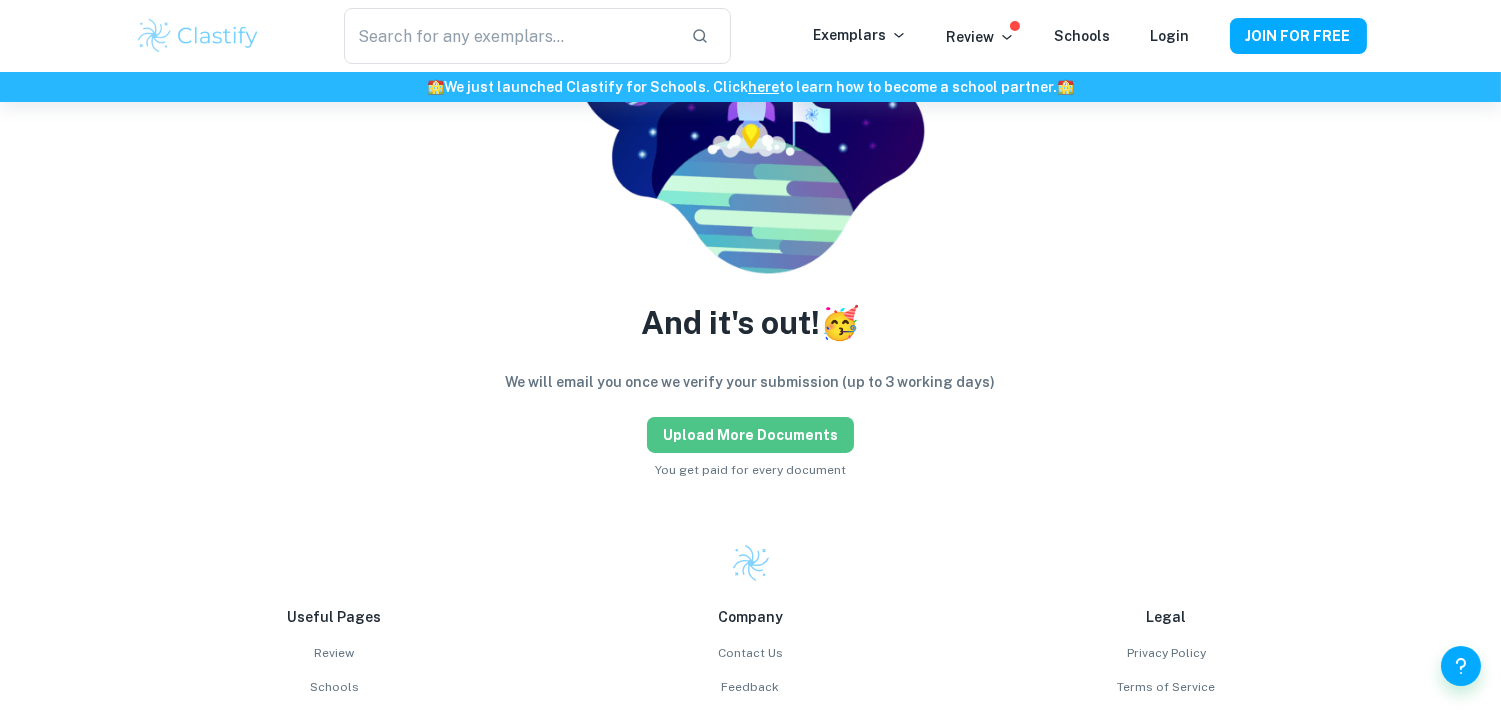 click on "Upload more documents" at bounding box center [750, 435] 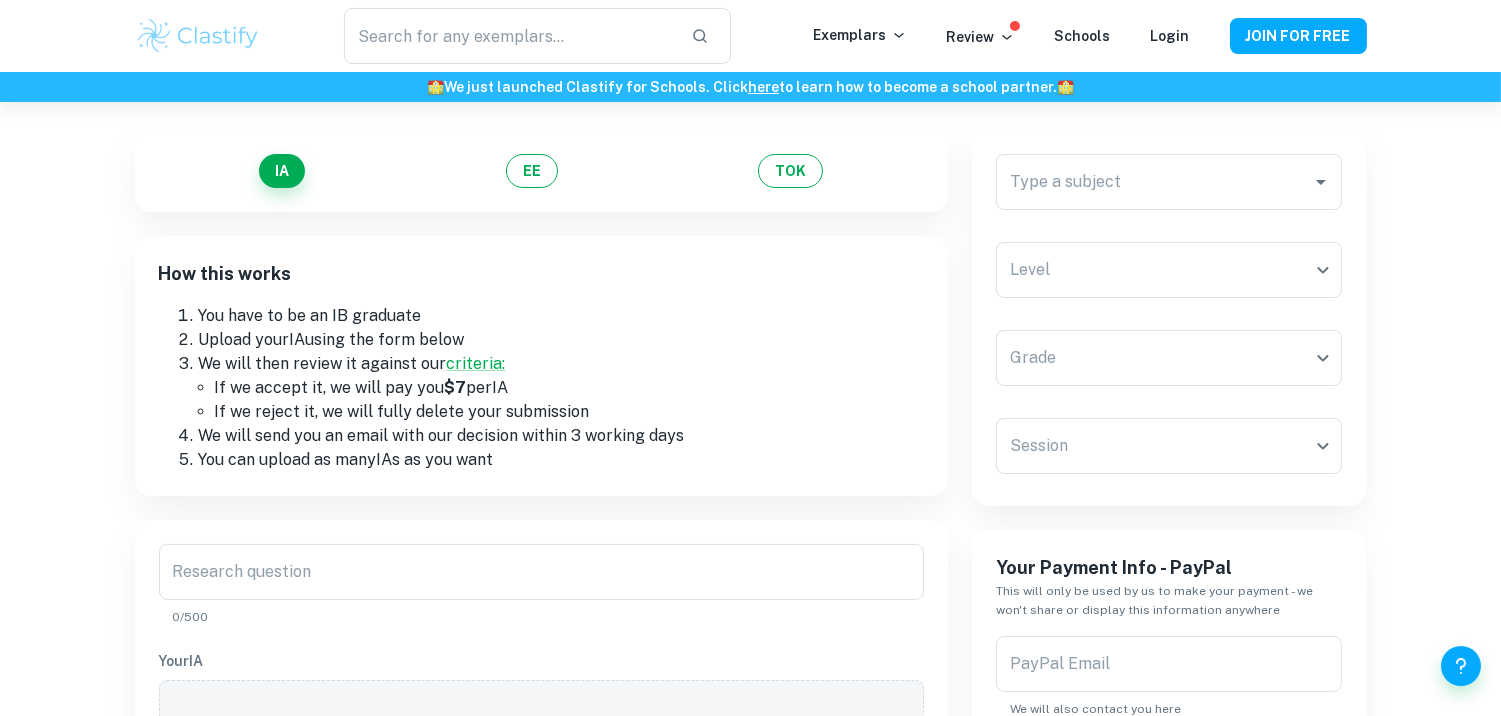 scroll, scrollTop: 0, scrollLeft: 0, axis: both 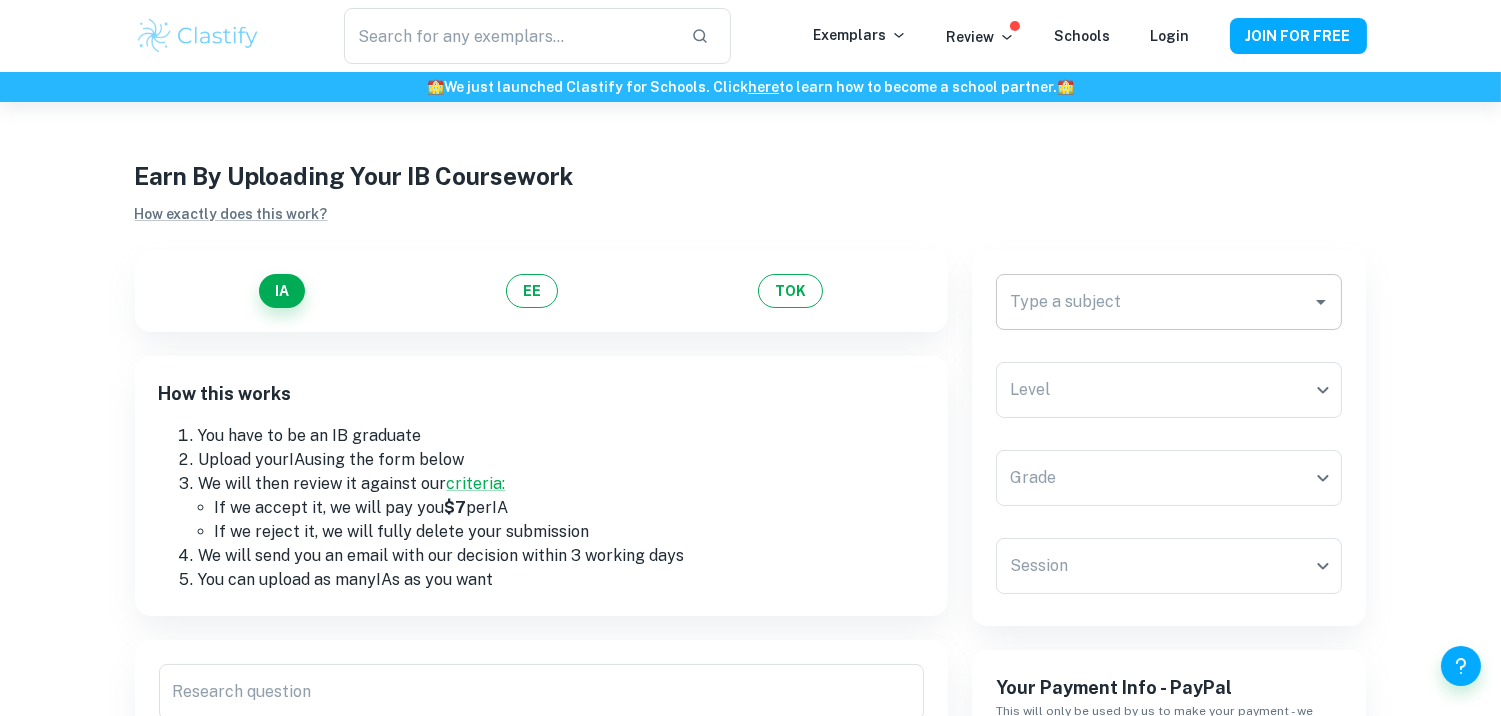 click on "Type a subject Type a subject" at bounding box center [1169, 302] 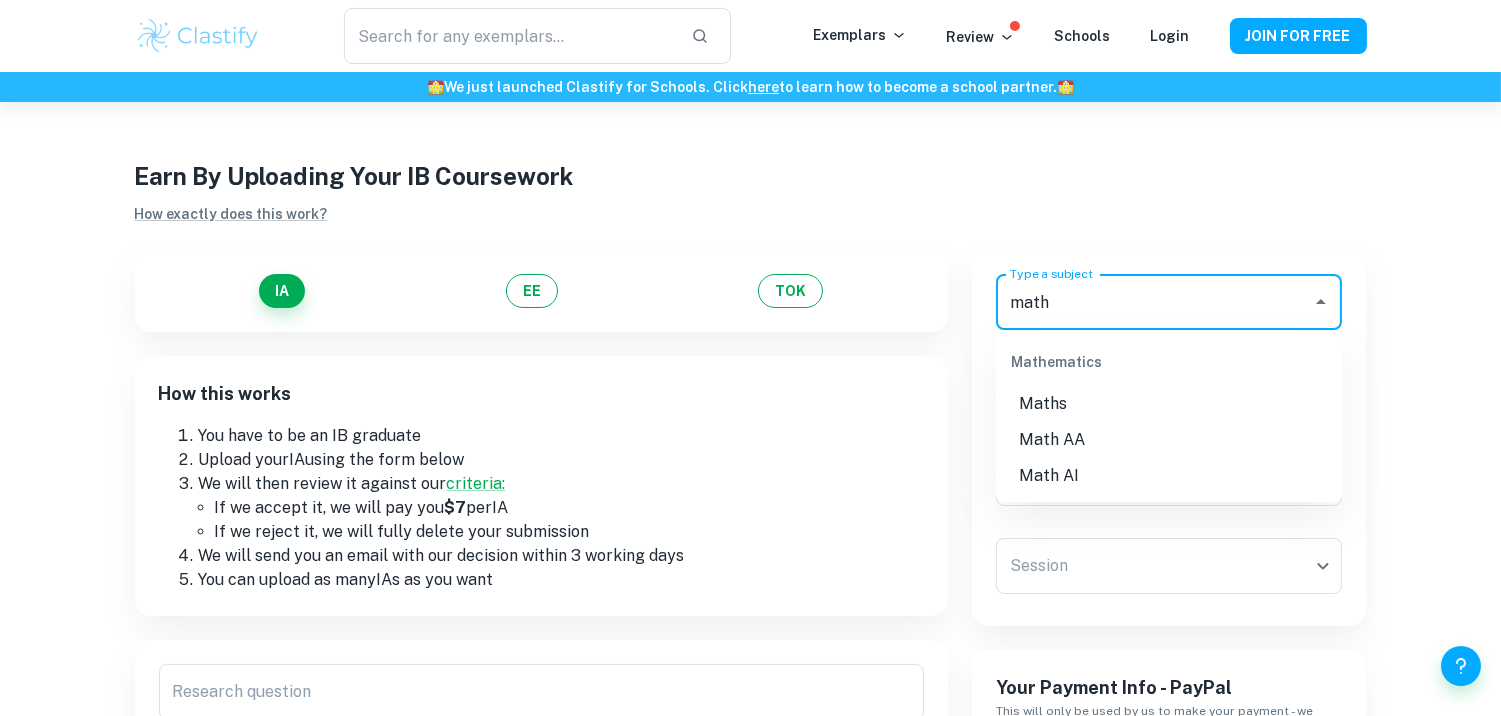 click on "Math AA" at bounding box center (1169, 440) 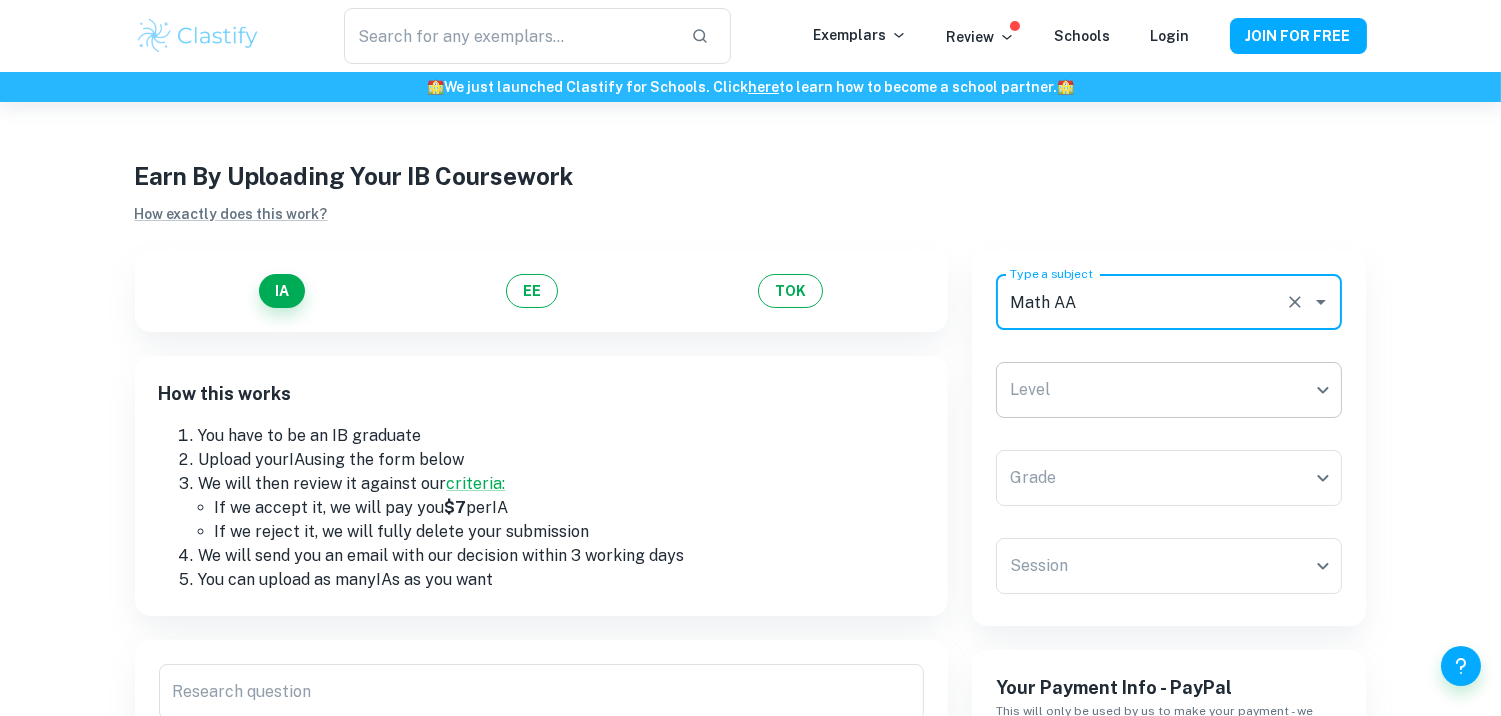type on "Math AA" 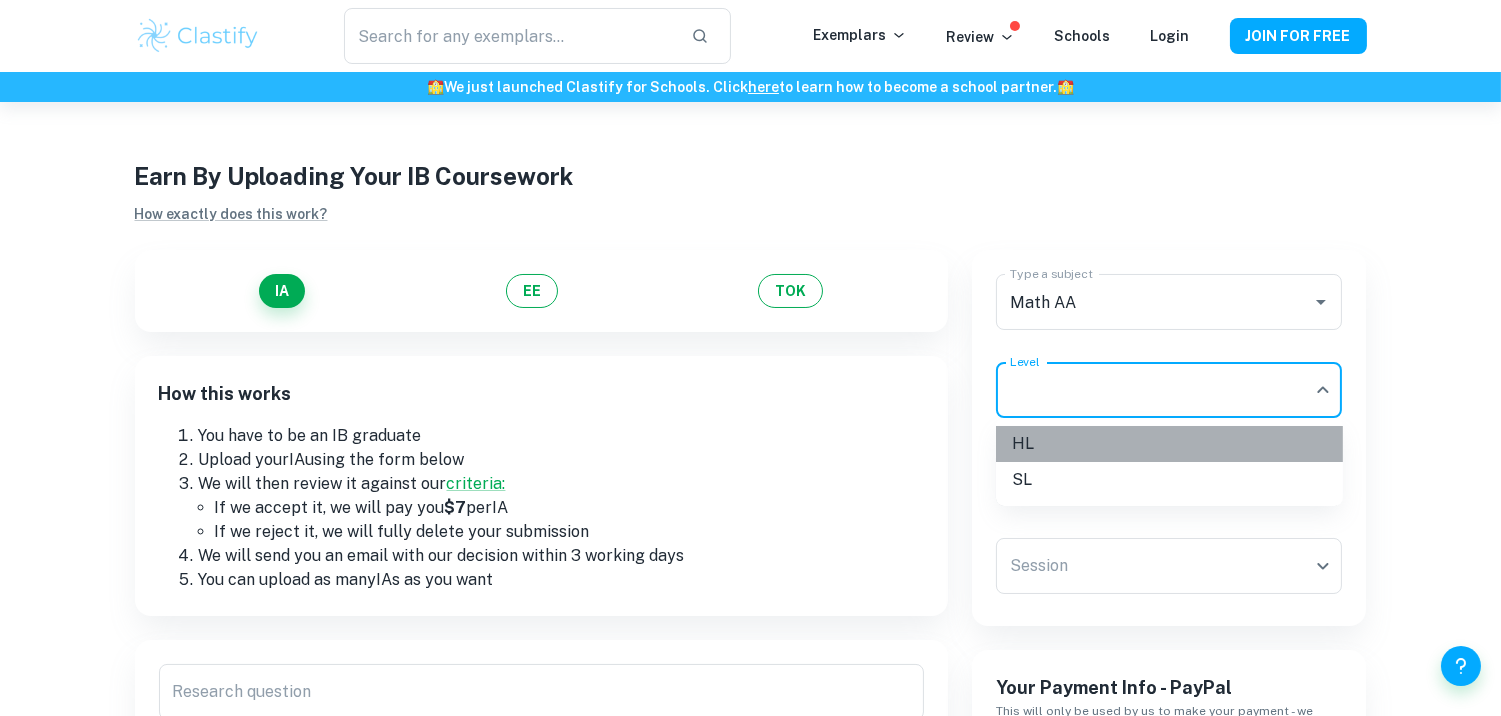 click on "HL" at bounding box center [1169, 444] 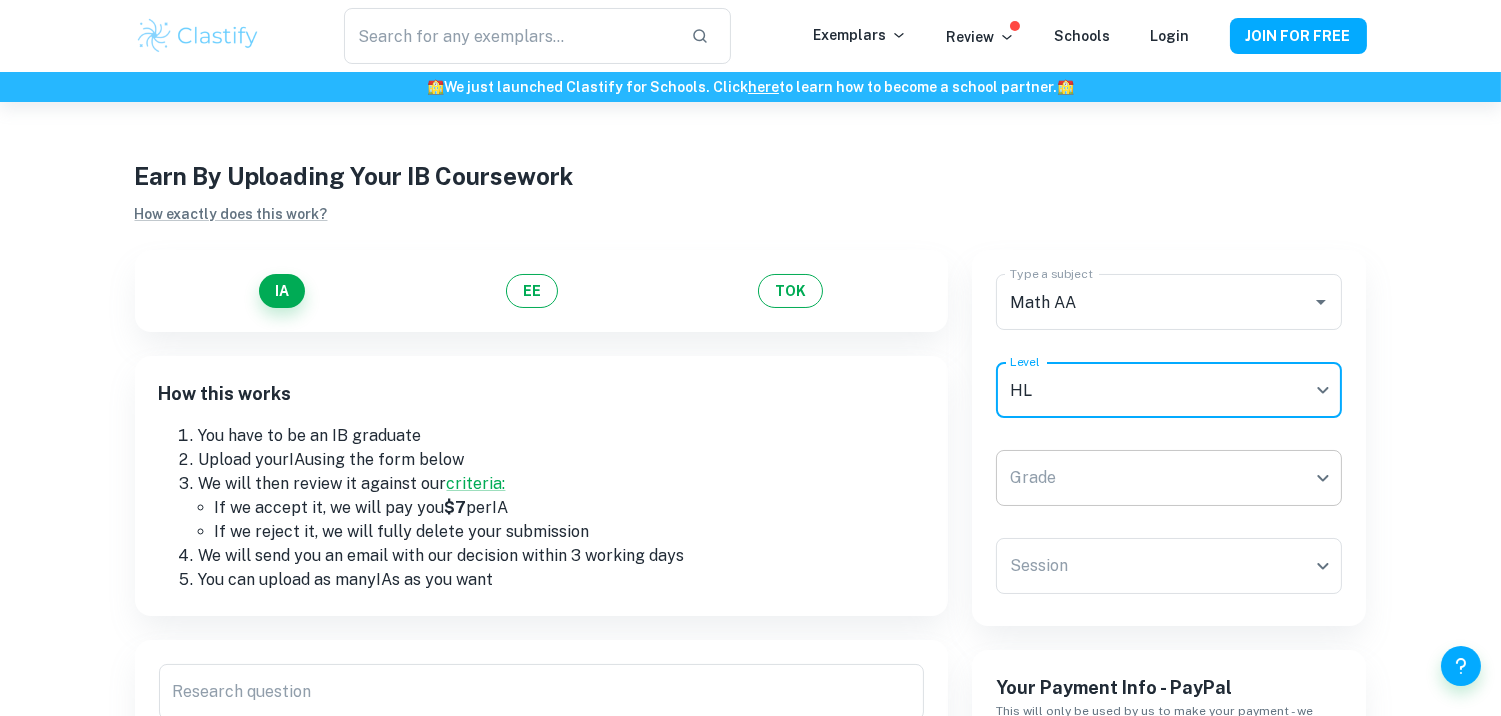 click on "We value your privacy We use cookies to enhance your browsing experience, serve personalised ads or content, and analyse our traffic. By clicking "Accept All", you consent to our use of cookies.   Cookie Policy Customise   Reject All   Accept All   Customise Consent Preferences   We use cookies to help you navigate efficiently and perform certain functions. You will find detailed information about all cookies under each consent category below. The cookies that are categorised as "Necessary" are stored on your browser as they are essential for enabling the basic functionalities of the site. ...  Show more For more information on how Google's third-party cookies operate and handle your data, see:   Google Privacy Policy Necessary Always Active Necessary cookies are required to enable the basic features of this site, such as providing secure log-in or adjusting your consent preferences. These cookies do not store any personally identifiable data. Functional Analytics Performance Advertisement Uncategorised" at bounding box center (750, 460) 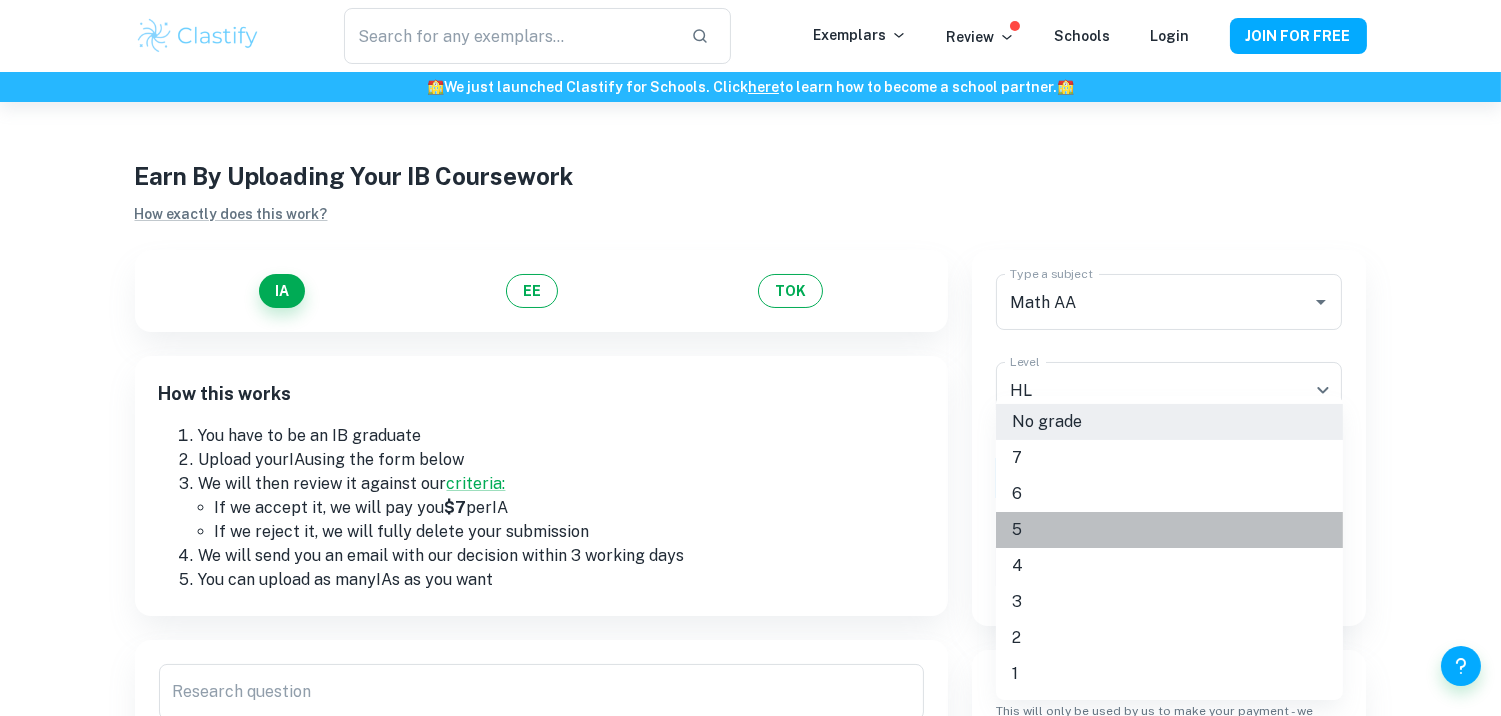 click on "5" at bounding box center [1169, 530] 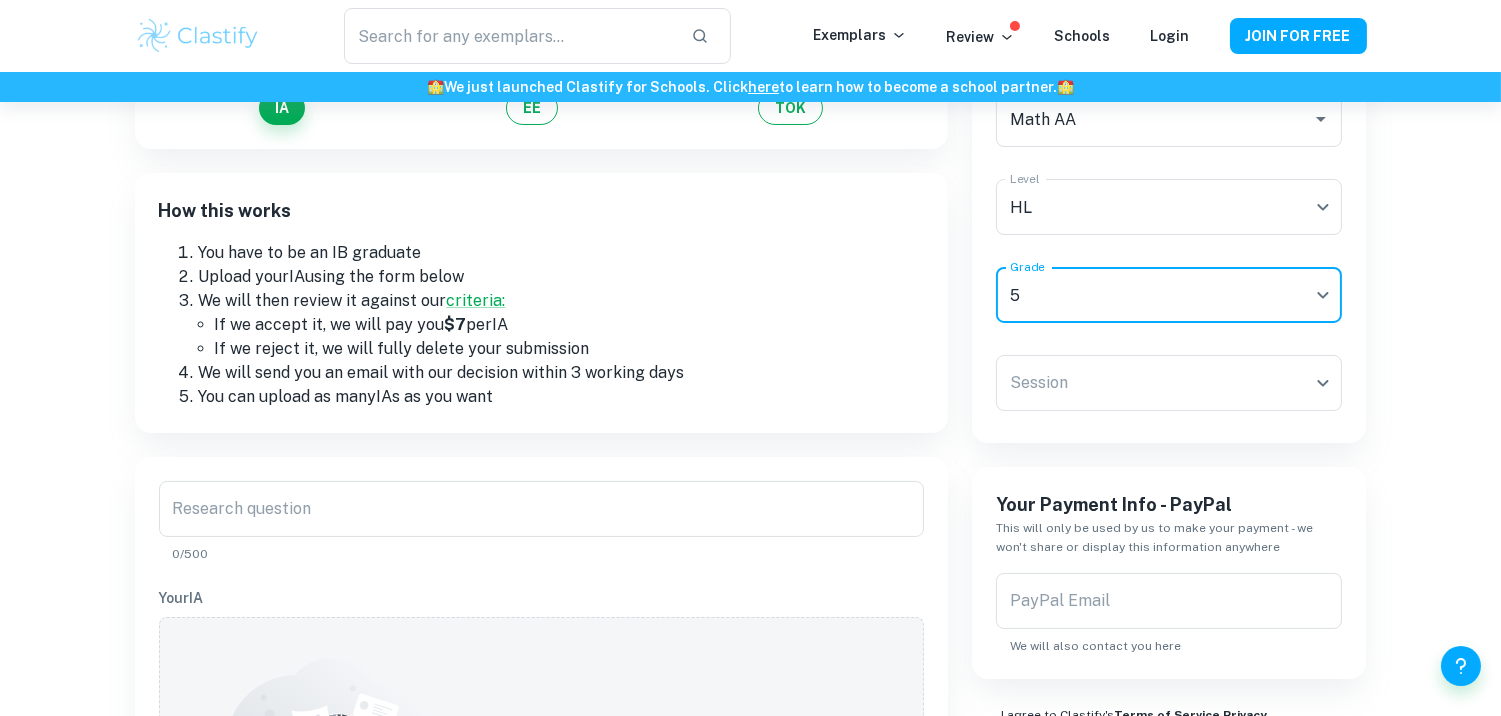 scroll, scrollTop: 184, scrollLeft: 0, axis: vertical 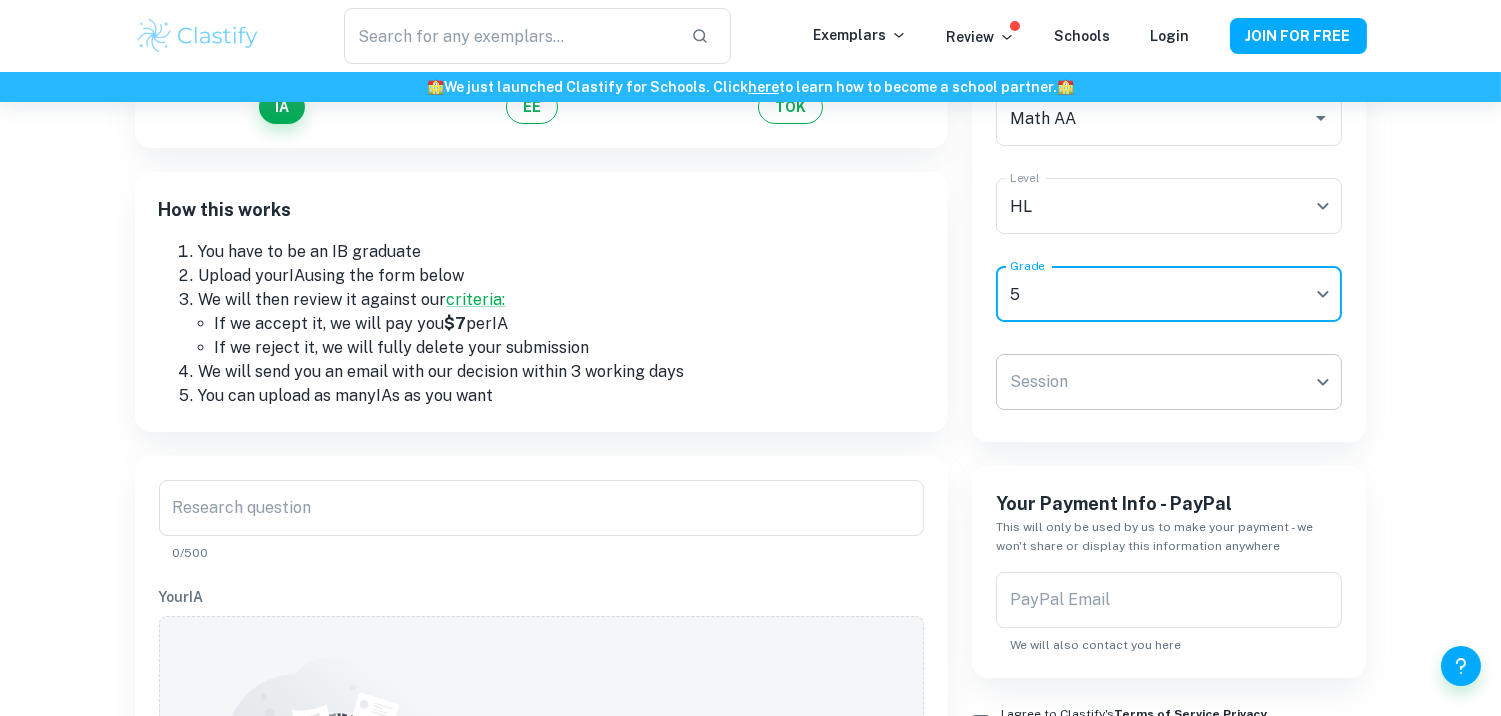 click on "We value your privacy We use cookies to enhance your browsing experience, serve personalised ads or content, and analyse our traffic. By clicking "Accept All", you consent to our use of cookies.   Cookie Policy Customise   Reject All   Accept All   Customise Consent Preferences   We use cookies to help you navigate efficiently and perform certain functions. You will find detailed information about all cookies under each consent category below. The cookies that are categorised as "Necessary" are stored on your browser as they are essential for enabling the basic functionalities of the site. ...  Show more For more information on how Google's third-party cookies operate and handle your data, see:   Google Privacy Policy Necessary Always Active Necessary cookies are required to enable the basic features of this site, such as providing secure log-in or adjusting your consent preferences. These cookies do not store any personally identifiable data. Functional Analytics Performance Advertisement Uncategorised" at bounding box center (750, 276) 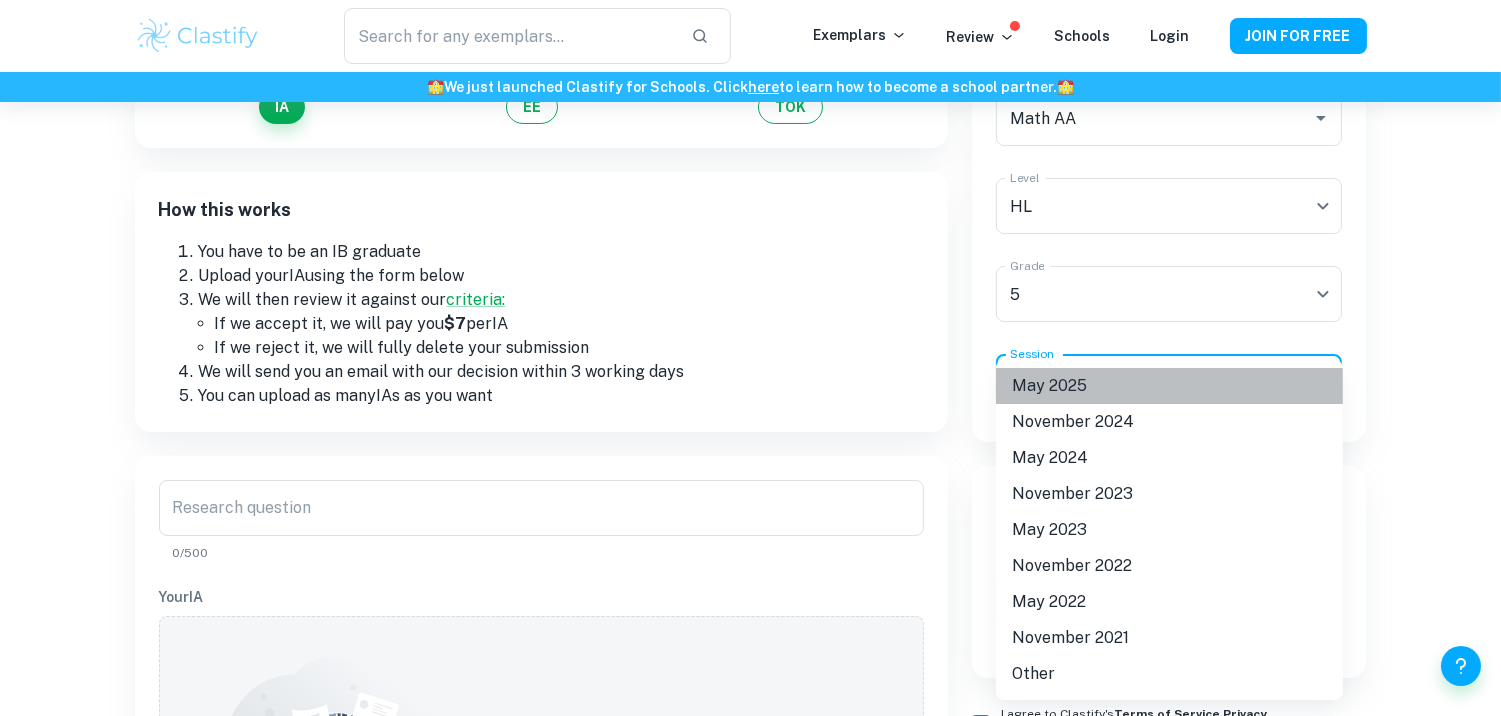 click on "May 2025" at bounding box center (1169, 386) 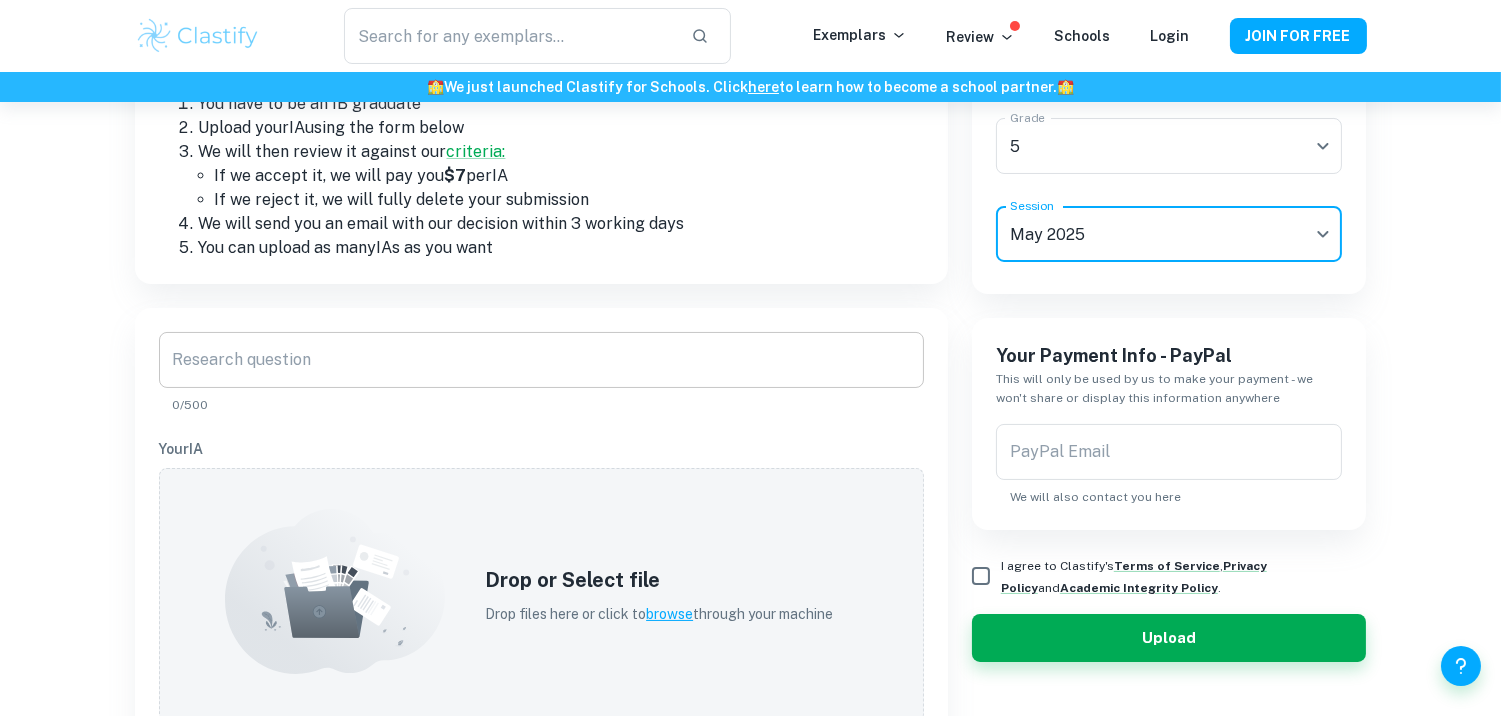 scroll, scrollTop: 333, scrollLeft: 0, axis: vertical 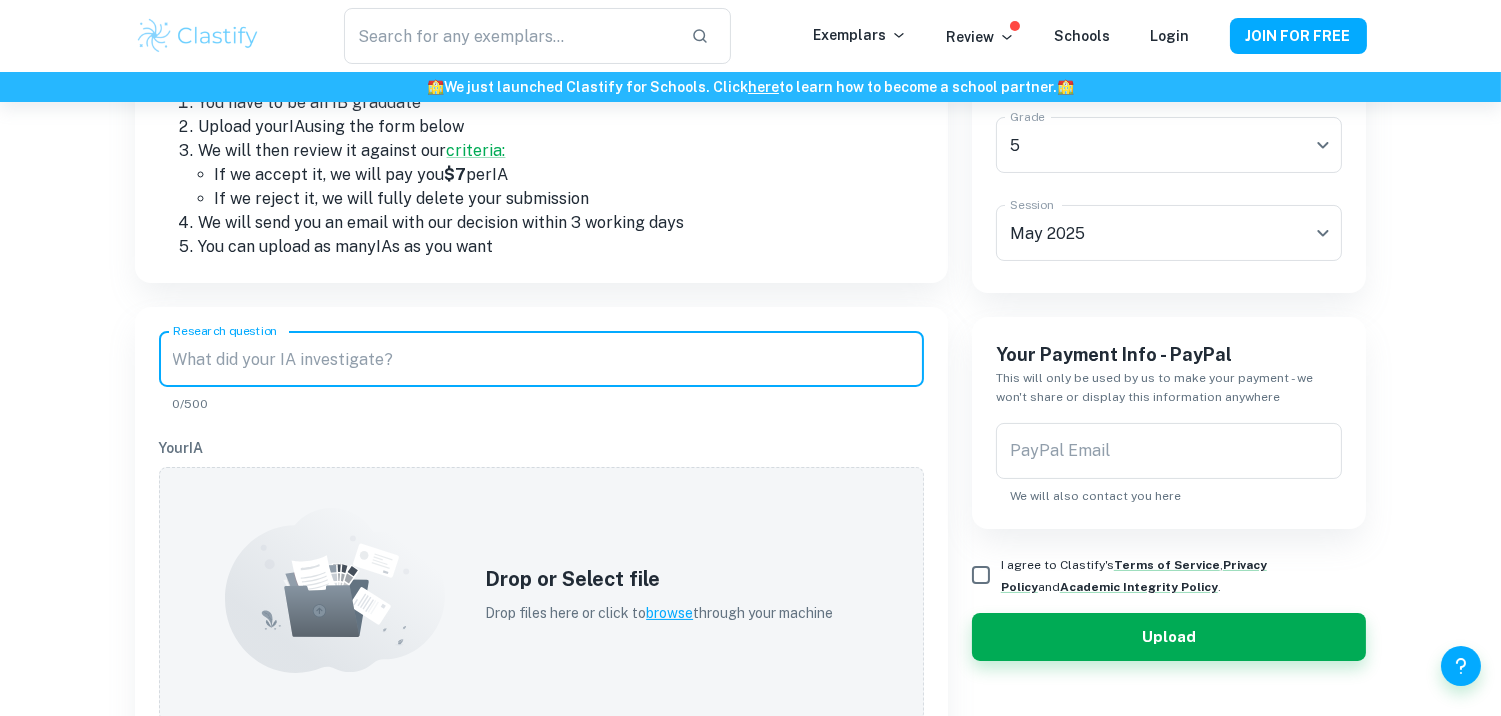 click on "Research question" at bounding box center [541, 359] 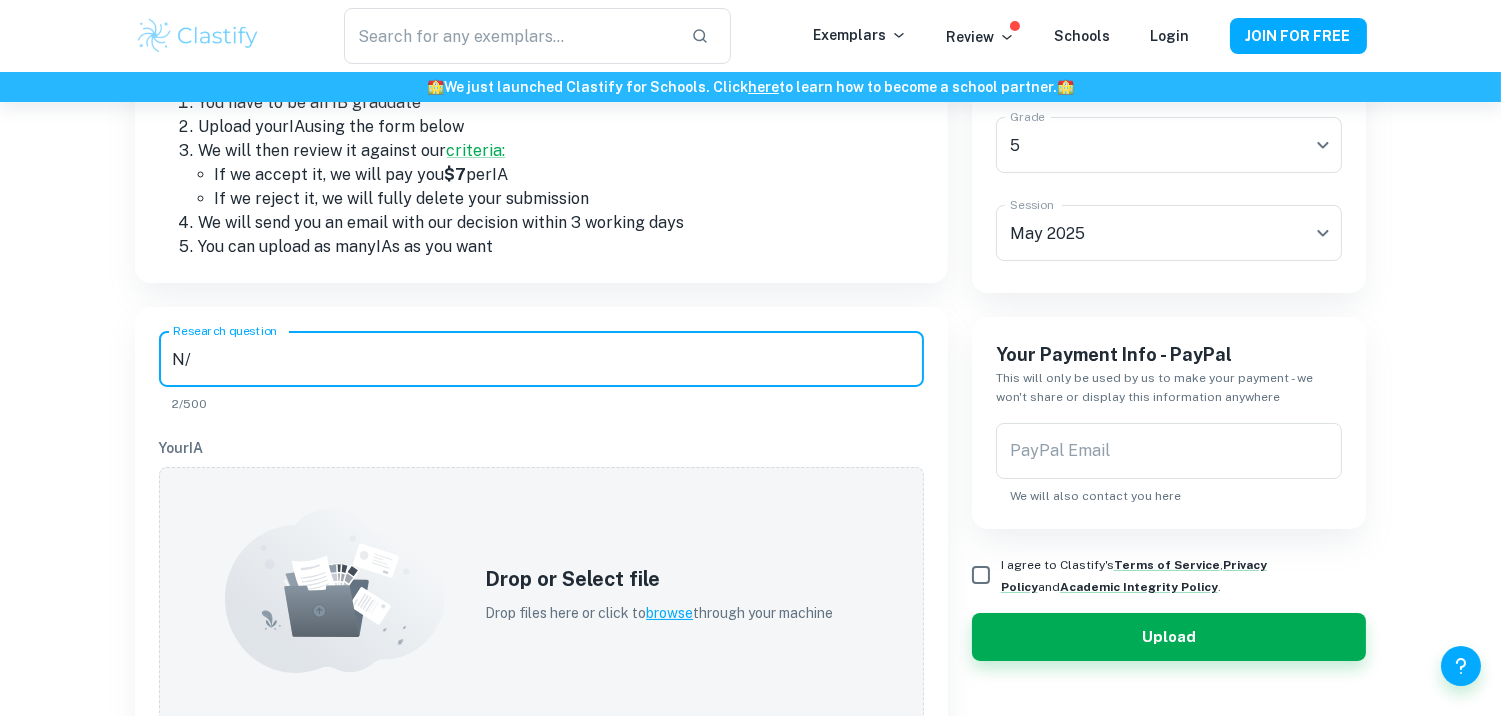 type on "N" 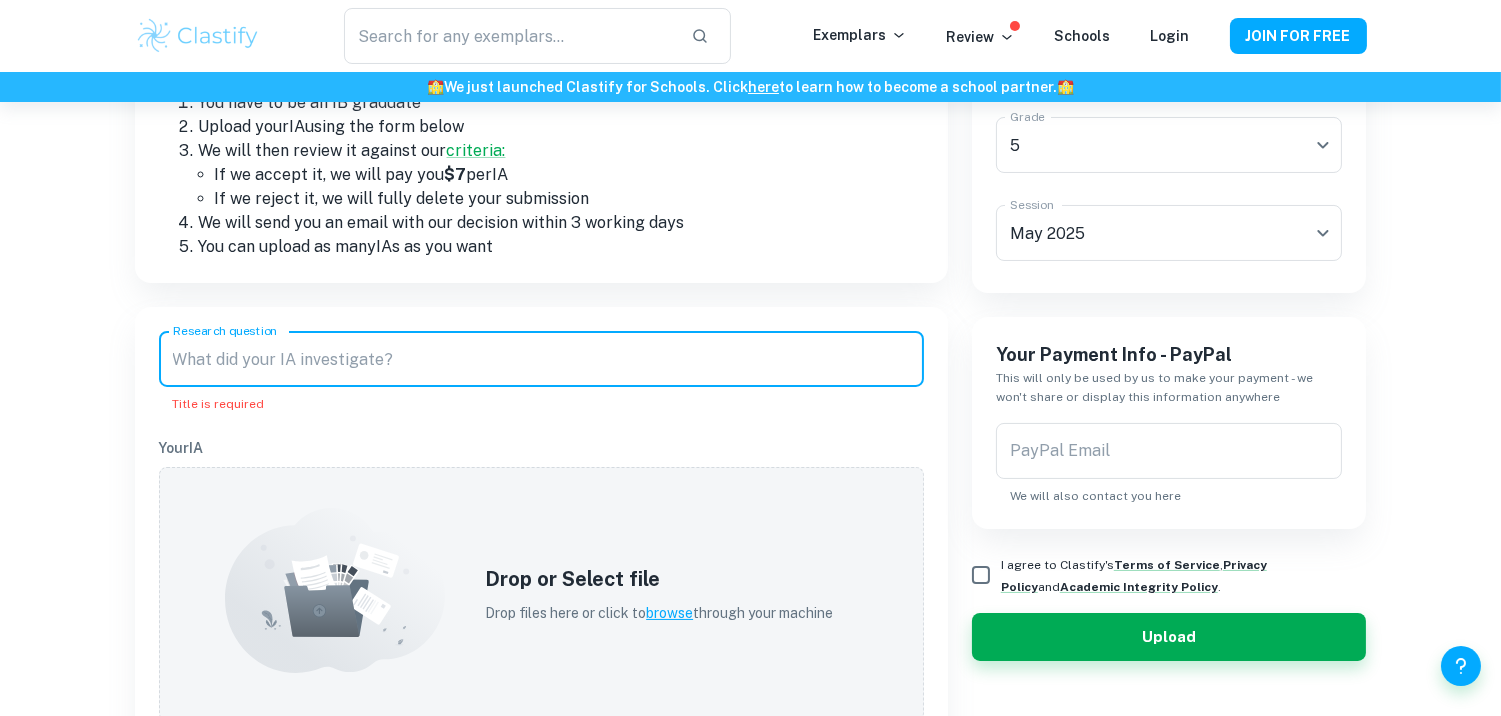 click on "Research question" at bounding box center (541, 359) 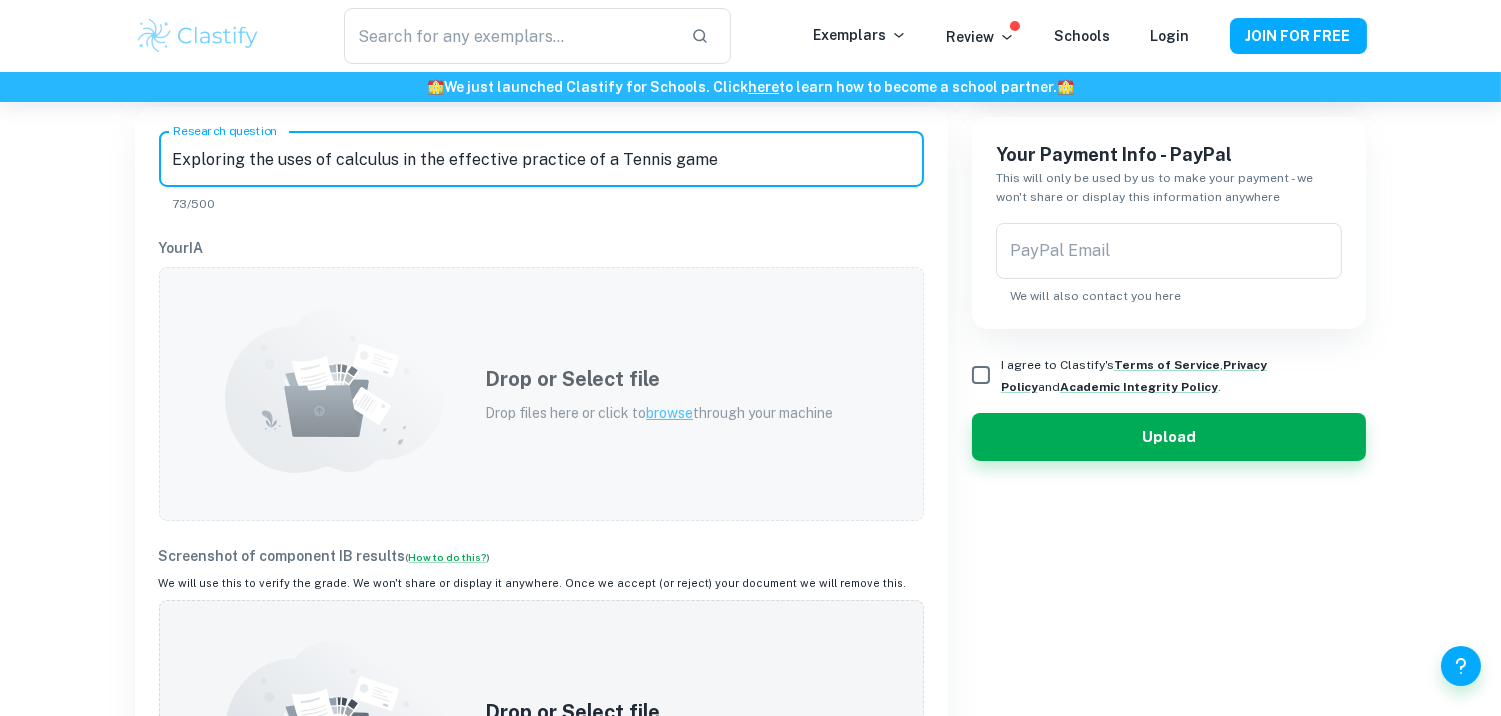 scroll, scrollTop: 536, scrollLeft: 0, axis: vertical 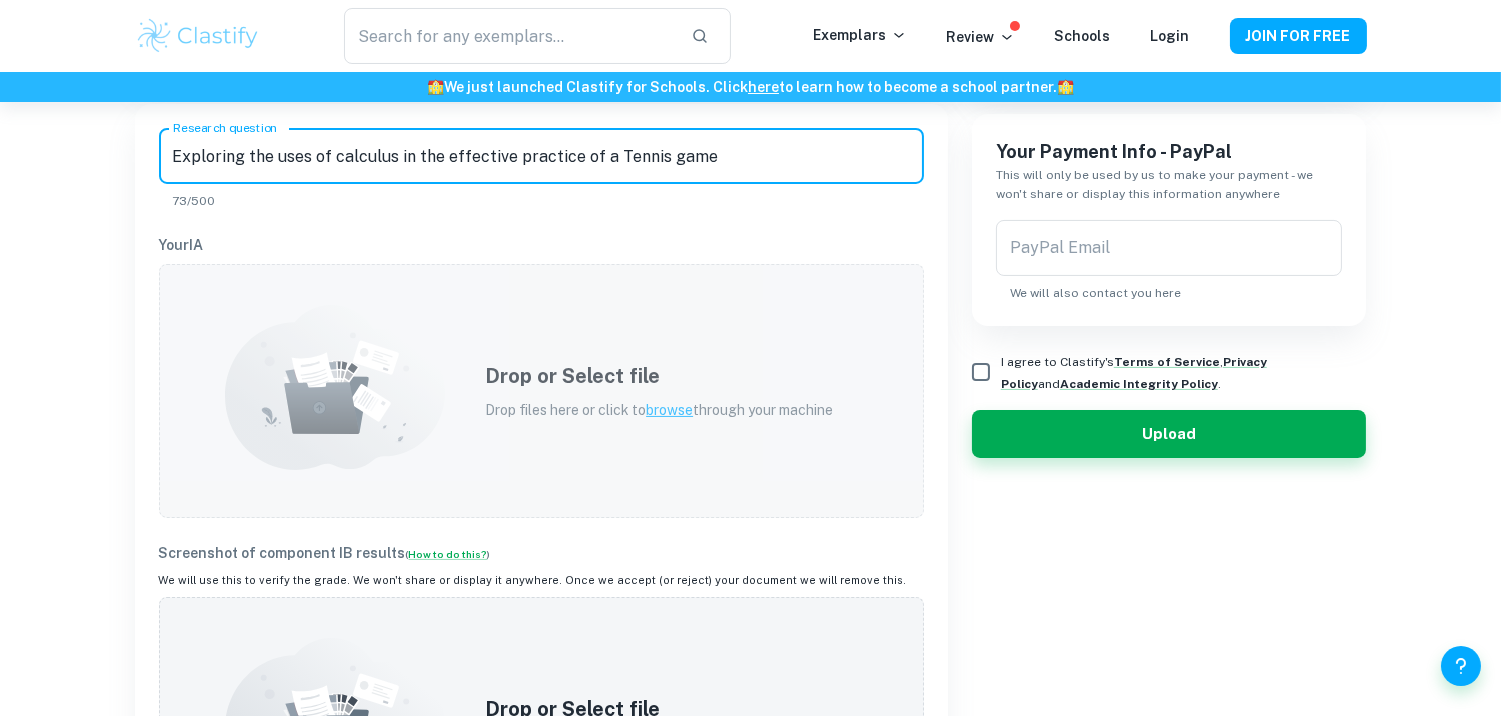 type on "Exploring the uses of calculus in the effective practice of a Tennis game" 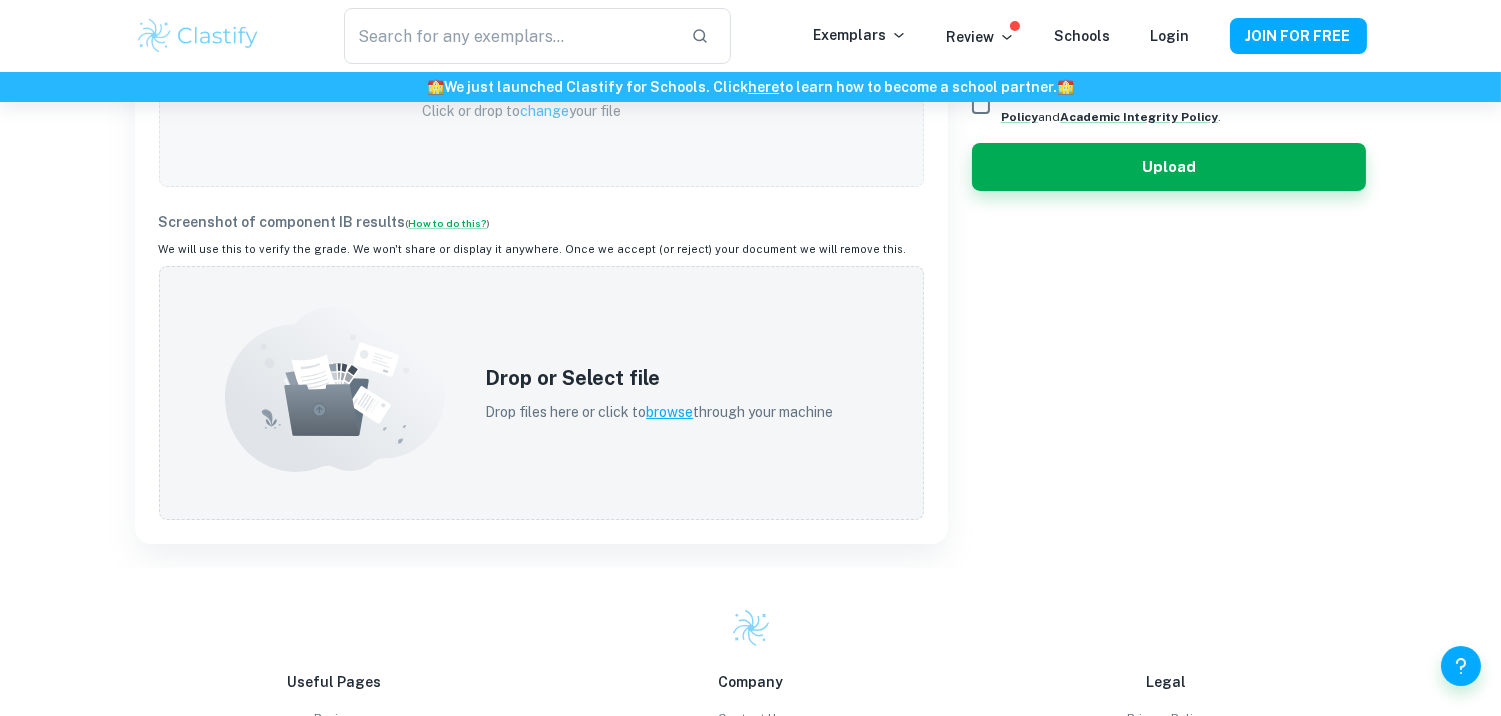 scroll, scrollTop: 806, scrollLeft: 0, axis: vertical 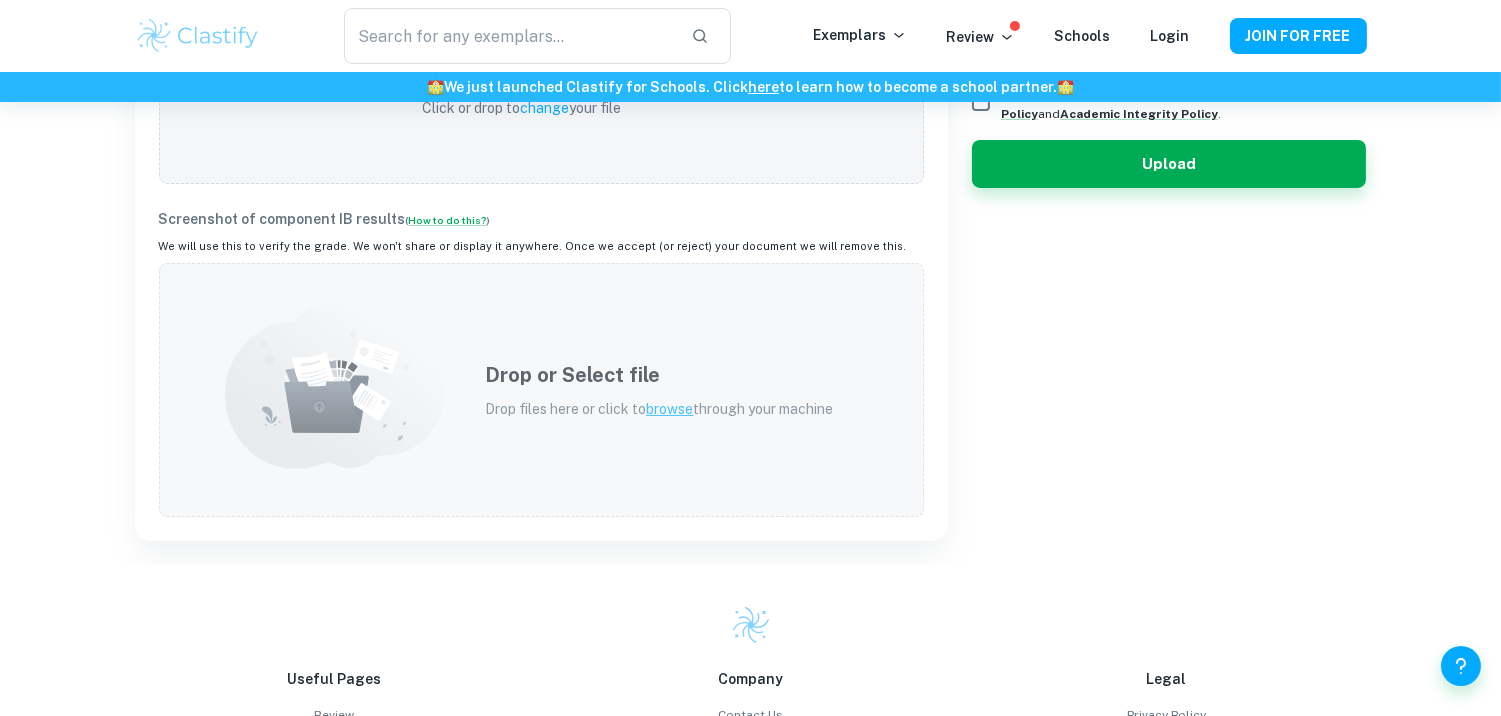 click on "Drop or Select file Drop files here or click to  browse  through your machine" at bounding box center [541, 390] 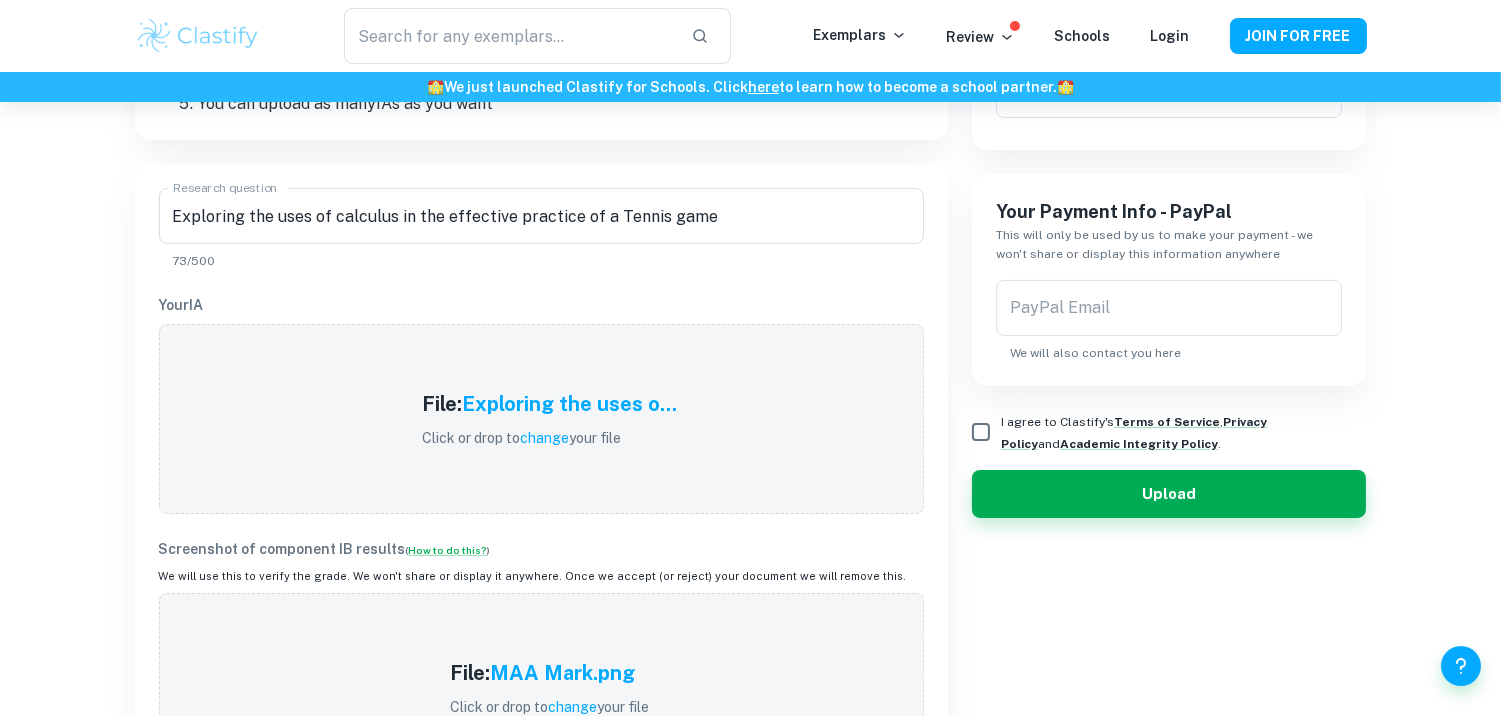 scroll, scrollTop: 474, scrollLeft: 0, axis: vertical 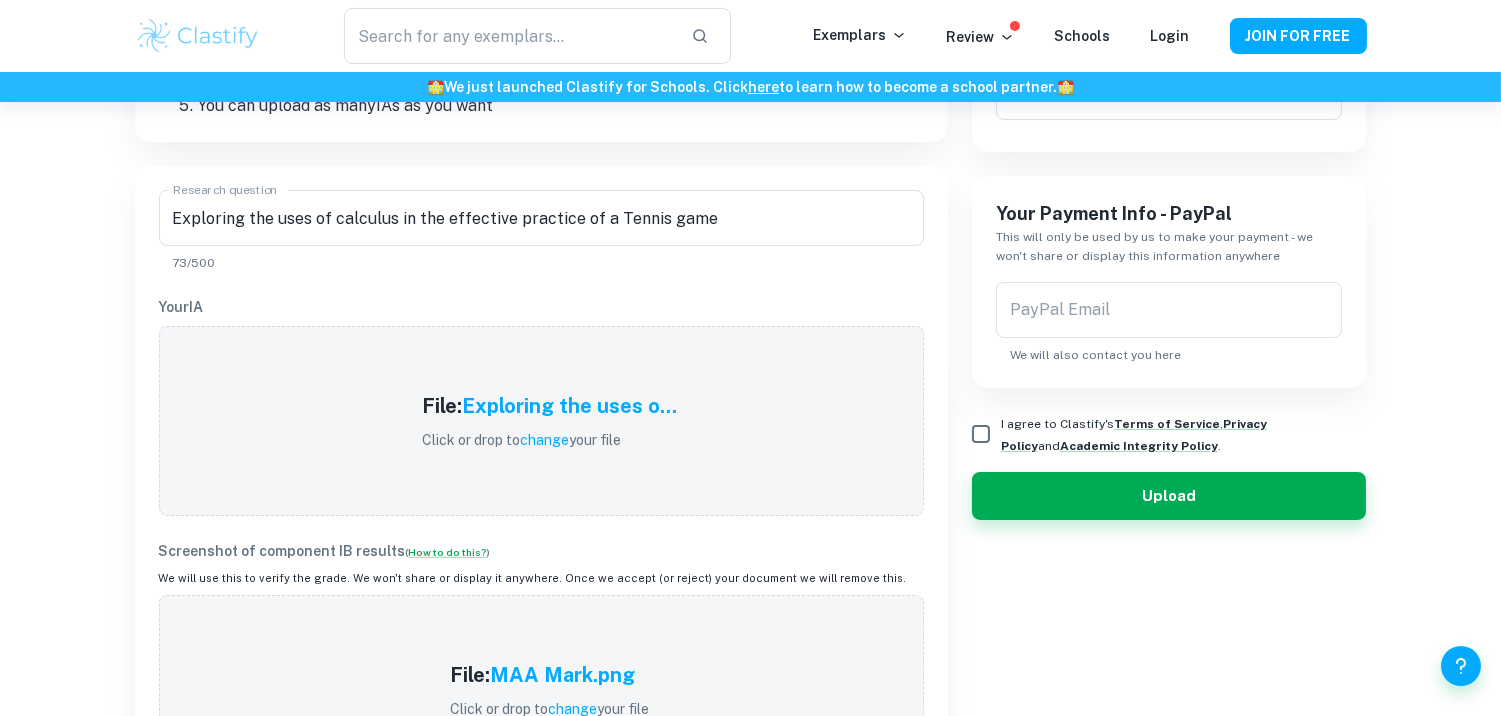 click on "I agree to Clastify's  Terms of Service ,  Privacy Policy  and  Academic Integrity Policy ." at bounding box center (981, 434) 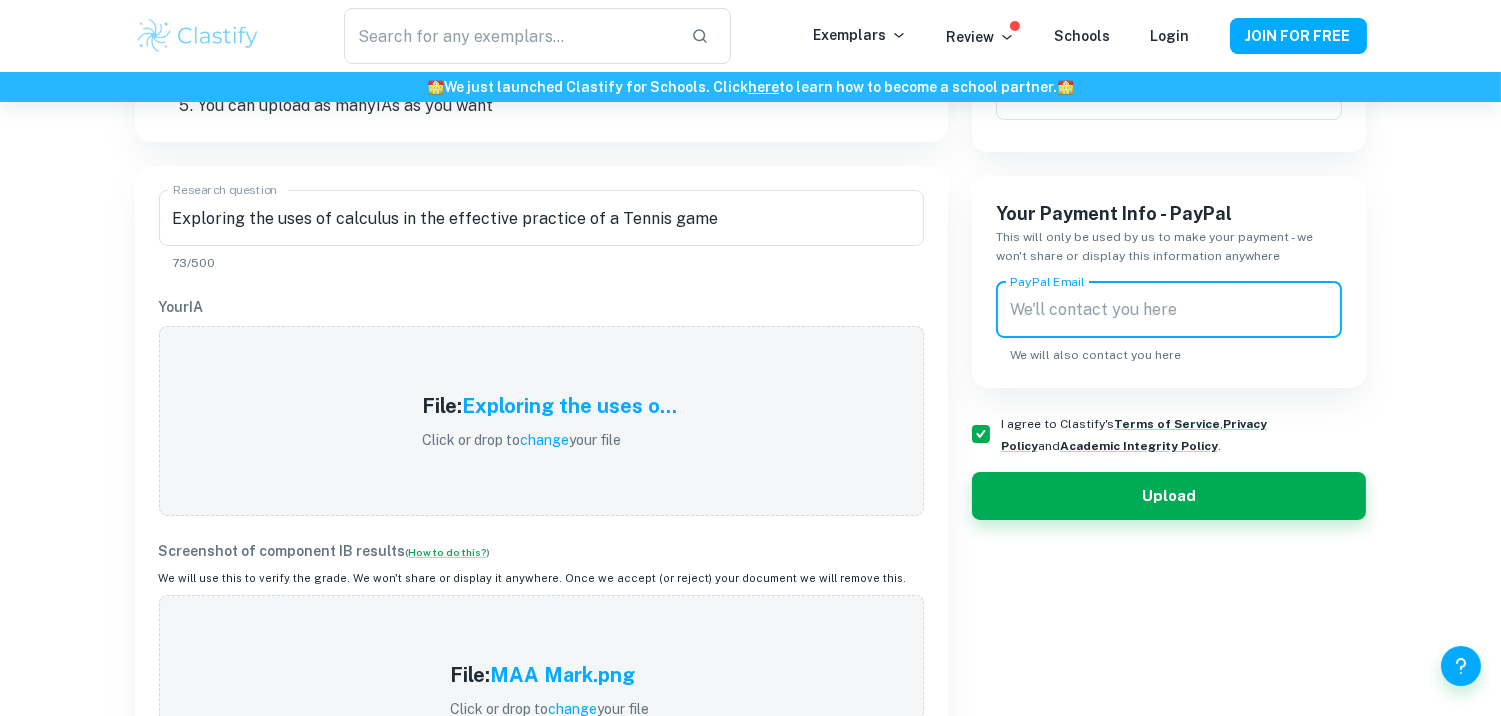 click on "PayPal Email" at bounding box center (1169, 310) 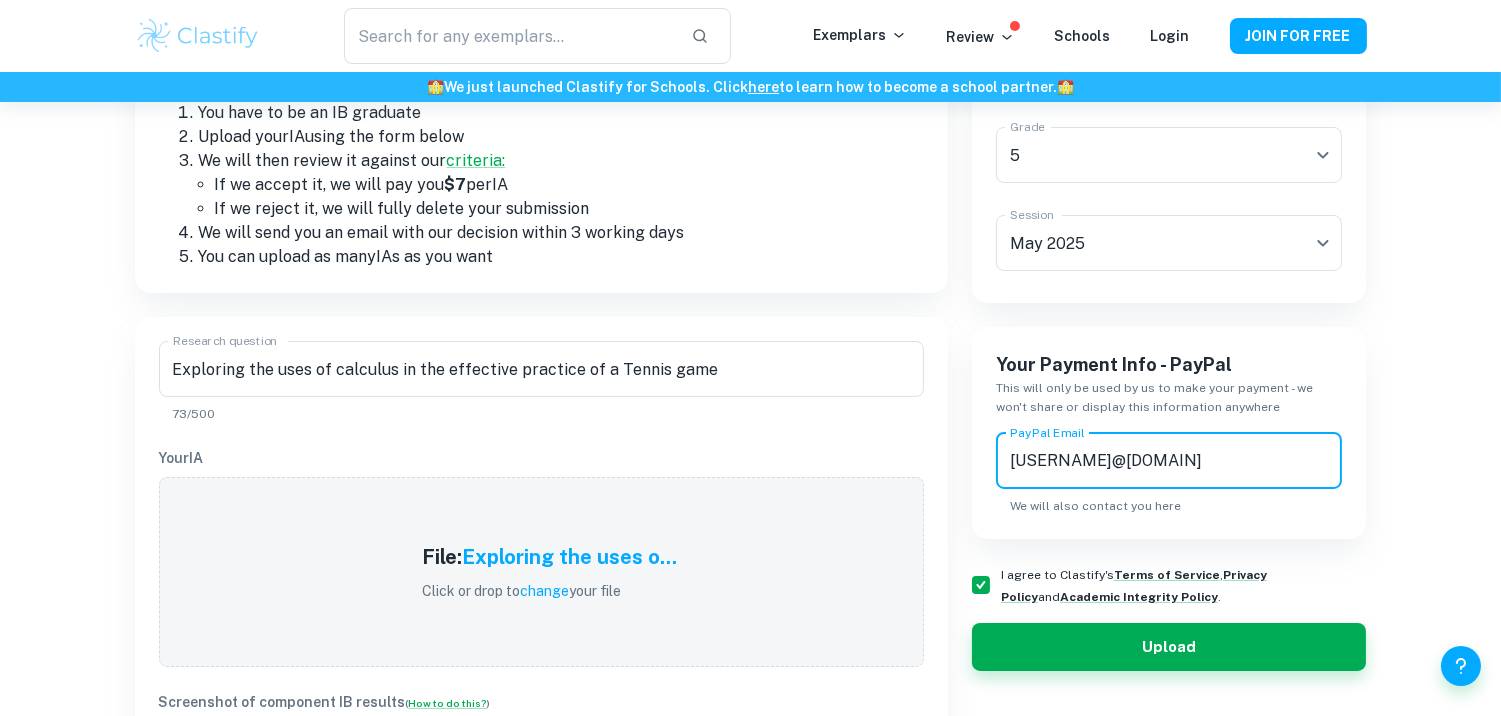 scroll, scrollTop: 414, scrollLeft: 0, axis: vertical 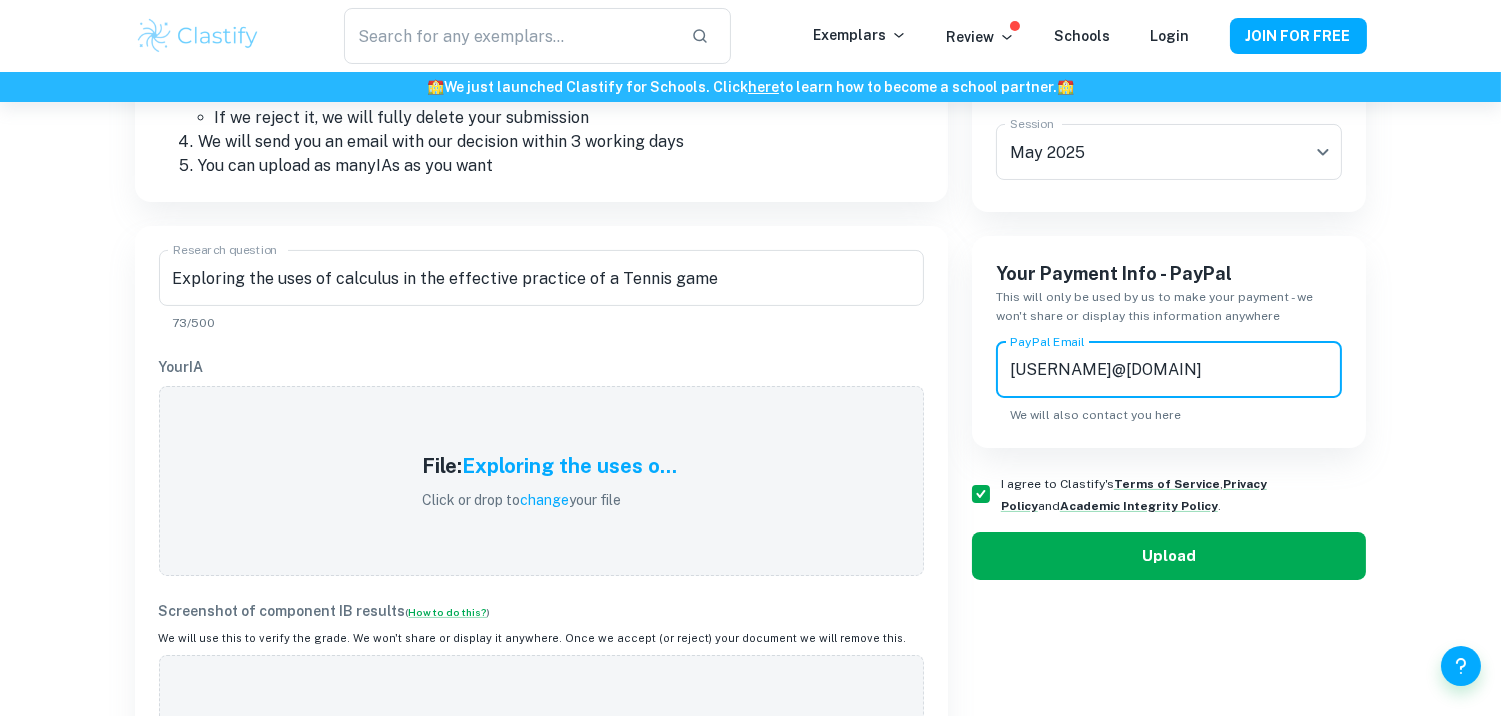 type on "[USERNAME]@[DOMAIN]" 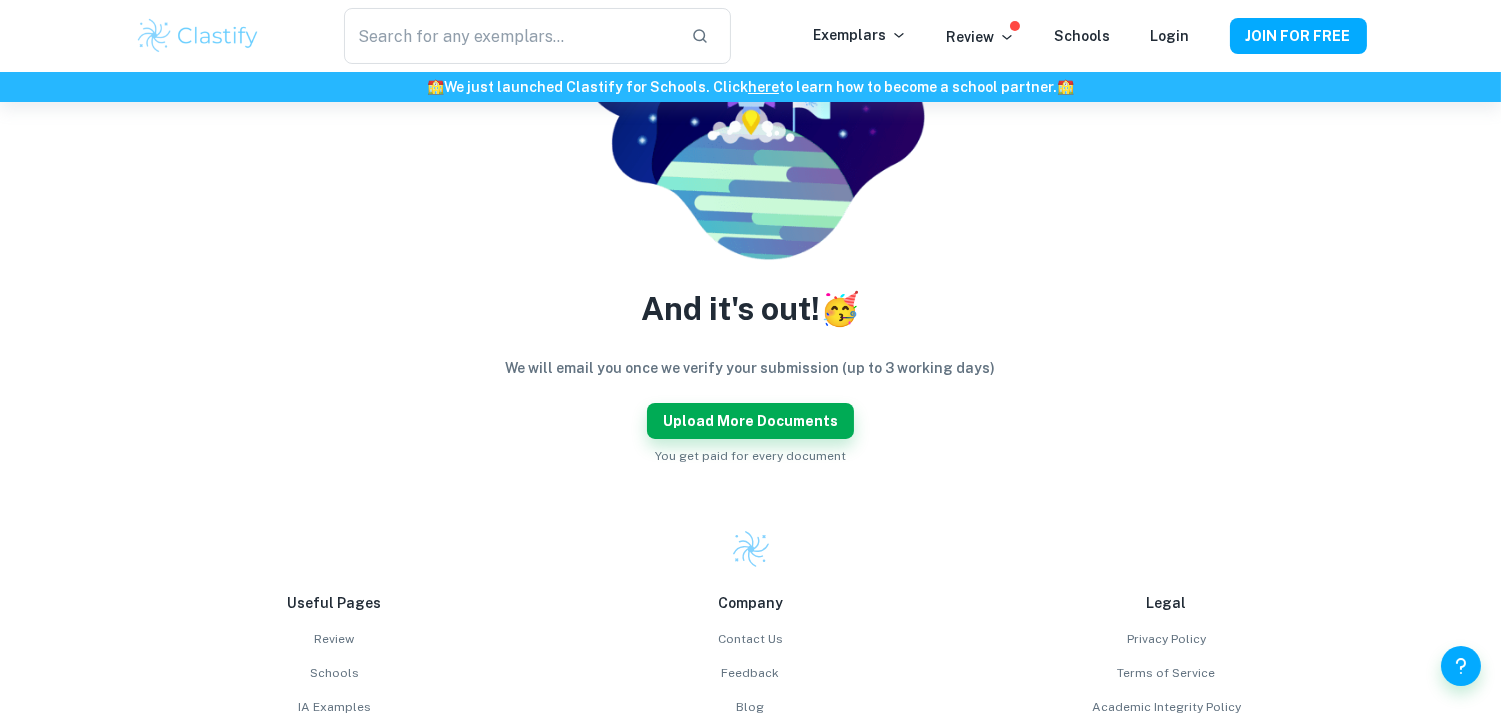 scroll, scrollTop: 314, scrollLeft: 0, axis: vertical 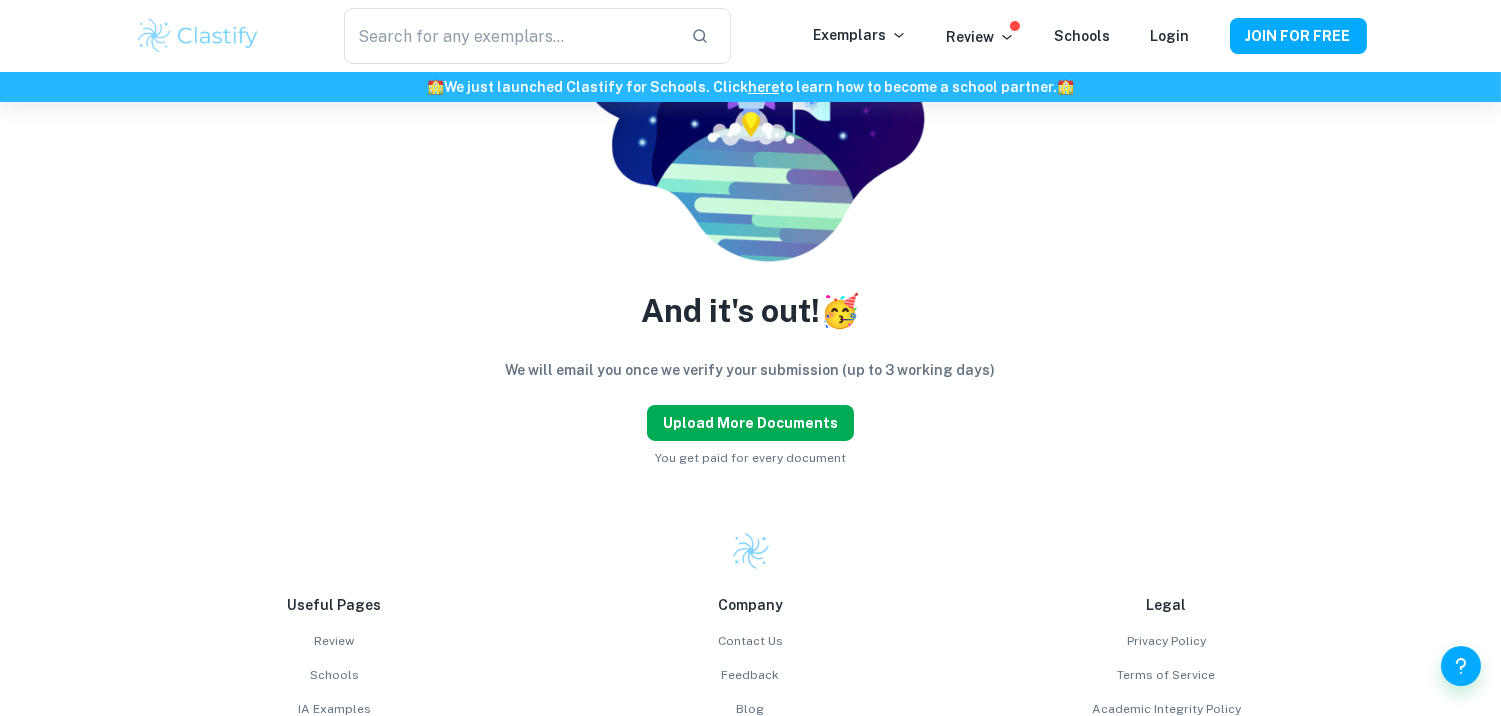 click on "Upload more documents" at bounding box center (750, 423) 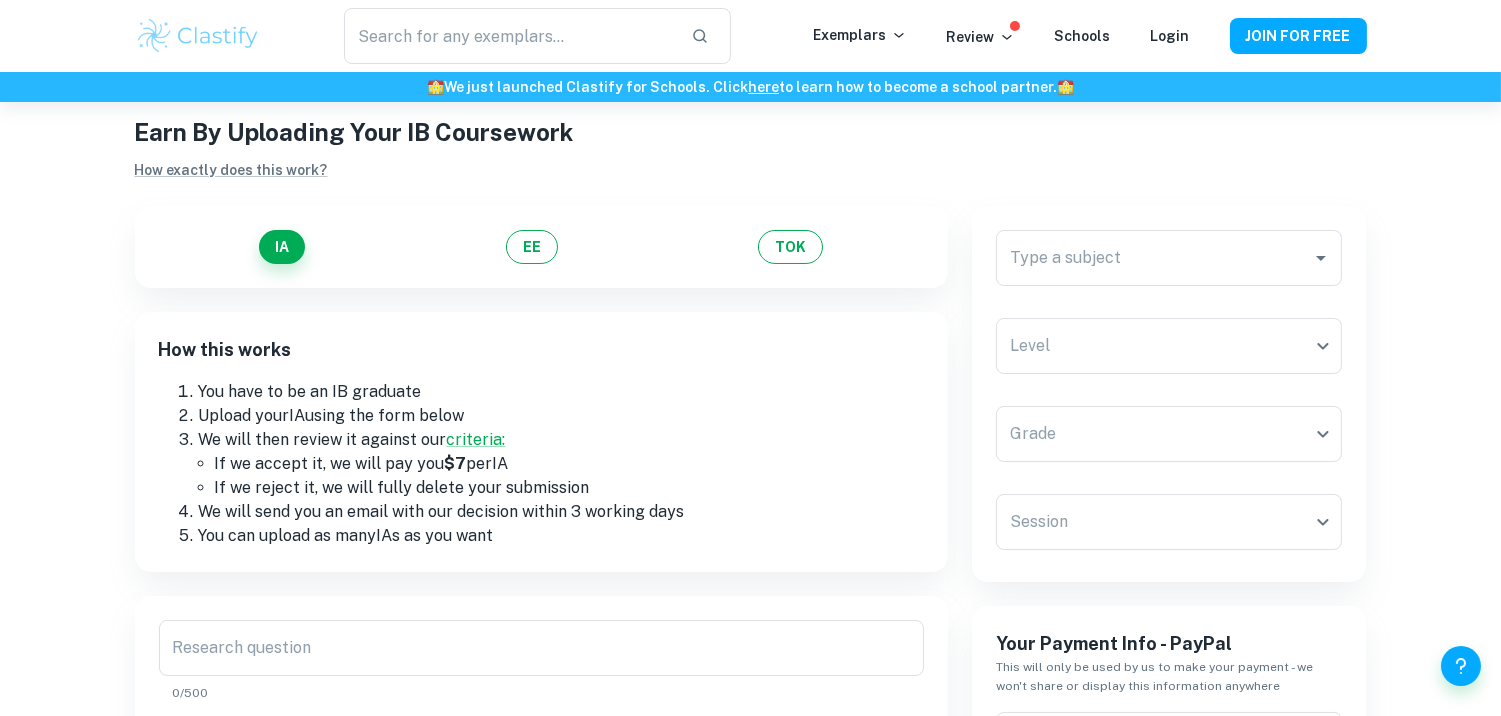 scroll, scrollTop: 43, scrollLeft: 0, axis: vertical 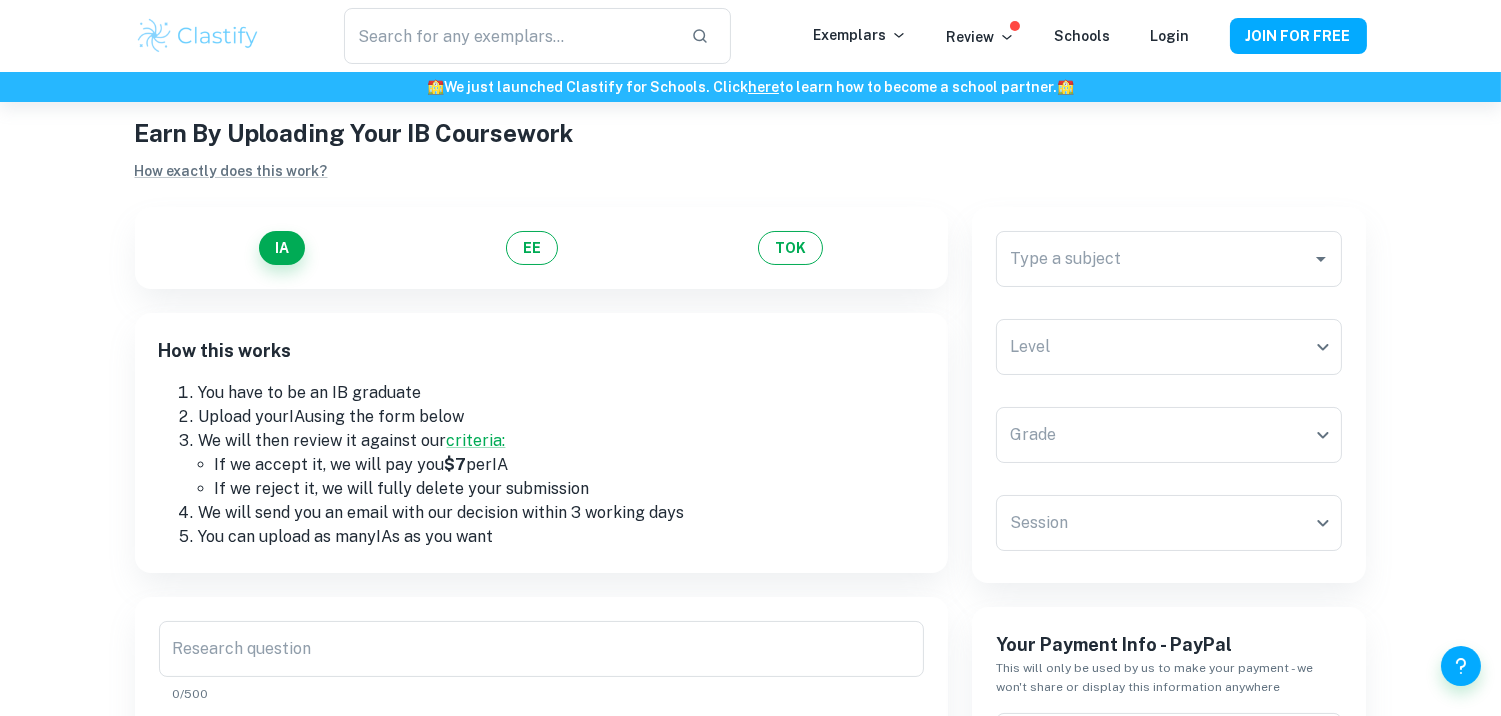 click on "Type a subject Type a subject" at bounding box center (1169, 259) 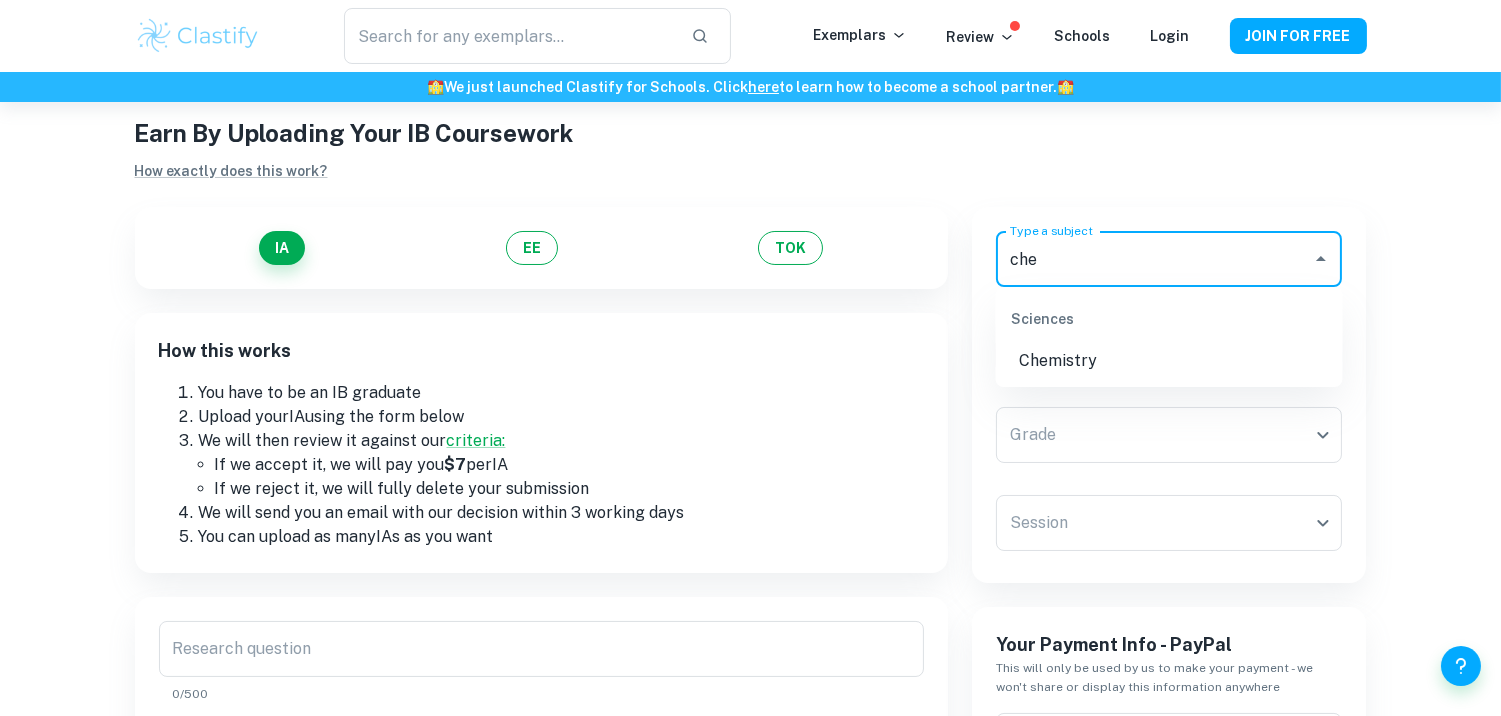 click on "Chemistry" at bounding box center [1169, 361] 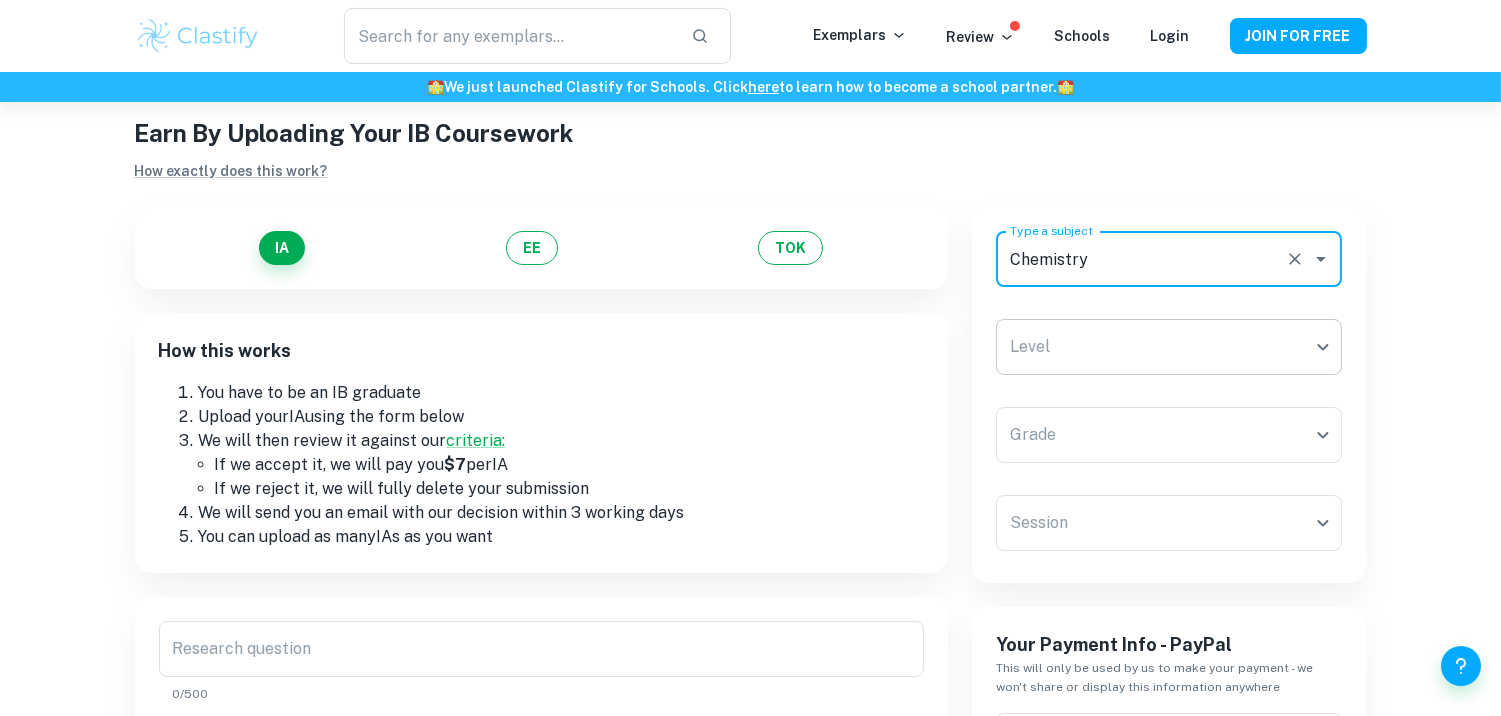 type on "Chemistry" 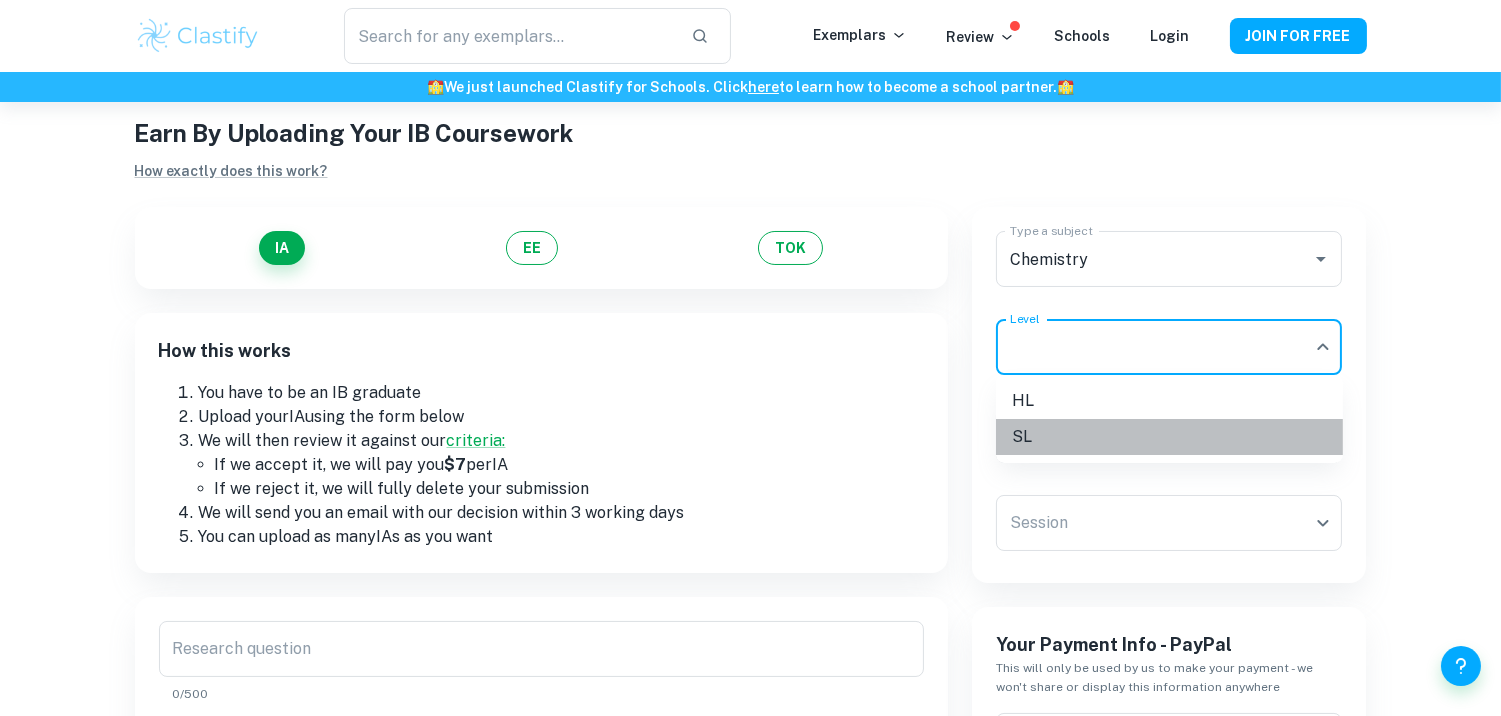 click on "SL" at bounding box center (1169, 437) 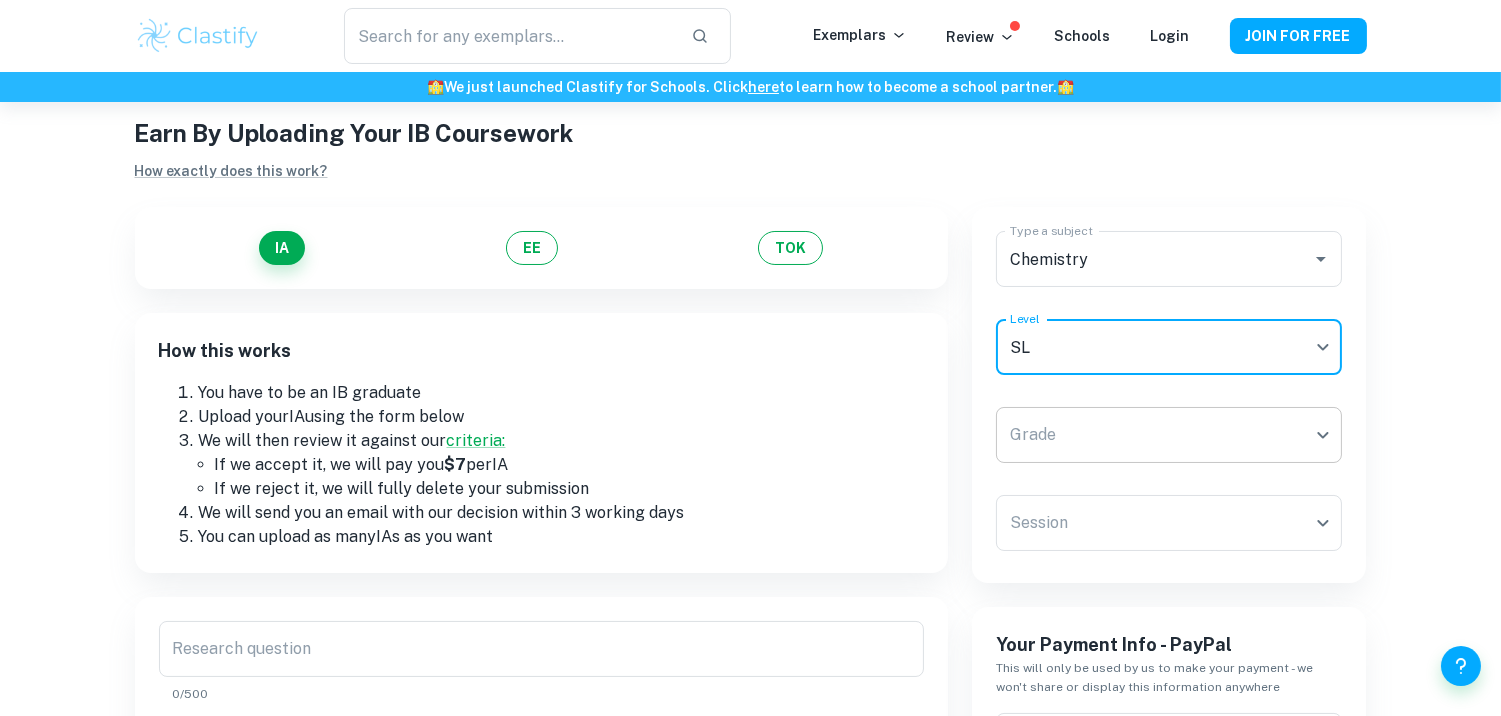 click on "We value your privacy We use cookies to enhance your browsing experience, serve personalised ads or content, and analyse our traffic. By clicking "Accept All", you consent to our use of cookies.   Cookie Policy Customise   Reject All   Accept All   Customise Consent Preferences   We use cookies to help you navigate efficiently and perform certain functions. You will find detailed information about all cookies under each consent category below. The cookies that are categorised as "Necessary" are stored on your browser as they are essential for enabling the basic functionalities of the site. ...  Show more For more information on how Google's third-party cookies operate and handle your data, see:   Google Privacy Policy Necessary Always Active Necessary cookies are required to enable the basic features of this site, such as providing secure log-in or adjusting your consent preferences. These cookies do not store any personally identifiable data. Functional Analytics Performance Advertisement Uncategorised" at bounding box center (750, 417) 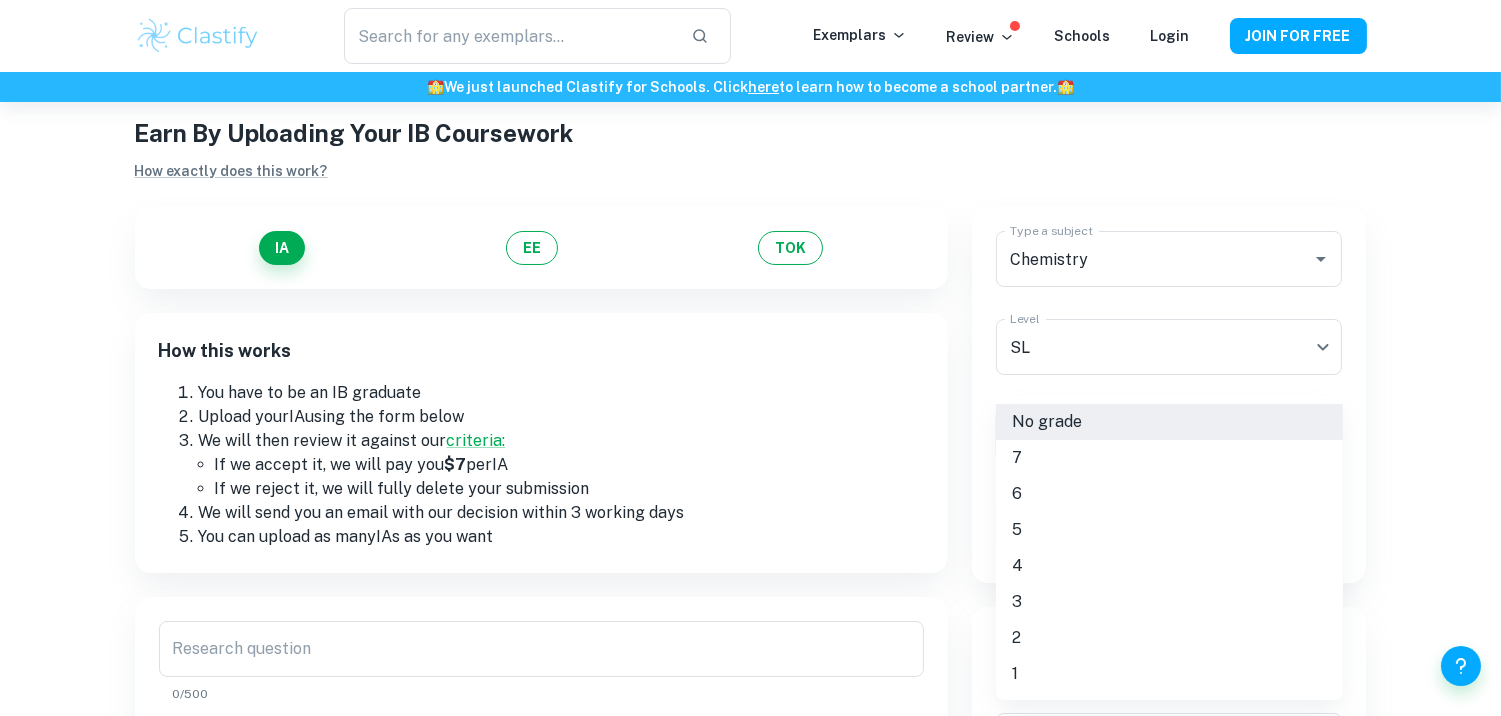 click on "5" at bounding box center [1169, 530] 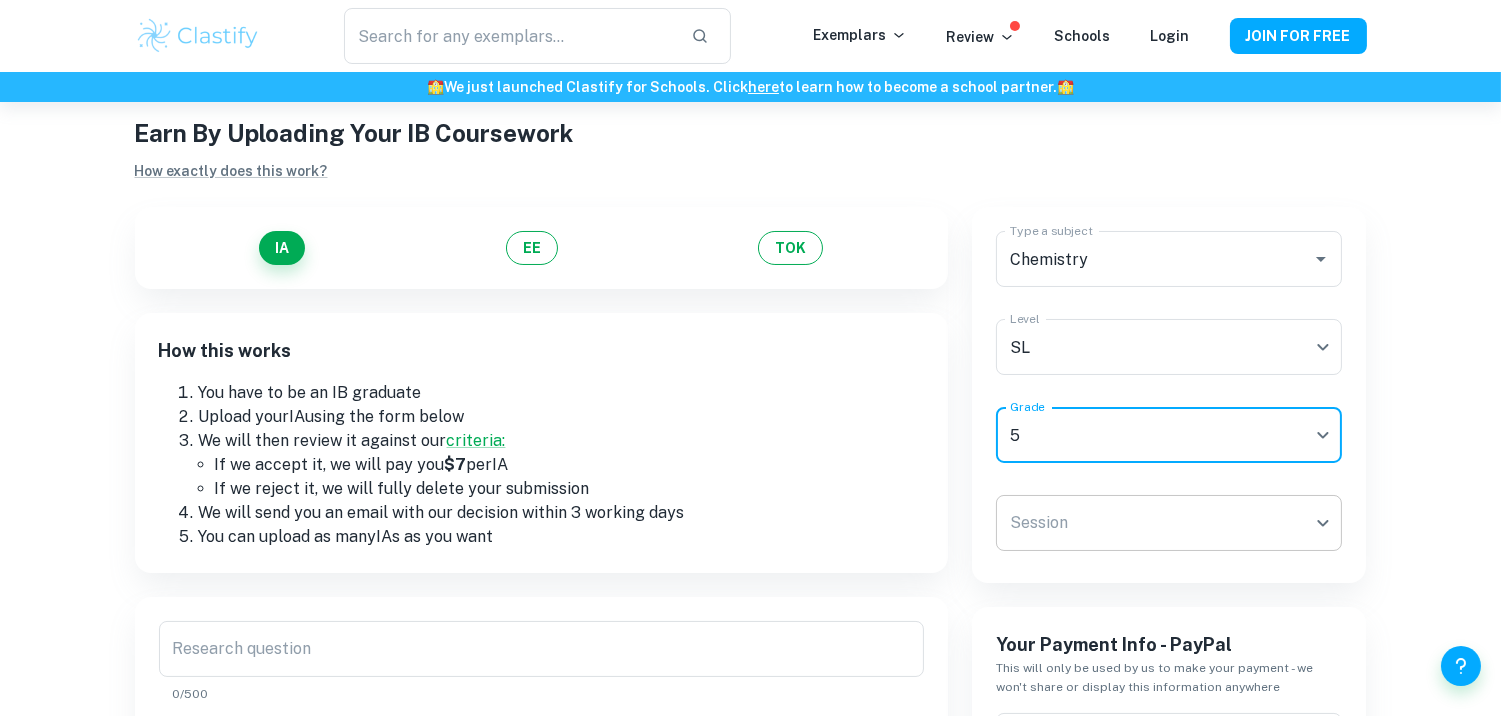 click on "We value your privacy We use cookies to enhance your browsing experience, serve personalised ads or content, and analyse our traffic. By clicking "Accept All", you consent to our use of cookies.   Cookie Policy Customise   Reject All   Accept All   Customise Consent Preferences   We use cookies to help you navigate efficiently and perform certain functions. You will find detailed information about all cookies under each consent category below. The cookies that are categorised as "Necessary" are stored on your browser as they are essential for enabling the basic functionalities of the site. ...  Show more For more information on how Google's third-party cookies operate and handle your data, see:   Google Privacy Policy Necessary Always Active Necessary cookies are required to enable the basic features of this site, such as providing secure log-in or adjusting your consent preferences. These cookies do not store any personally identifiable data. Functional Analytics Performance Advertisement Uncategorised" at bounding box center (750, 417) 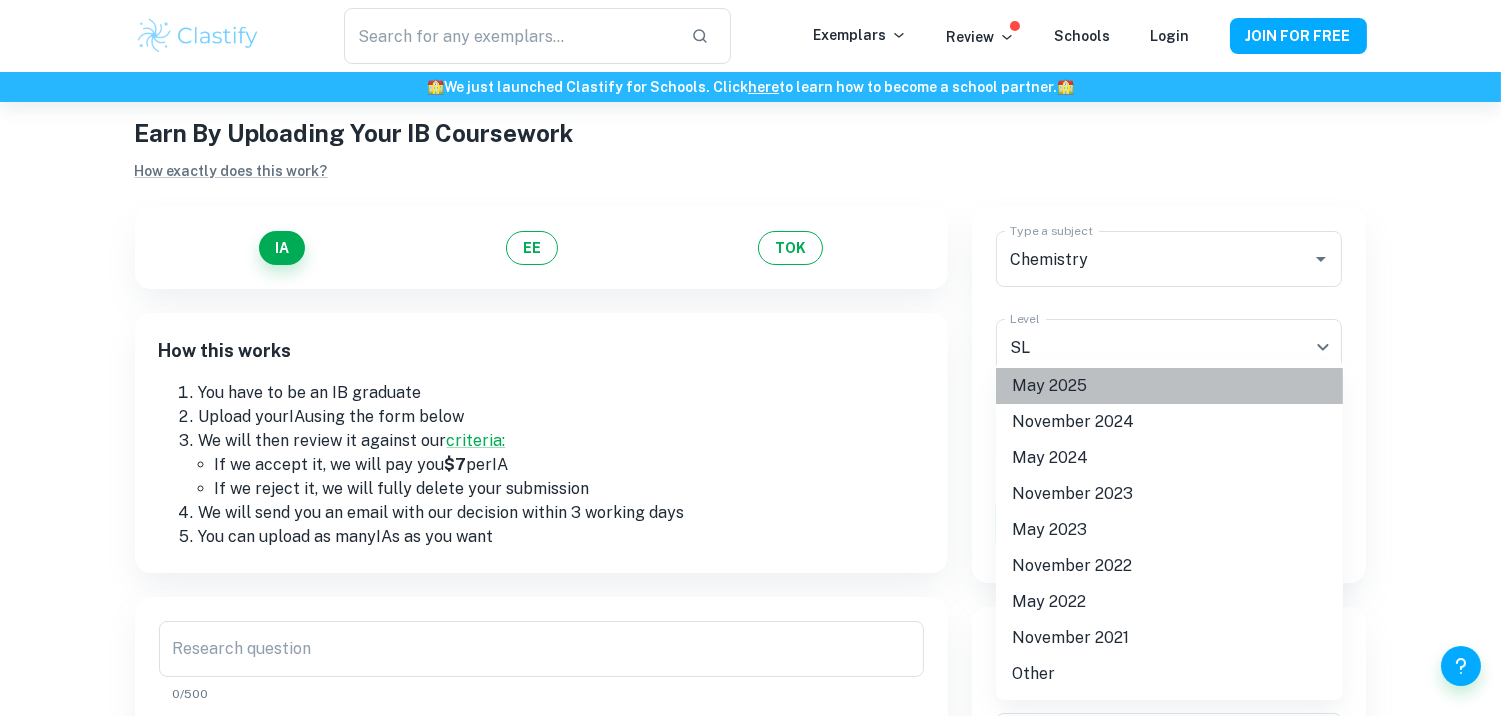 click on "May 2025" at bounding box center (1169, 386) 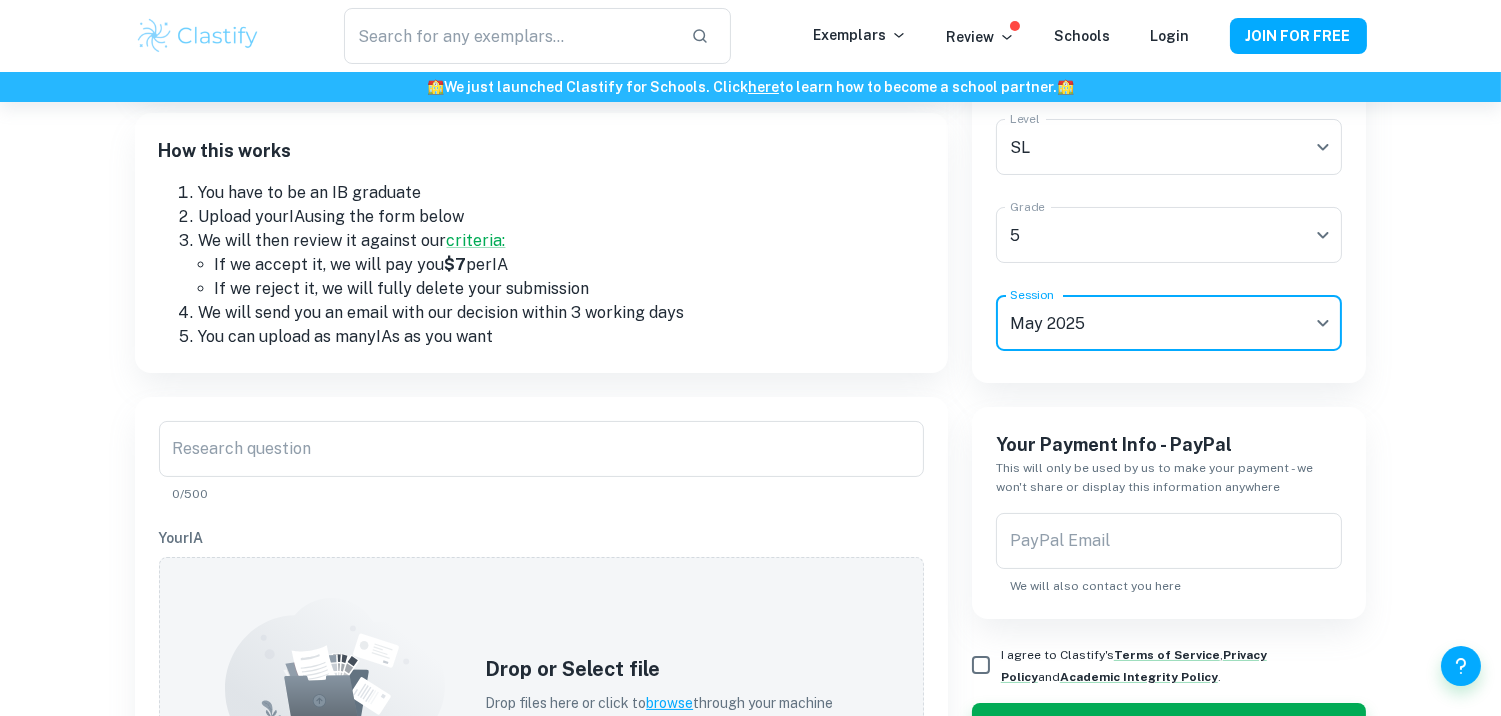 scroll, scrollTop: 244, scrollLeft: 0, axis: vertical 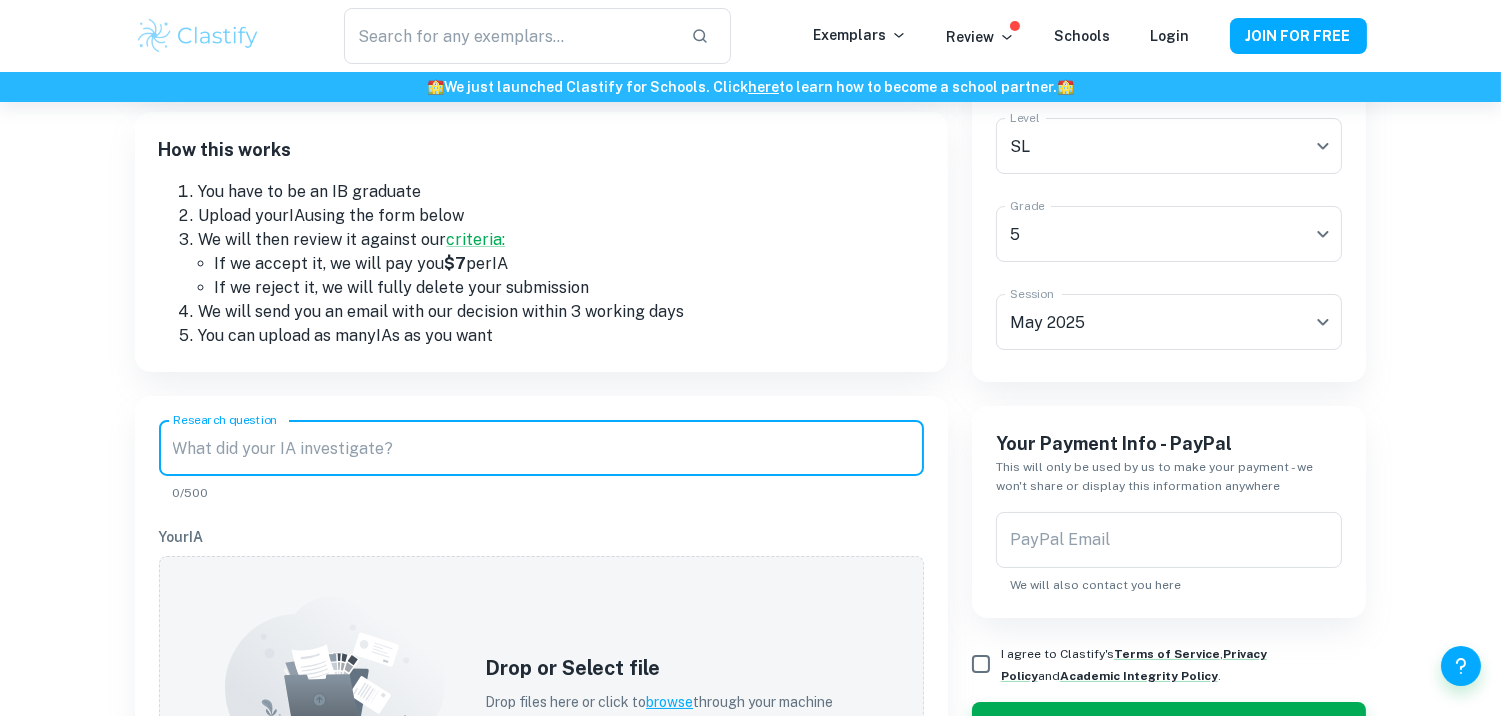 click on "Research question" at bounding box center (541, 448) 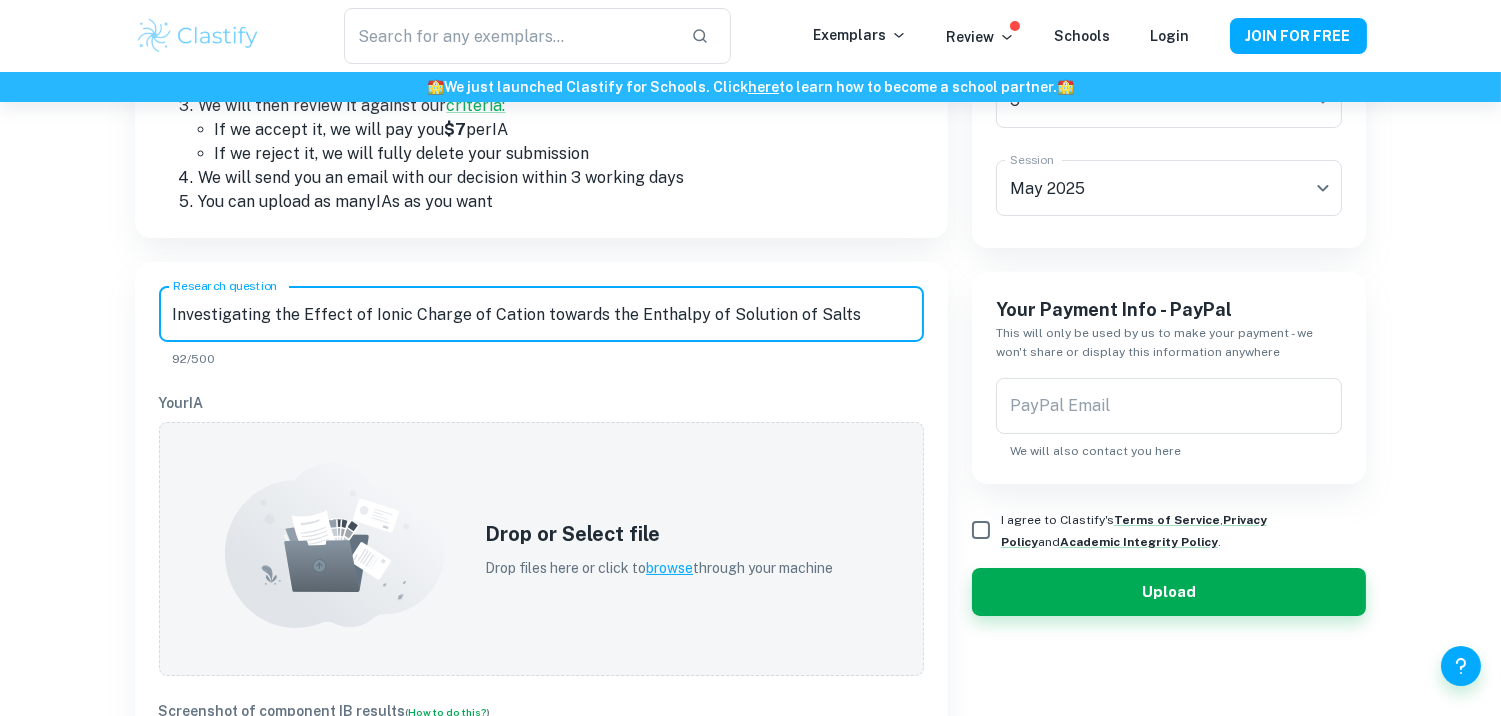 scroll, scrollTop: 390, scrollLeft: 0, axis: vertical 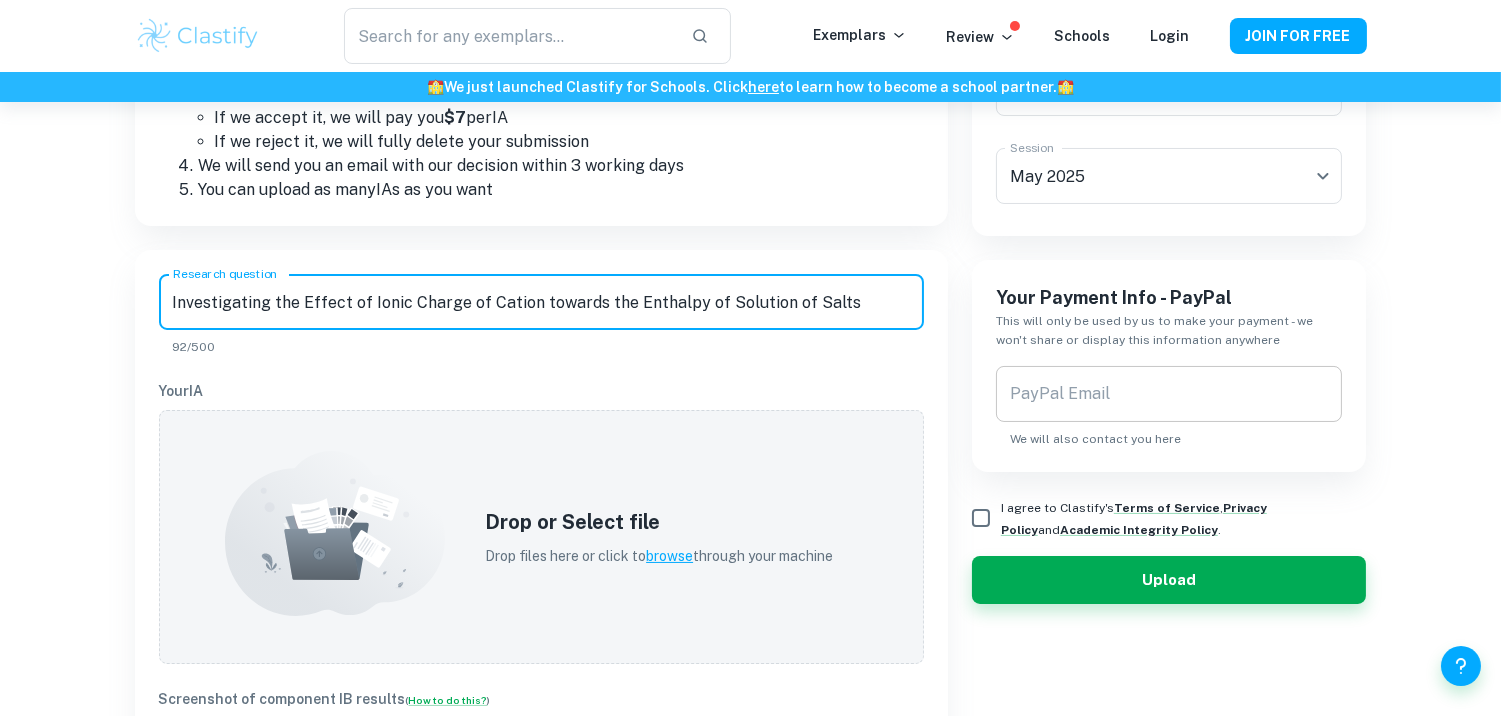 type on "Investigating the Effect of Ionic Charge of Cation towards the Enthalpy of Solution of Salts" 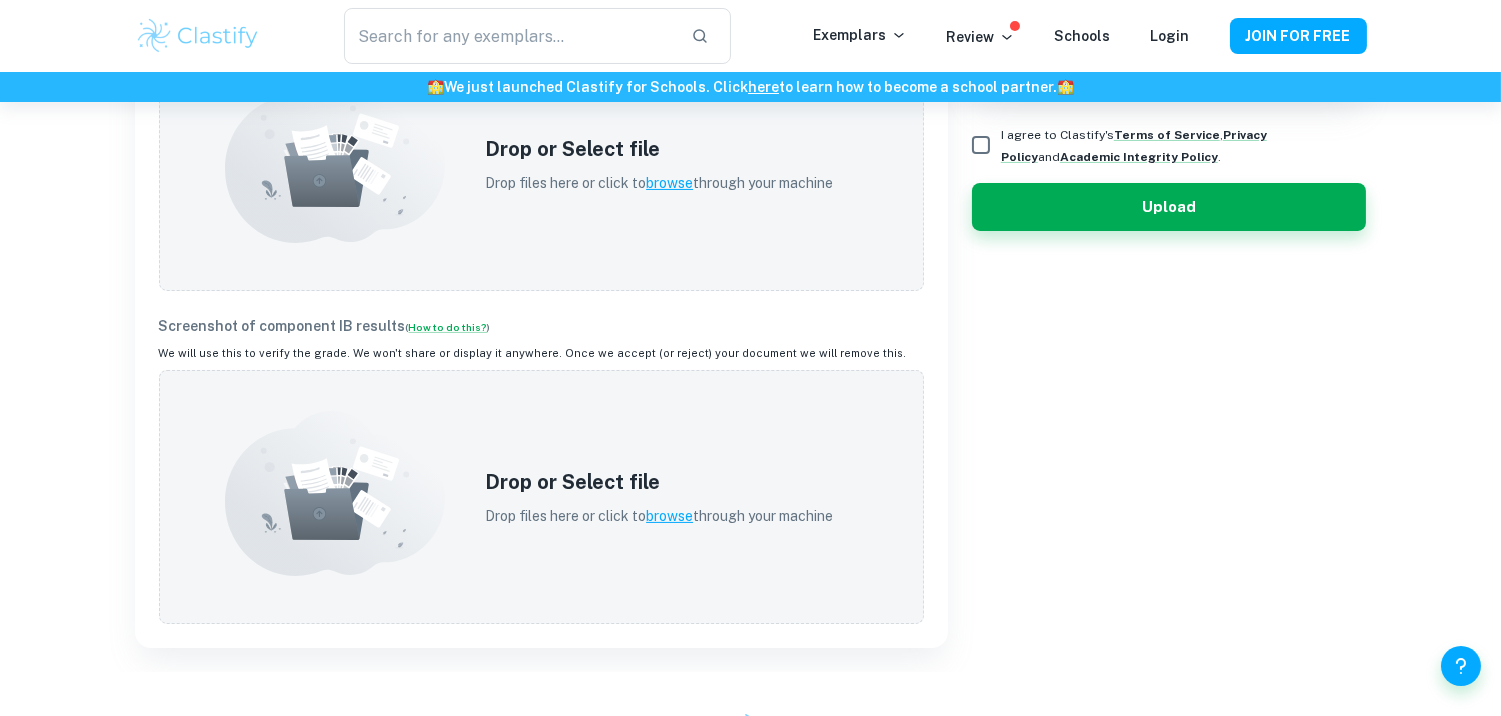 scroll, scrollTop: 798, scrollLeft: 0, axis: vertical 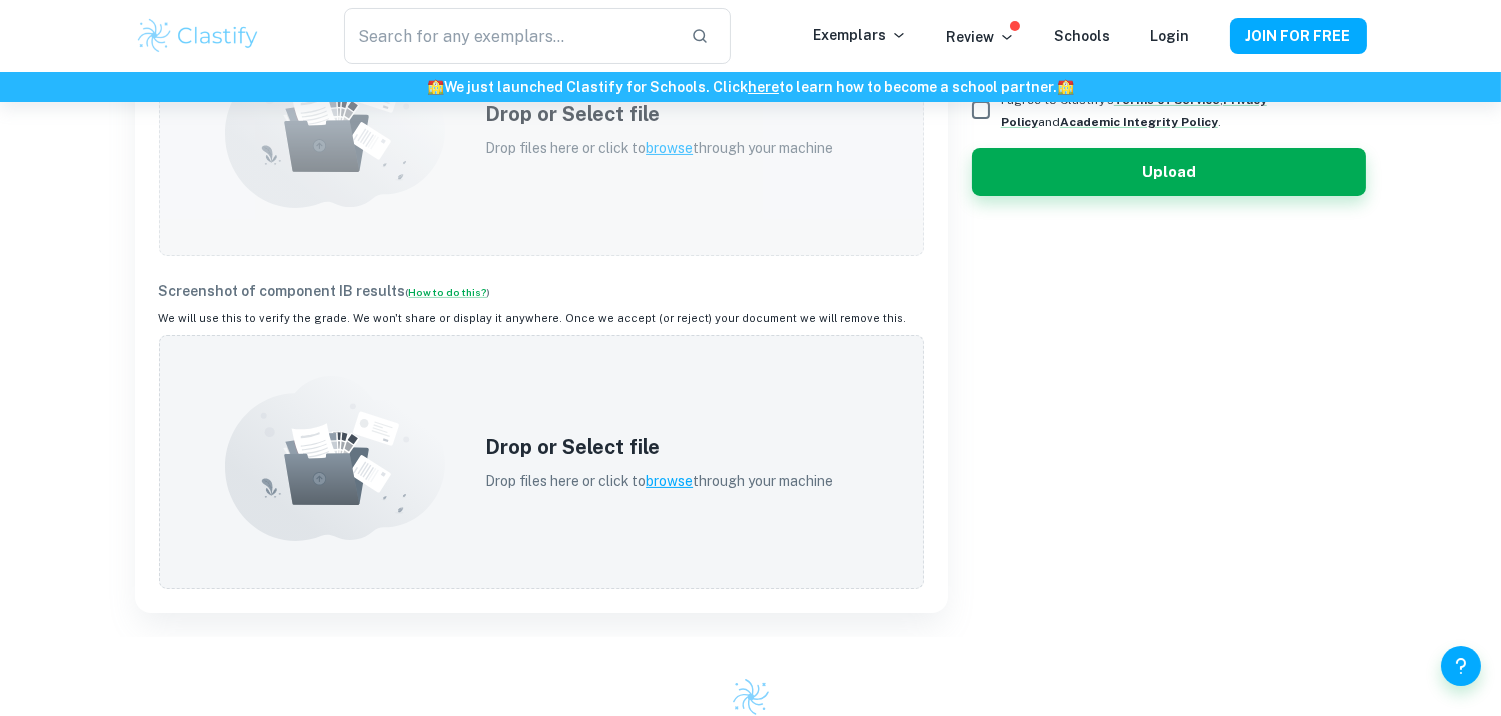 type on "[USERNAME]@[DOMAIN]" 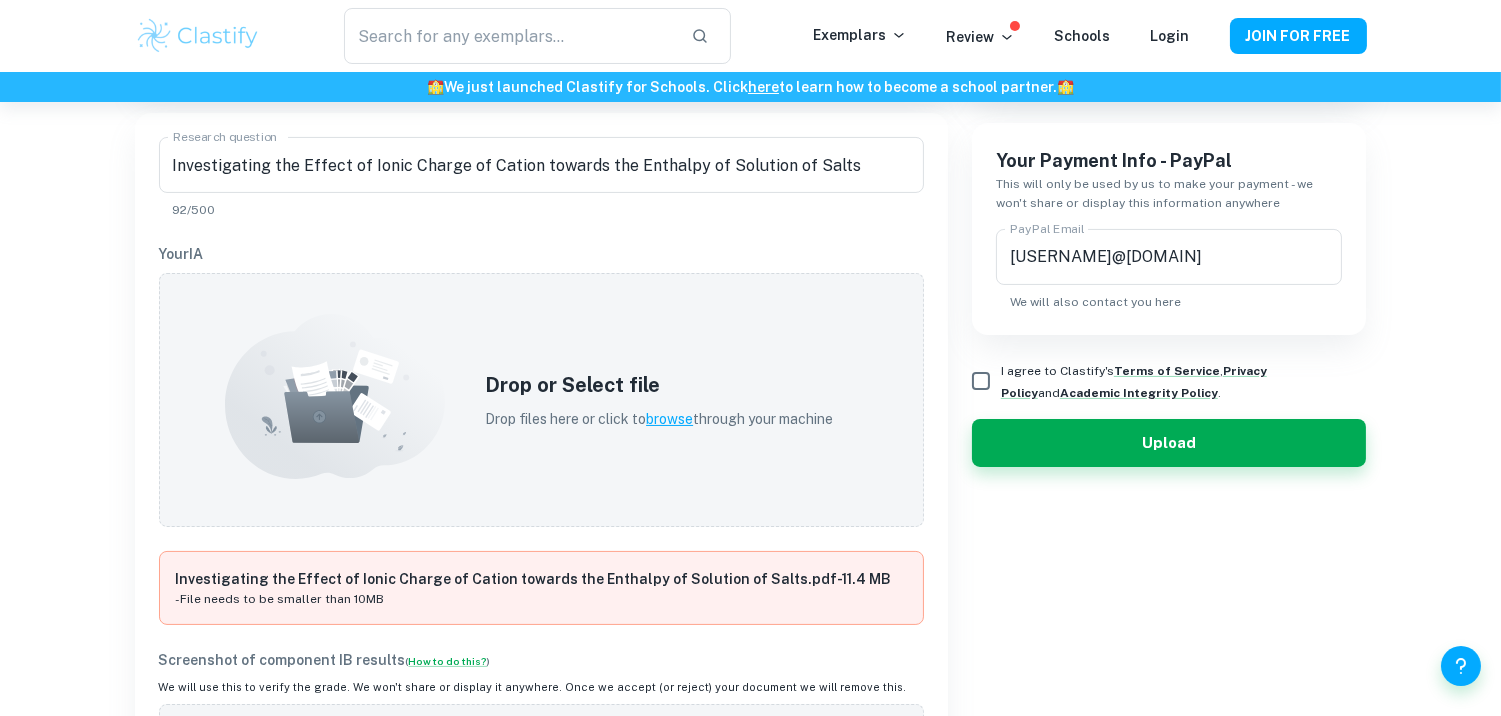 scroll, scrollTop: 522, scrollLeft: 0, axis: vertical 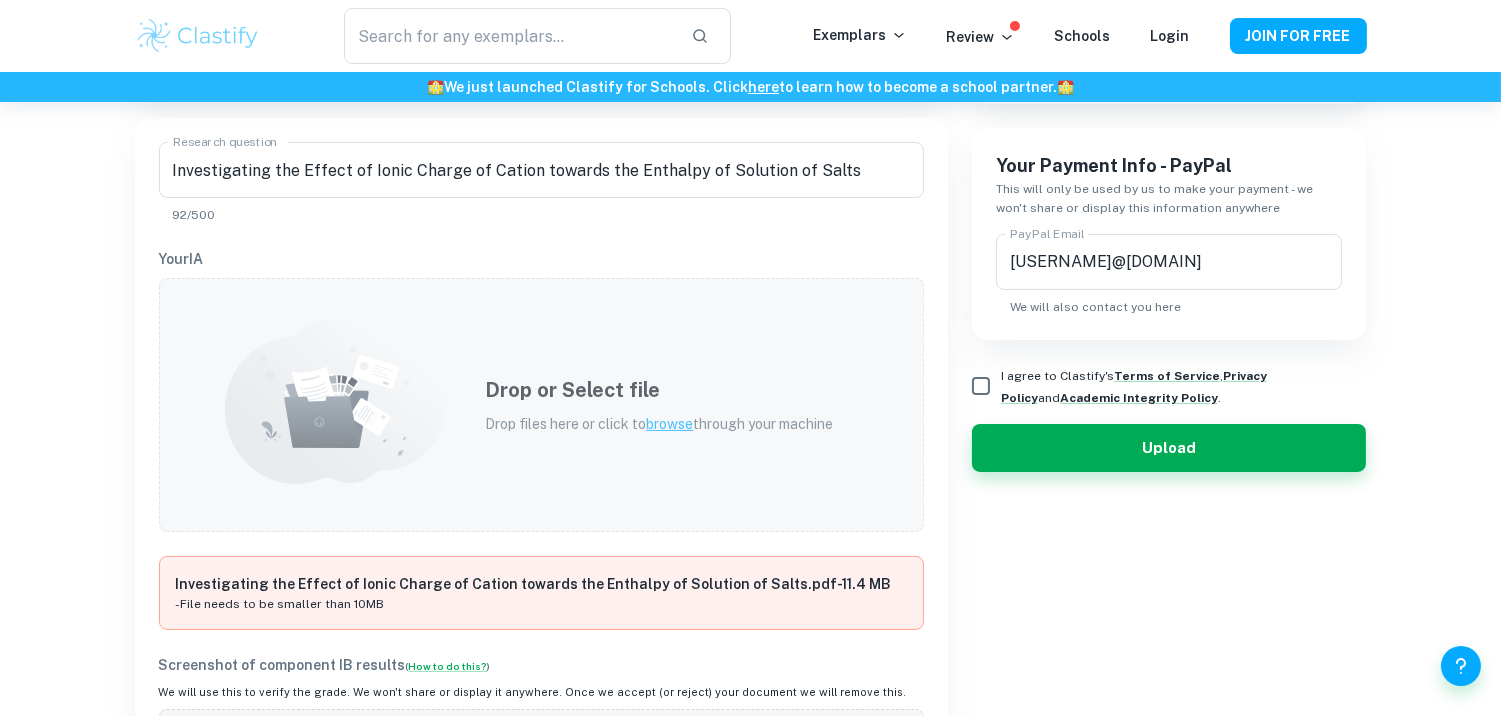 click on "Drop or Select file Drop files here or click to  browse  through your machine" at bounding box center [541, 405] 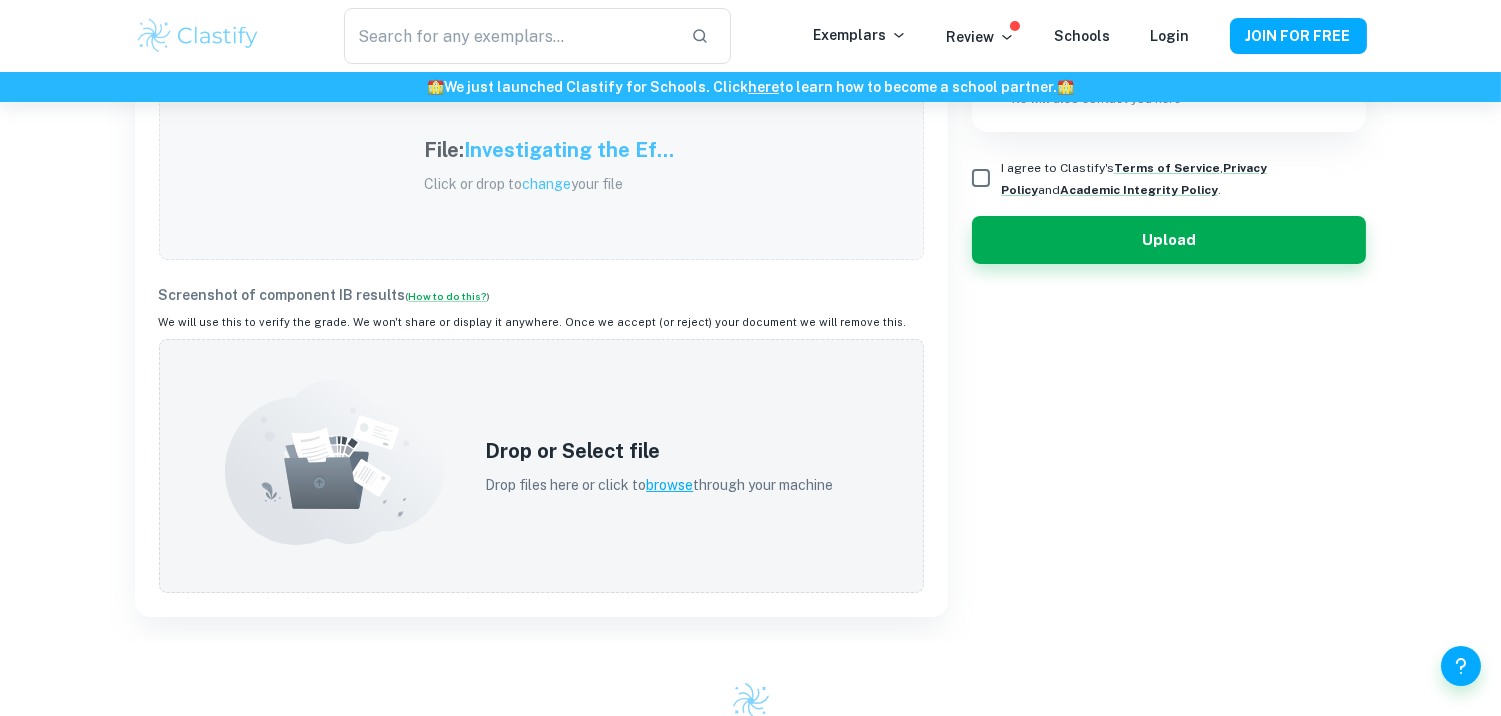 scroll, scrollTop: 732, scrollLeft: 0, axis: vertical 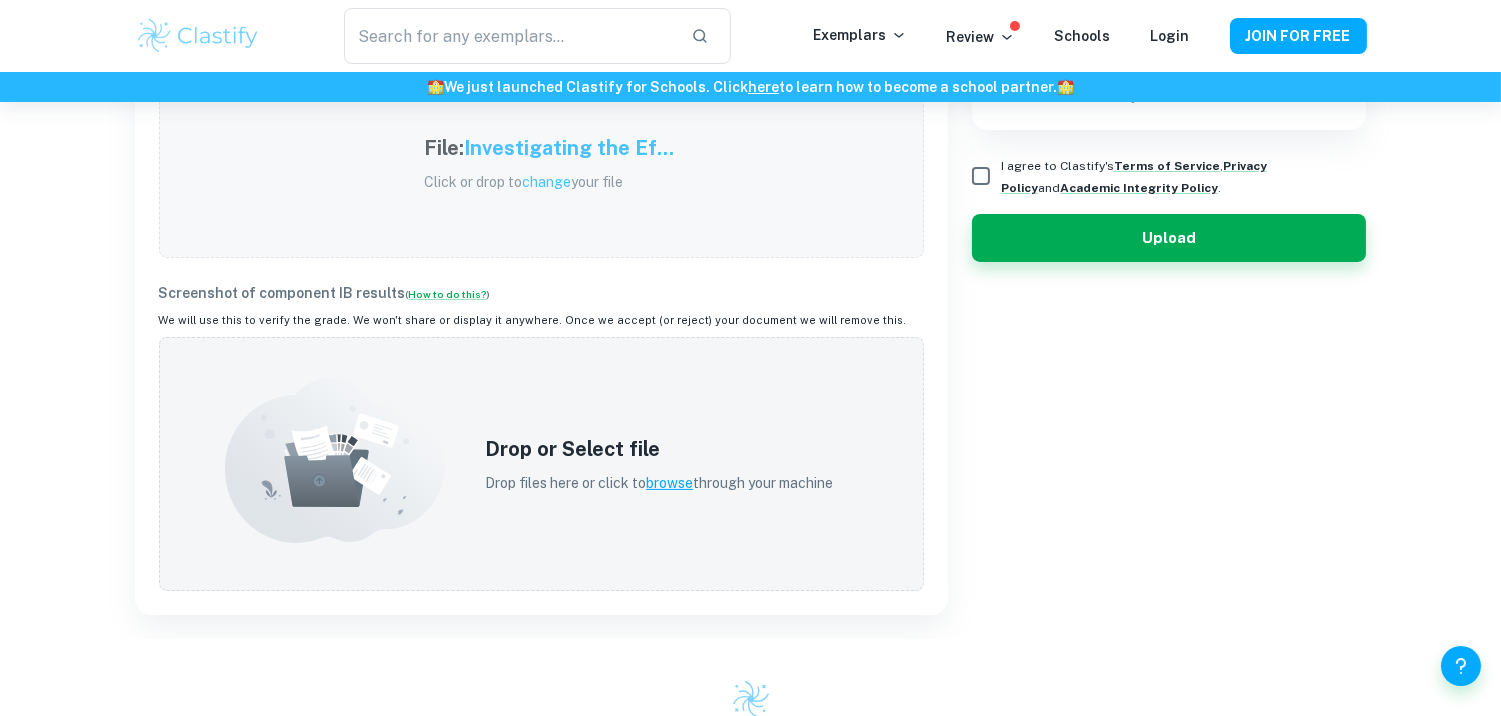 click on "Drop or Select file" at bounding box center (659, 449) 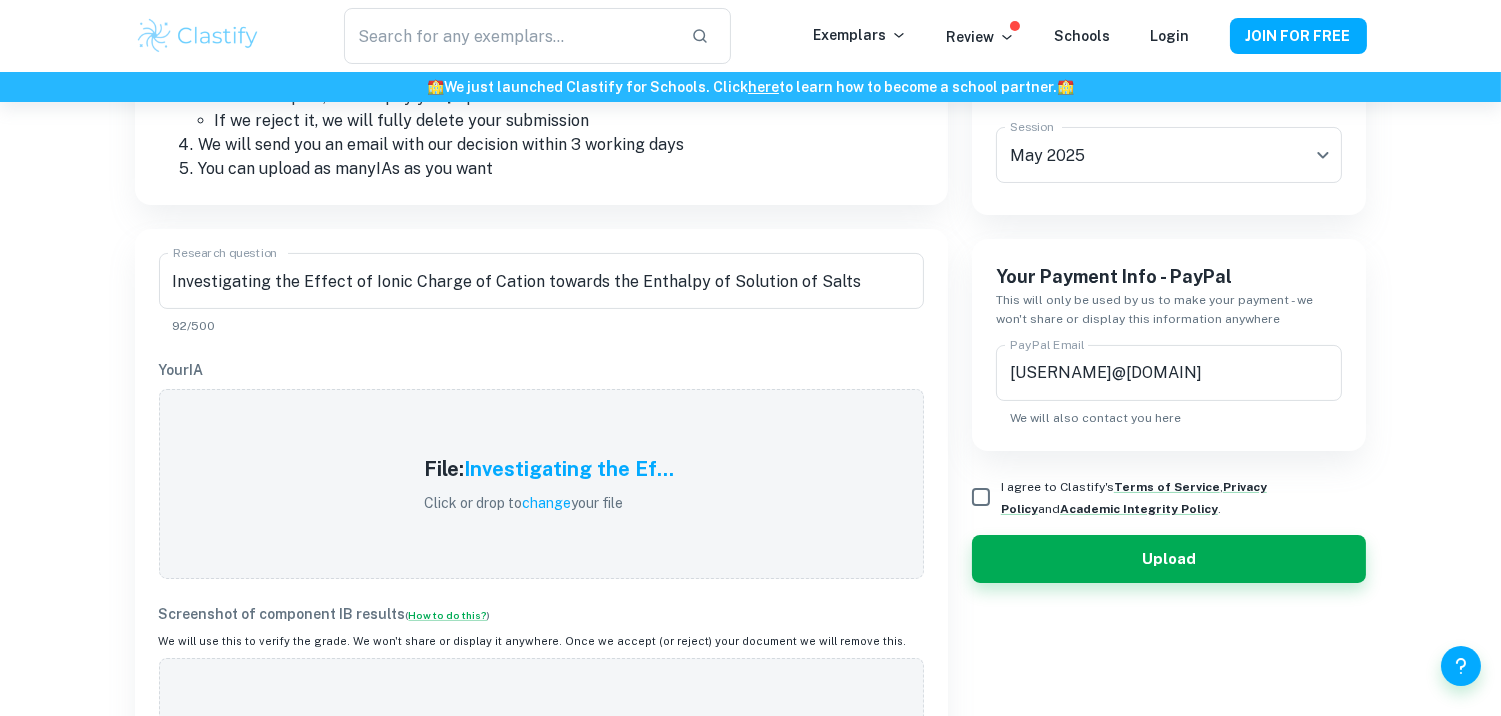 scroll, scrollTop: 405, scrollLeft: 0, axis: vertical 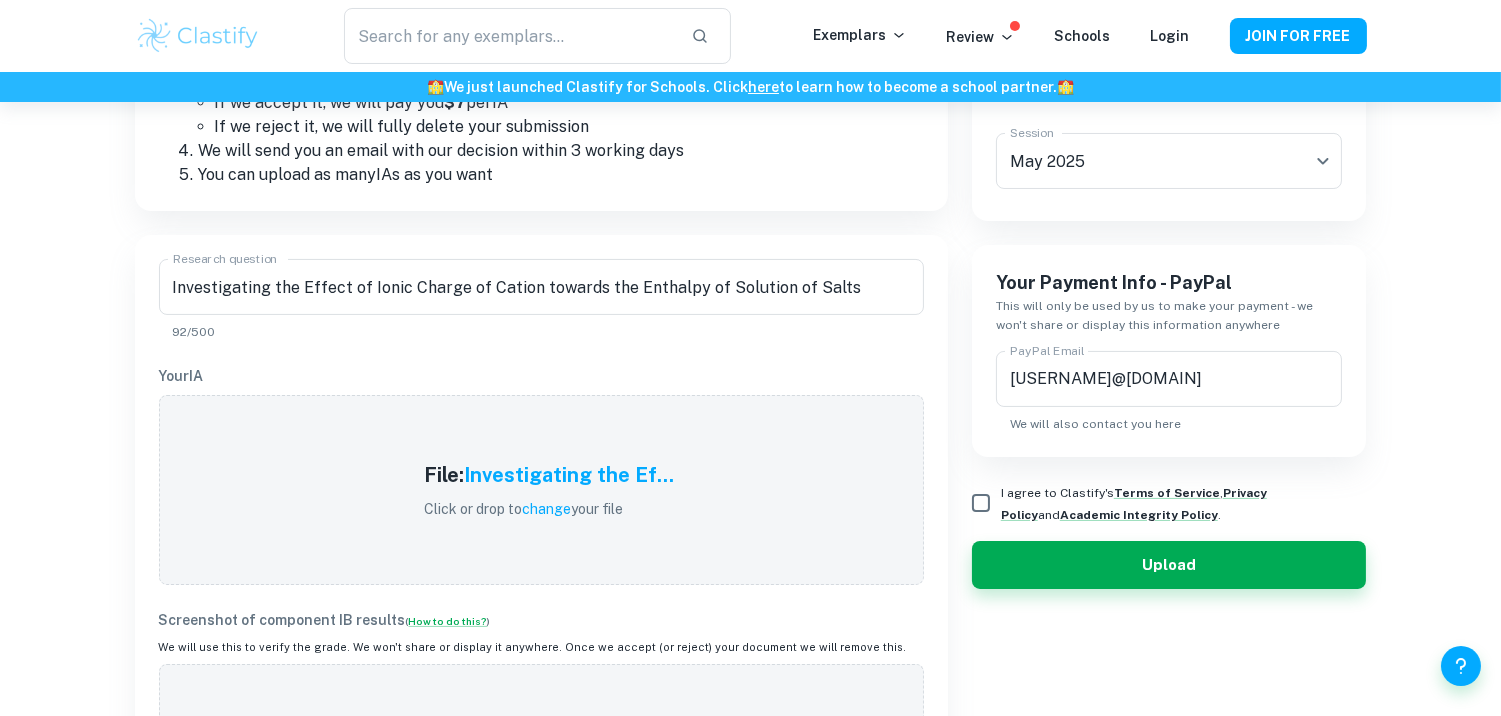 click on "I agree to Clastify's  Terms of Service ,  Privacy Policy  and  Academic Integrity Policy ." at bounding box center [981, 503] 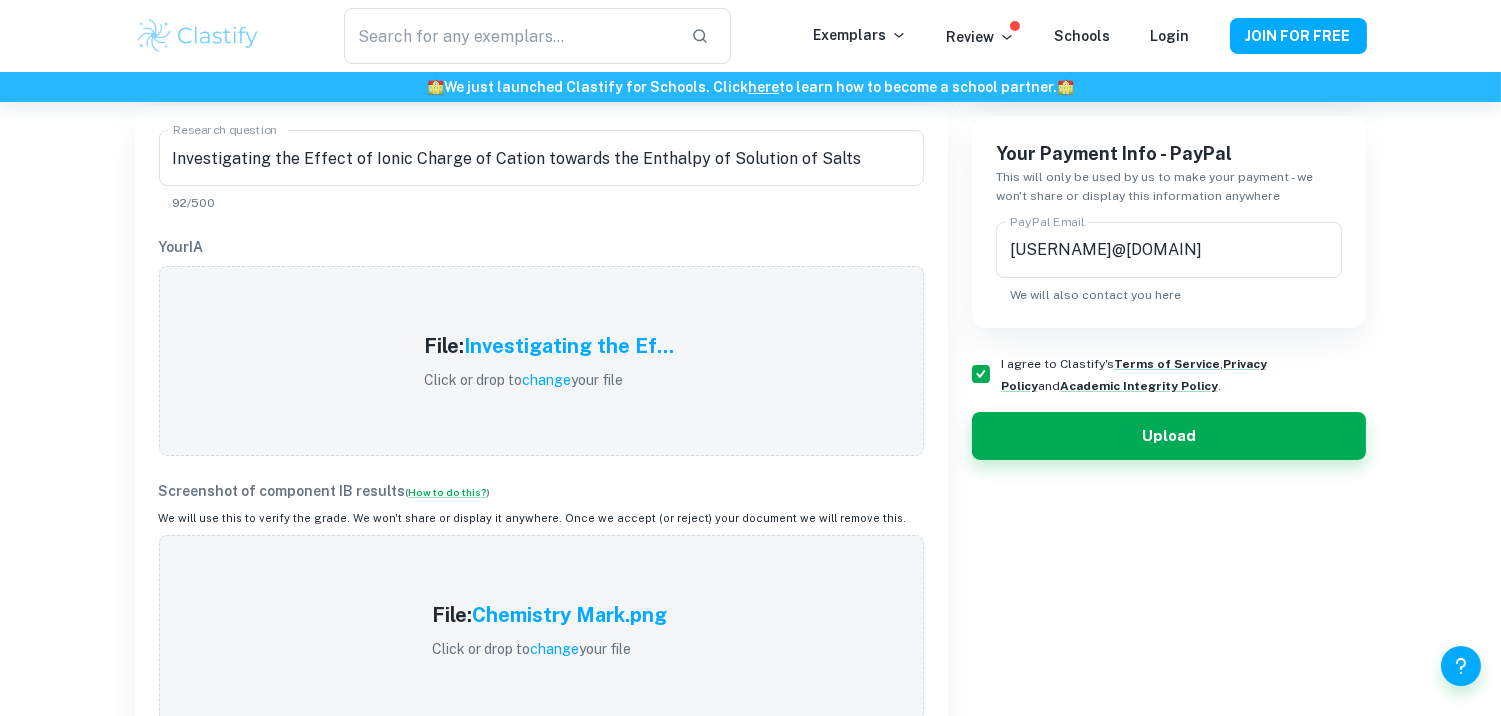 scroll, scrollTop: 547, scrollLeft: 0, axis: vertical 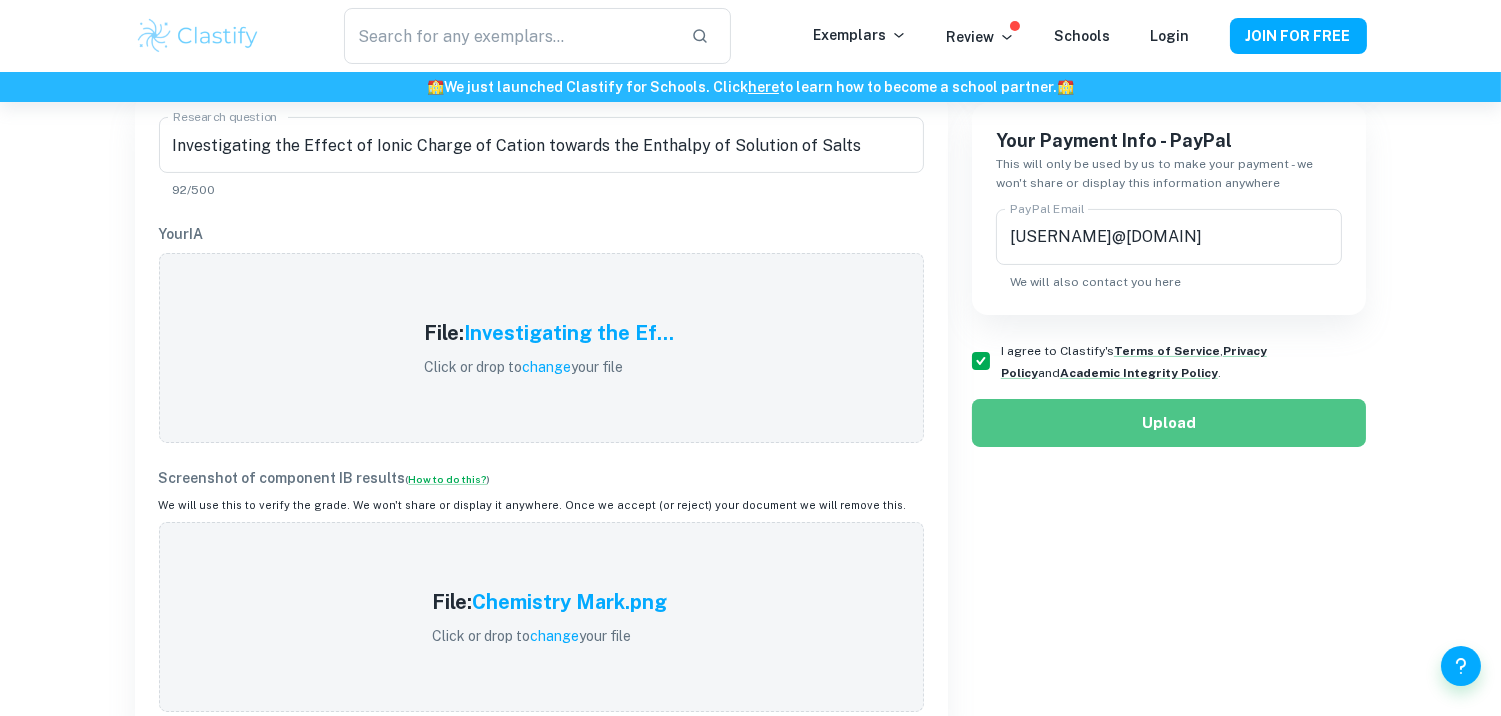 click on "Upload" at bounding box center (1169, 423) 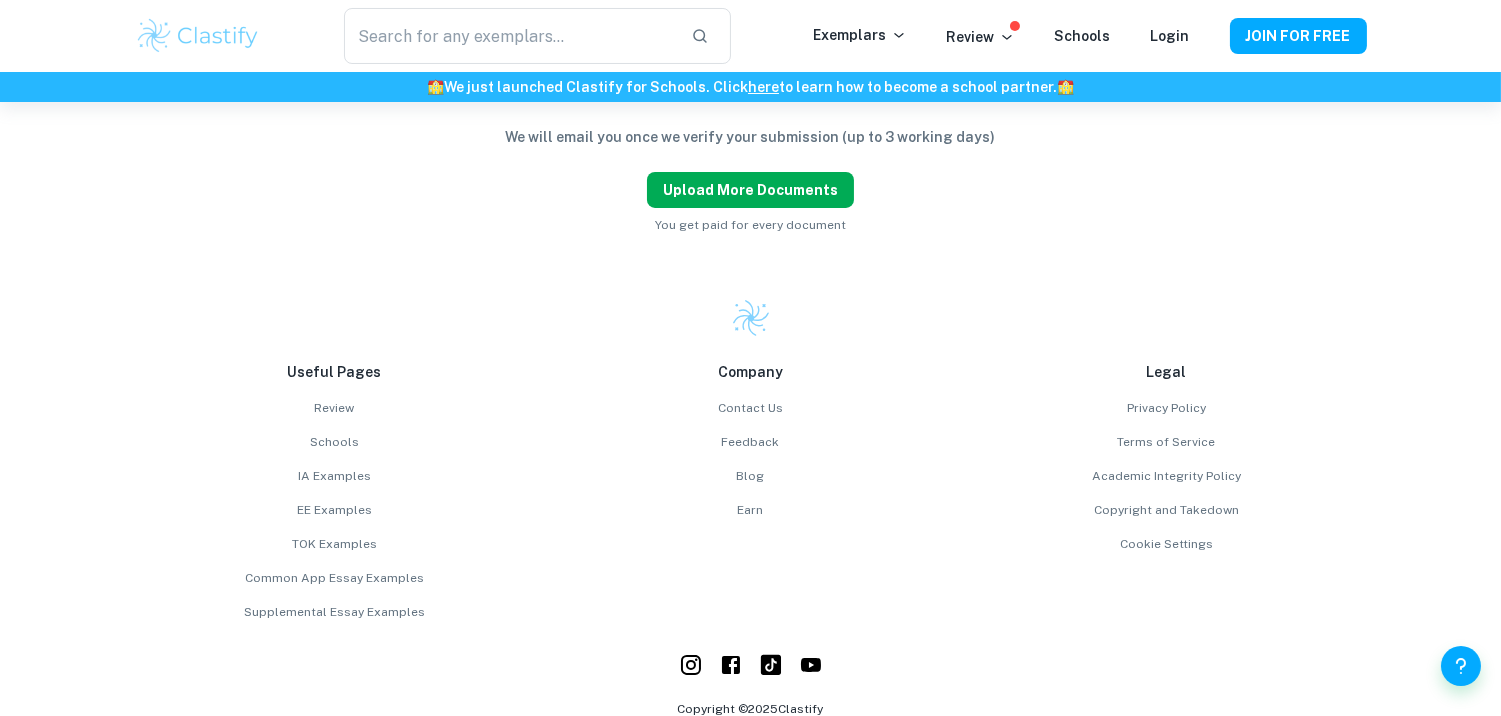 click on "Upload more documents" at bounding box center (750, 190) 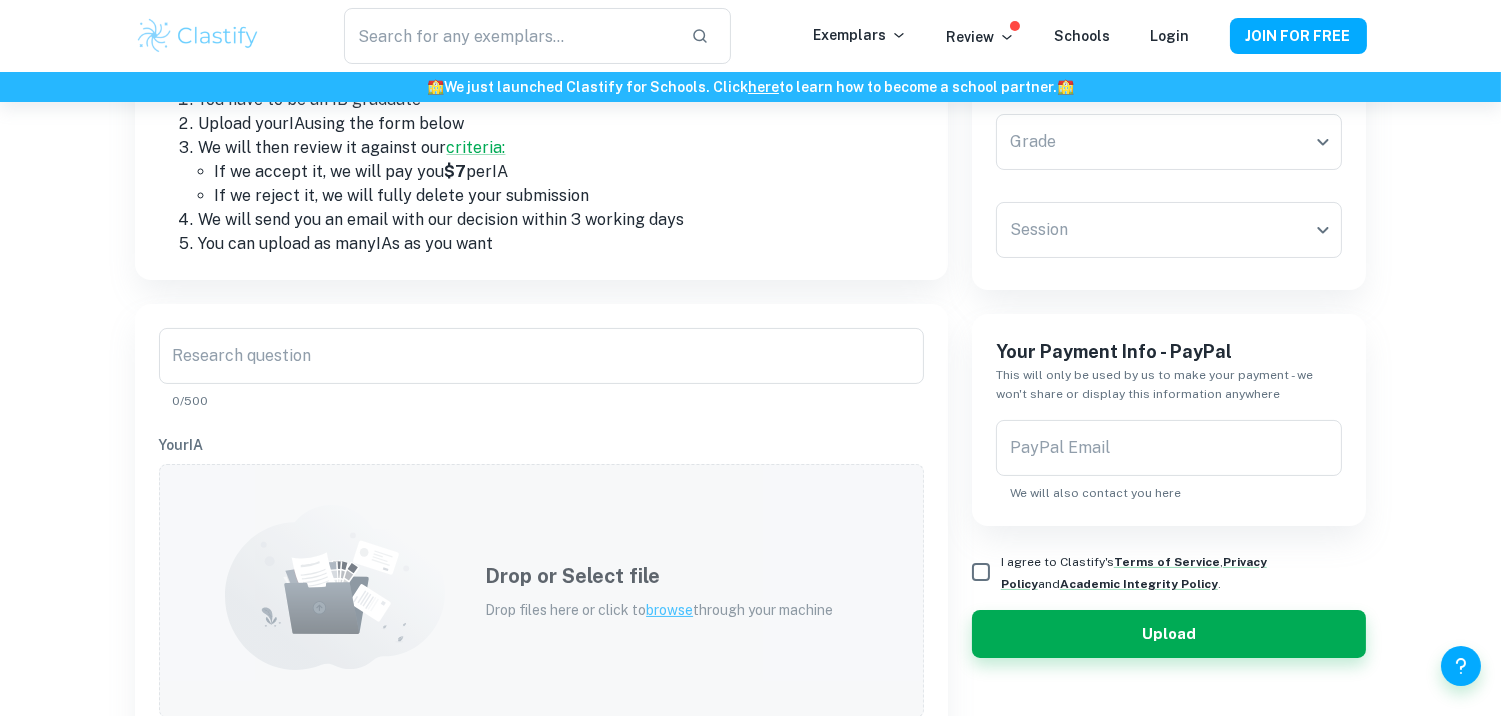 scroll, scrollTop: 332, scrollLeft: 0, axis: vertical 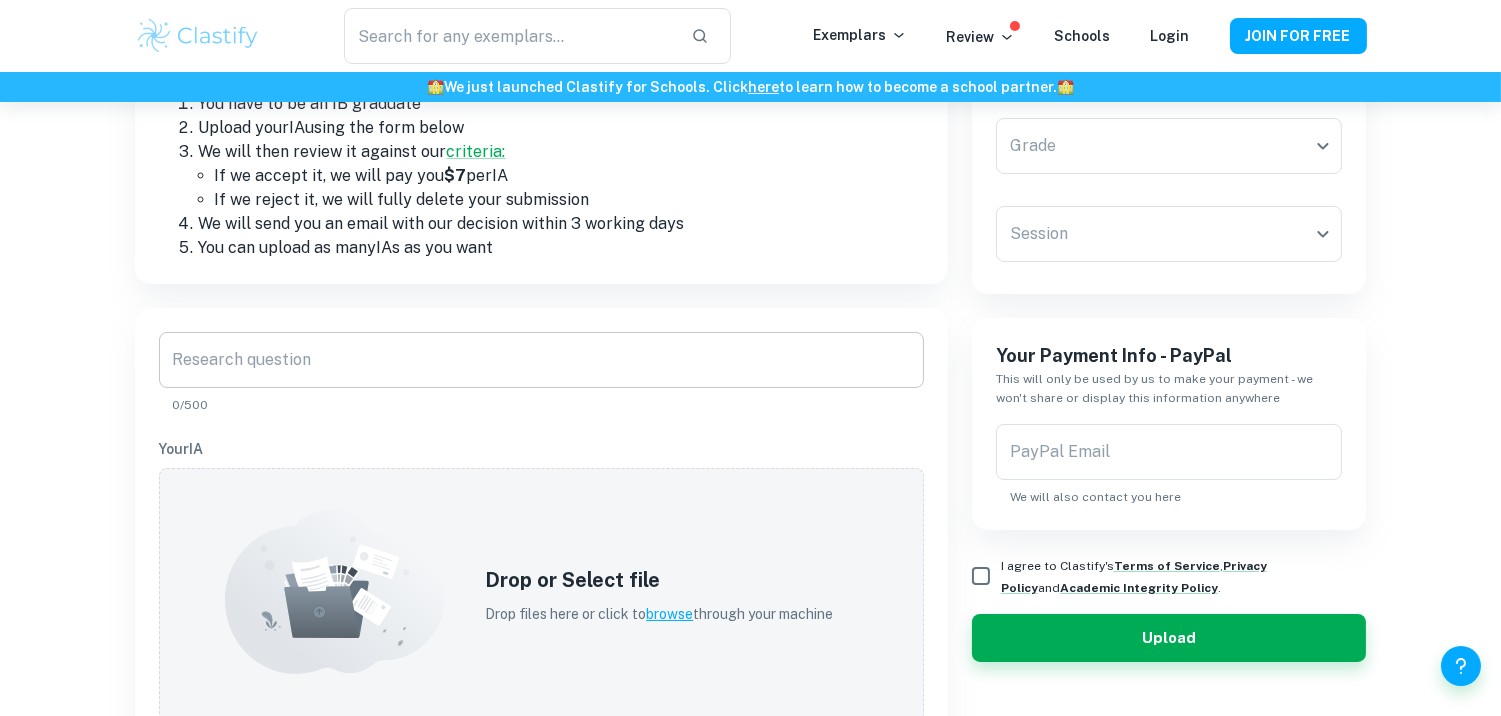 click on "Research question" at bounding box center (541, 360) 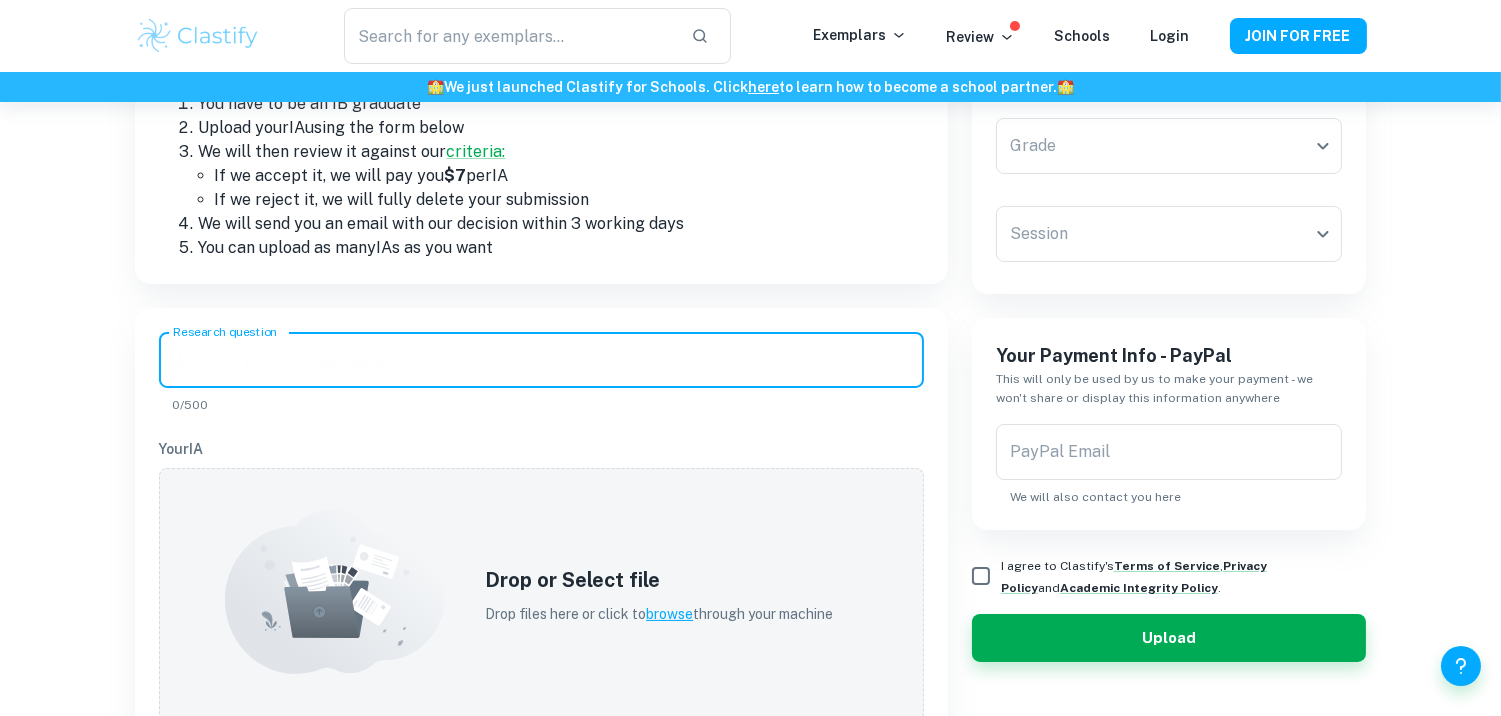 paste on "Investigating the effect of mass and radius on the angular velocity of a moving" 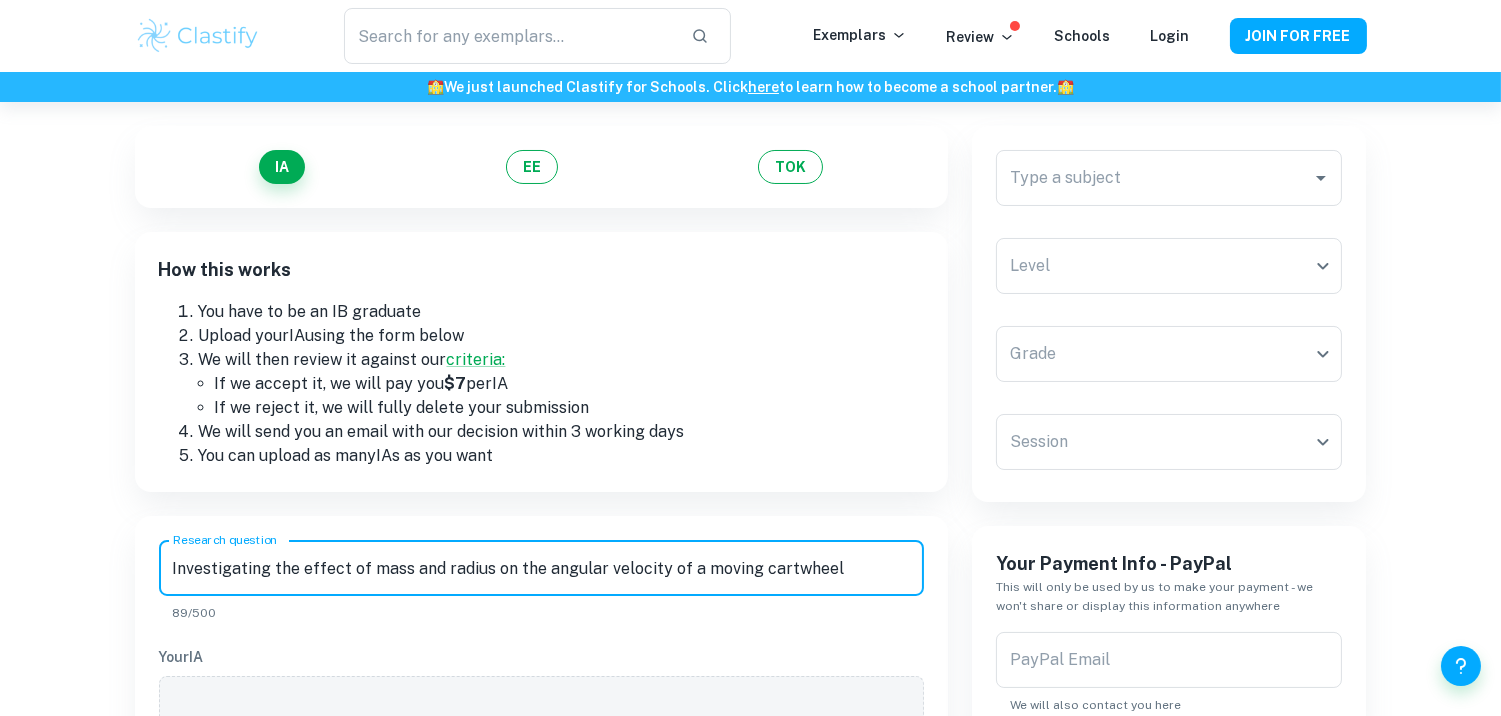scroll, scrollTop: 122, scrollLeft: 0, axis: vertical 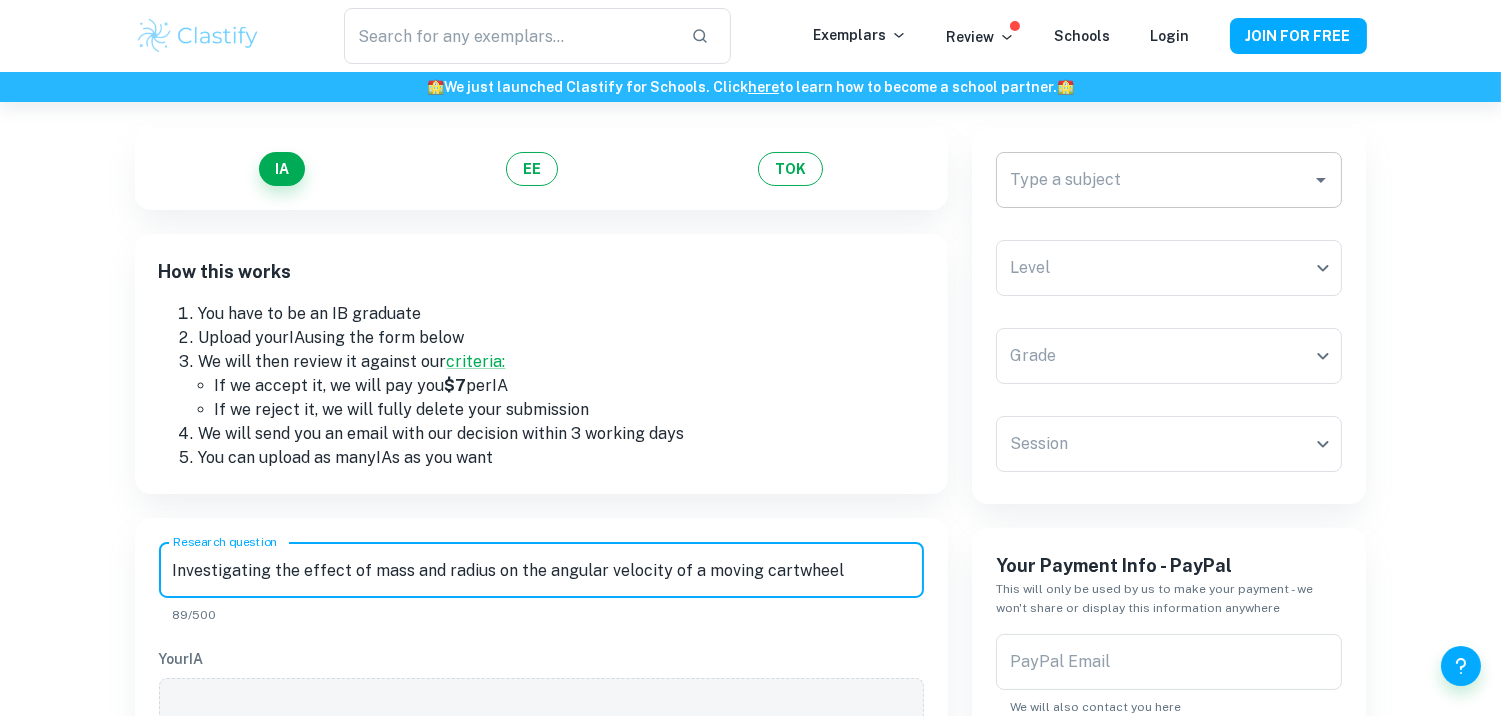 type on "Investigating the effect of mass and radius on the angular velocity of a moving cartwheel" 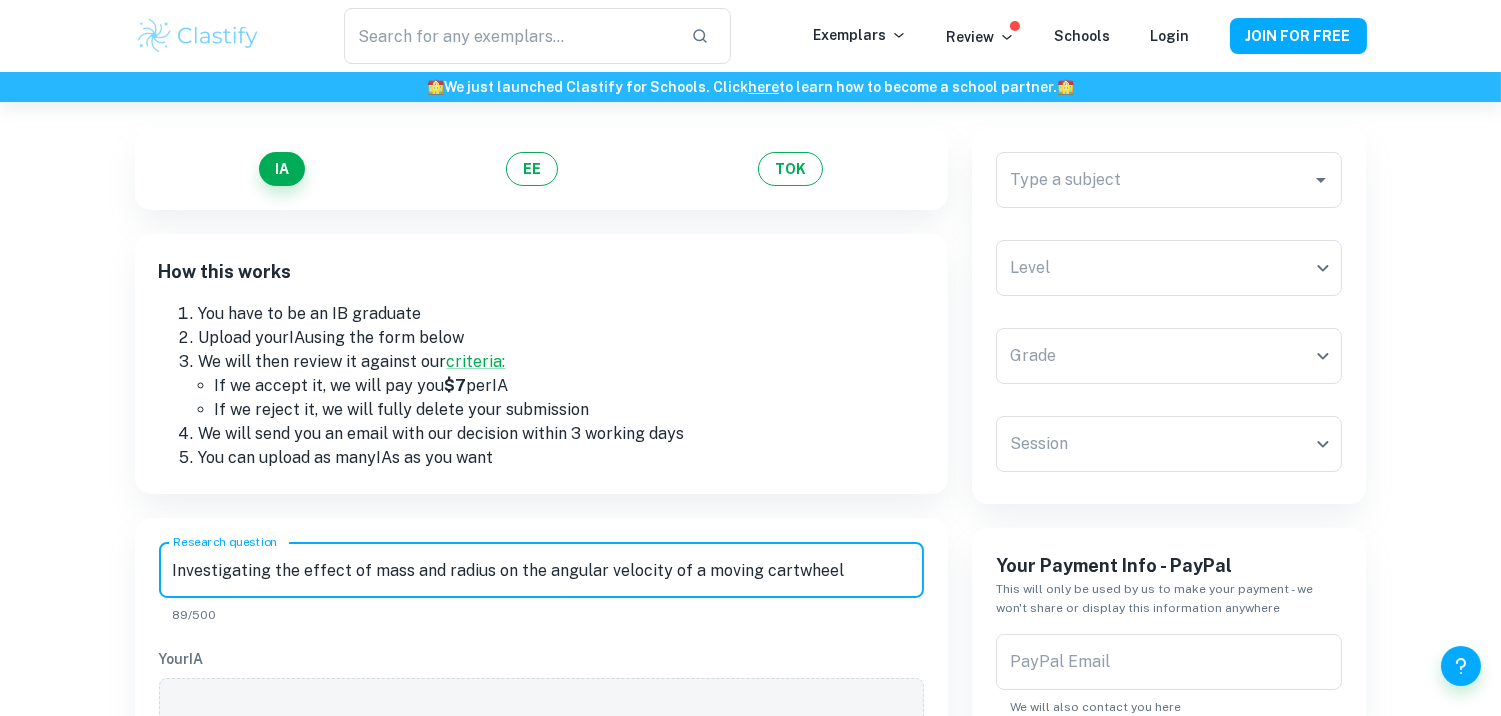 click on "Type a subject Type a subject" at bounding box center [1169, 180] 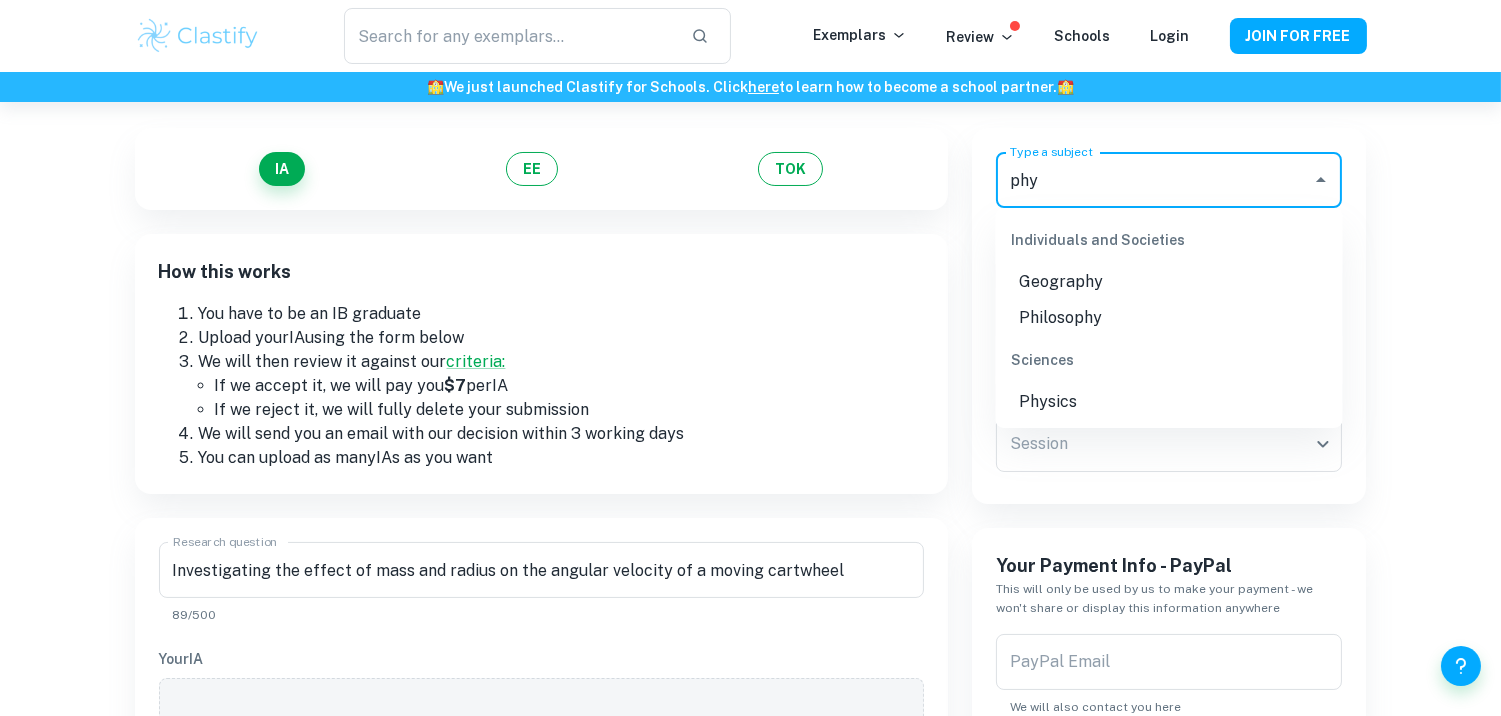 click on "Physics" at bounding box center (1169, 402) 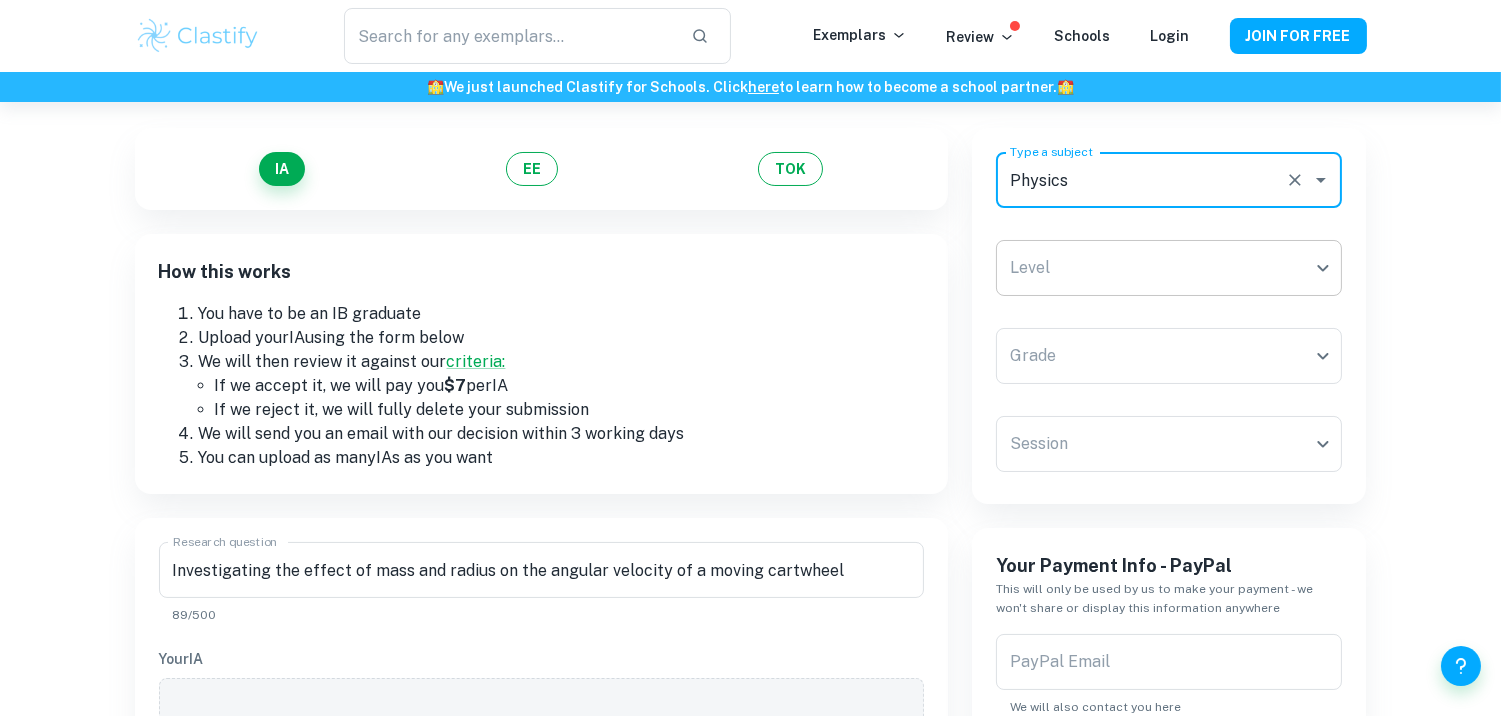 type on "Physics" 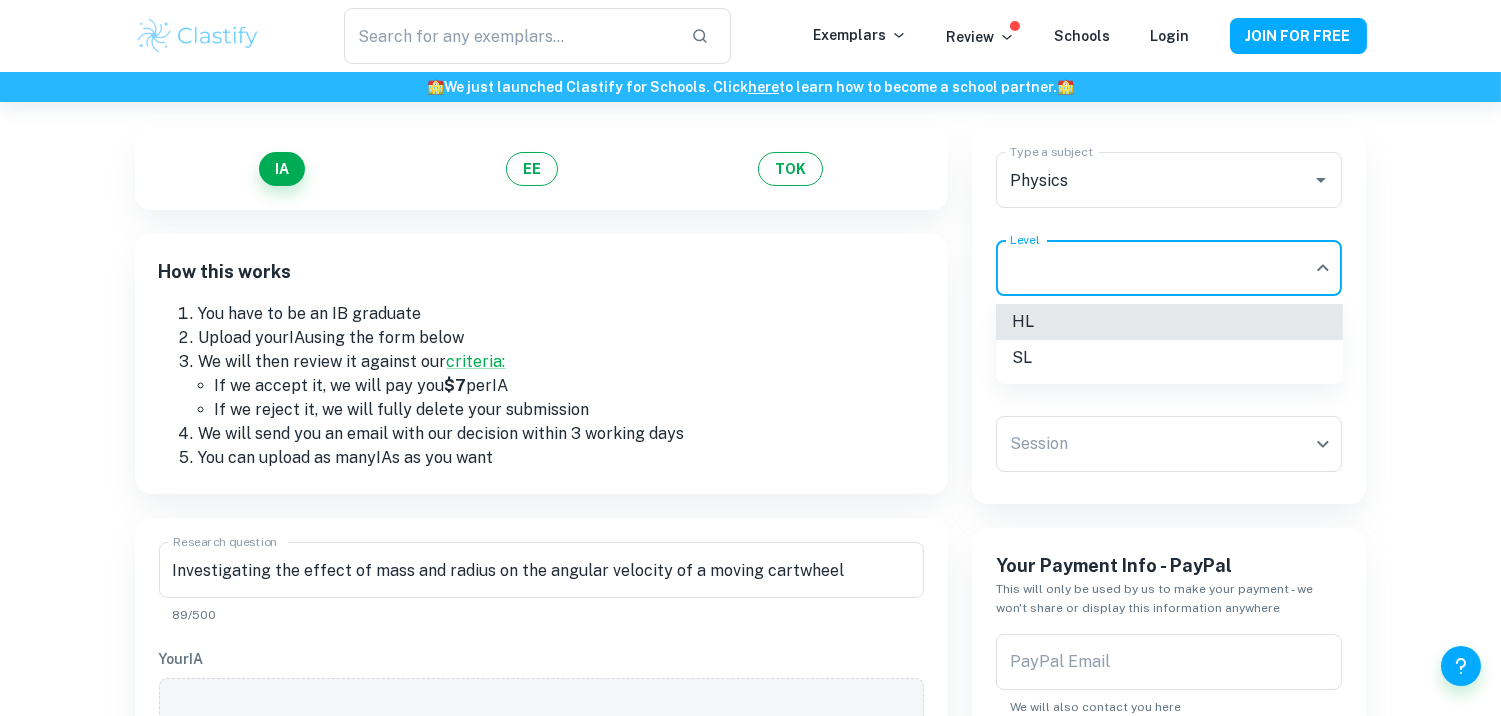 click on "HL" at bounding box center [1169, 322] 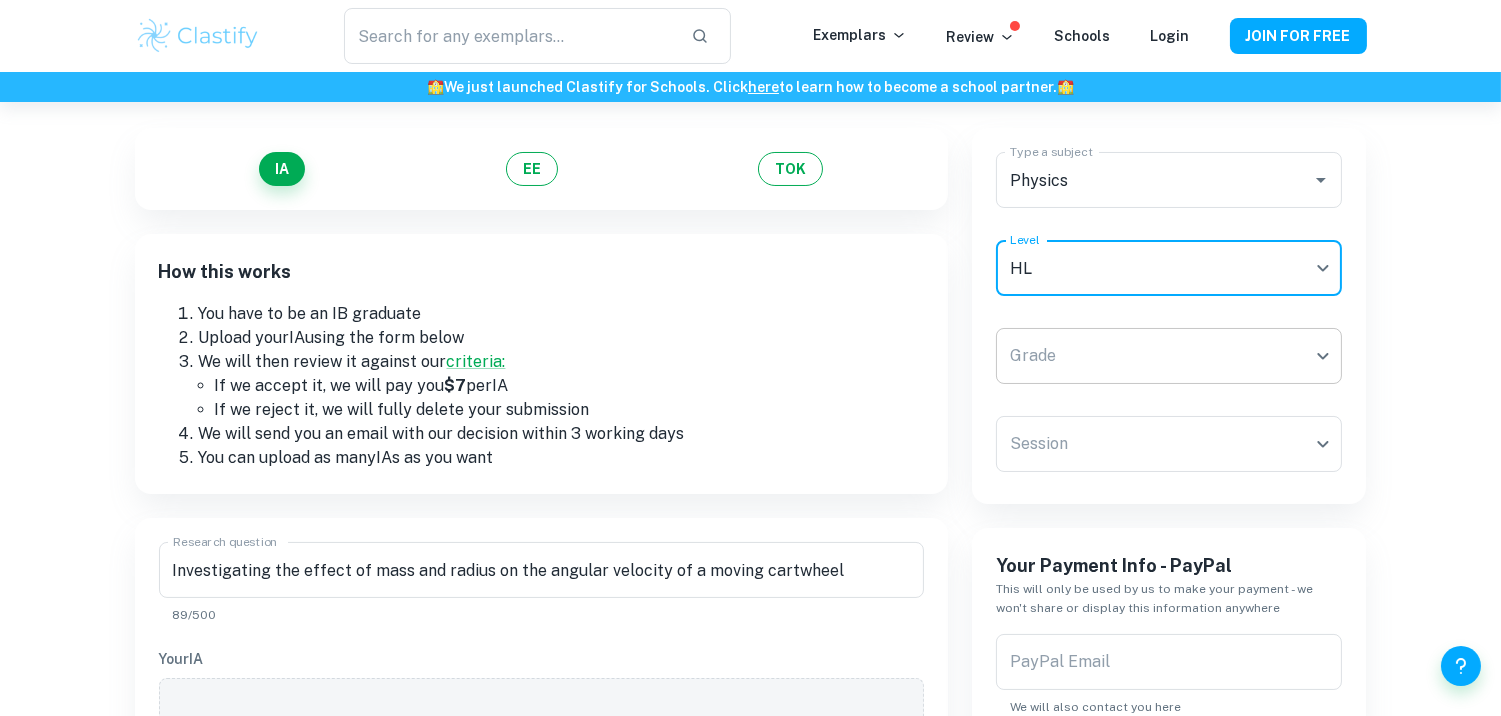 click on "We value your privacy We use cookies to enhance your browsing experience, serve personalised ads or content, and analyse our traffic. By clicking "Accept All", you consent to our use of cookies.   Cookie Policy Customise   Reject All   Accept All   Customise Consent Preferences   We use cookies to help you navigate efficiently and perform certain functions. You will find detailed information about all cookies under each consent category below. The cookies that are categorised as "Necessary" are stored on your browser as they are essential for enabling the basic functionalities of the site. ...  Show more For more information on how Google's third-party cookies operate and handle your data, see:   Google Privacy Policy Necessary Always Active Necessary cookies are required to enable the basic features of this site, such as providing secure log-in or adjusting your consent preferences. These cookies do not store any personally identifiable data. Functional Analytics Performance Advertisement Uncategorised" at bounding box center [750, 338] 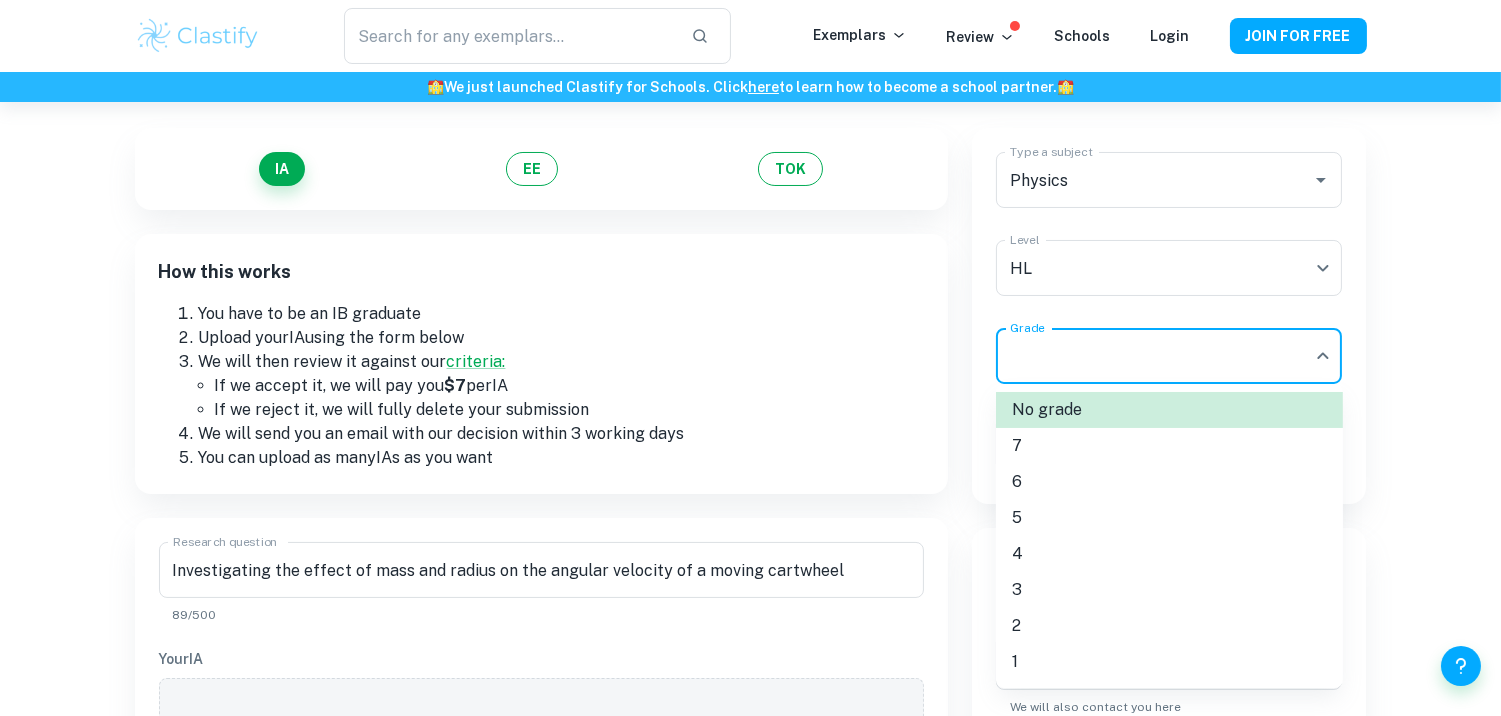 click on "6" at bounding box center [1169, 482] 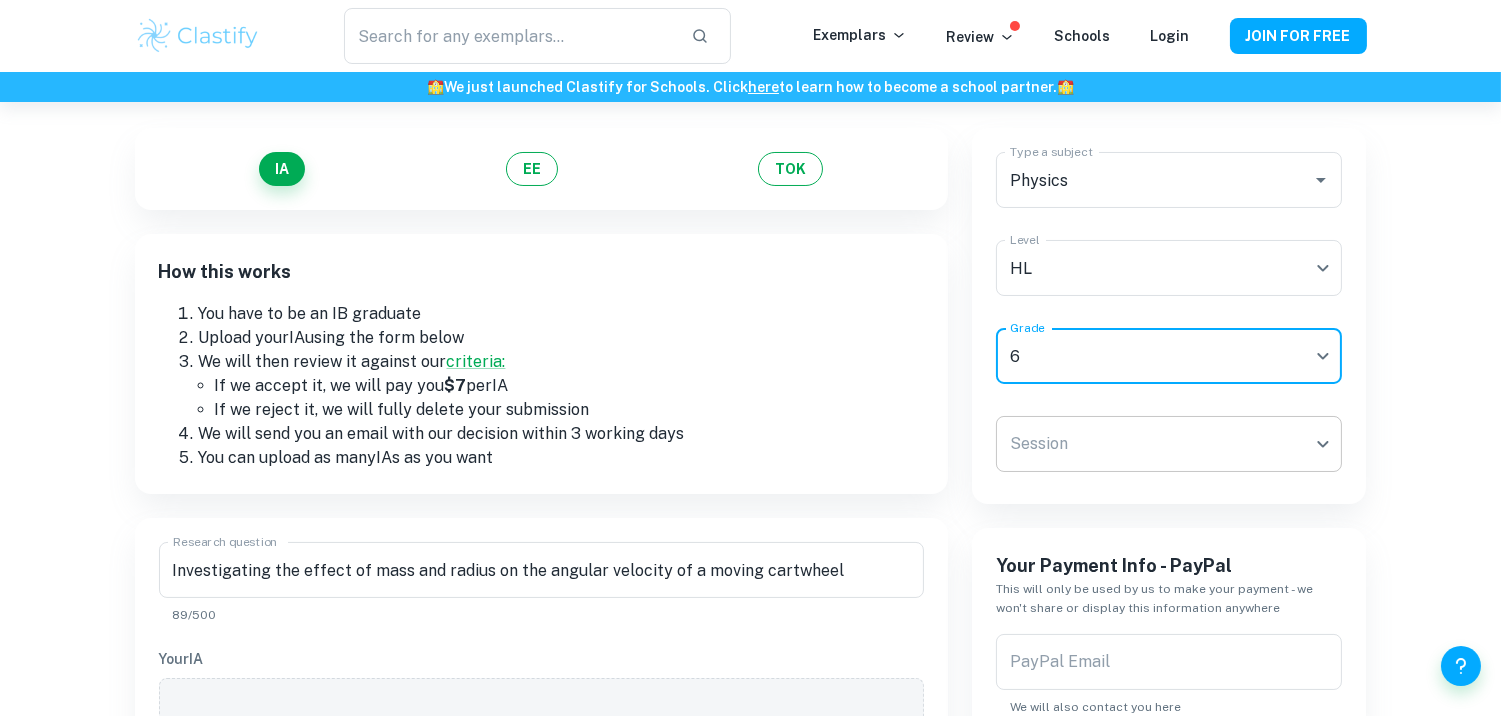 click on "We value your privacy We use cookies to enhance your browsing experience, serve personalised ads or content, and analyse our traffic. By clicking "Accept All", you consent to our use of cookies.   Cookie Policy Customise   Reject All   Accept All   Customise Consent Preferences   We use cookies to help you navigate efficiently and perform certain functions. You will find detailed information about all cookies under each consent category below. The cookies that are categorised as "Necessary" are stored on your browser as they are essential for enabling the basic functionalities of the site. ...  Show more For more information on how Google's third-party cookies operate and handle your data, see:   Google Privacy Policy Necessary Always Active Necessary cookies are required to enable the basic features of this site, such as providing secure log-in or adjusting your consent preferences. These cookies do not store any personally identifiable data. Functional Analytics Performance Advertisement Uncategorised" at bounding box center [750, 338] 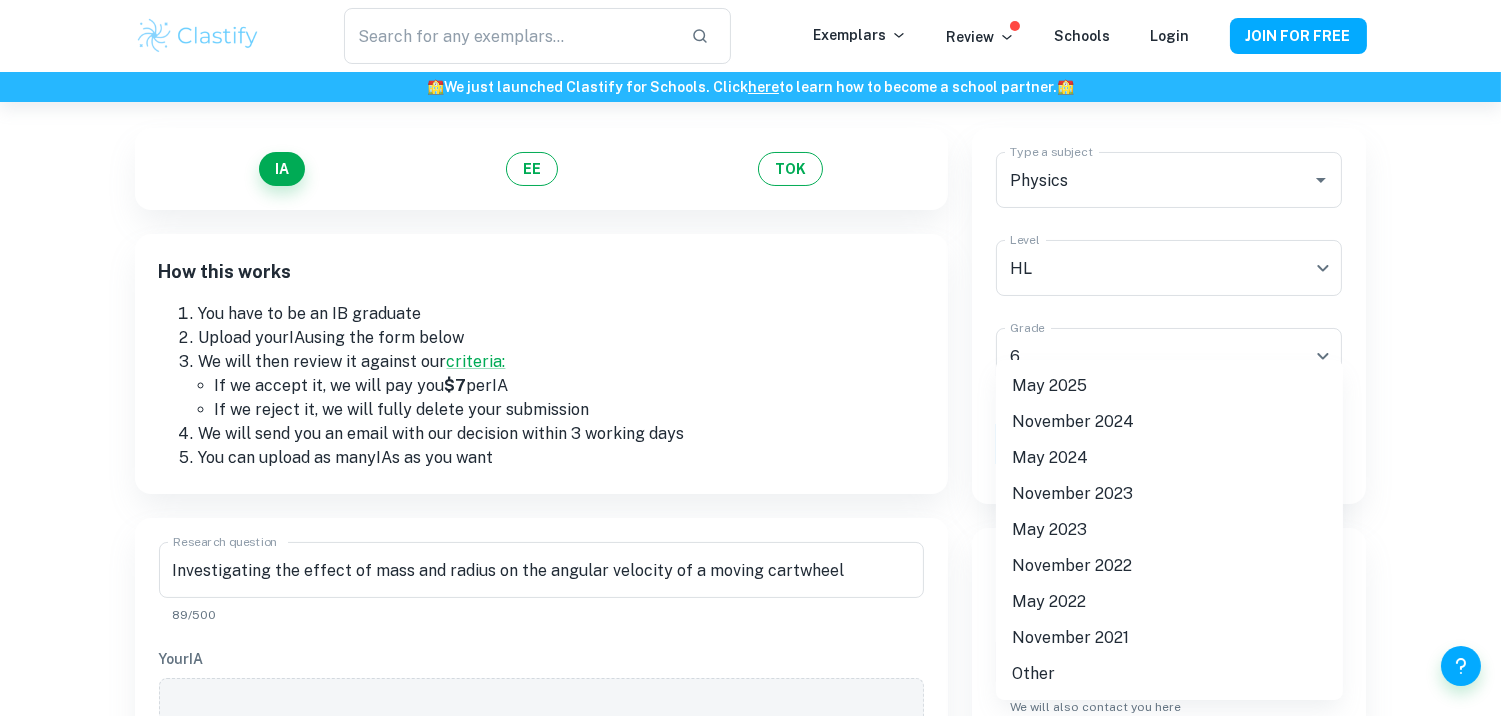 click on "May 2025" at bounding box center [1169, 386] 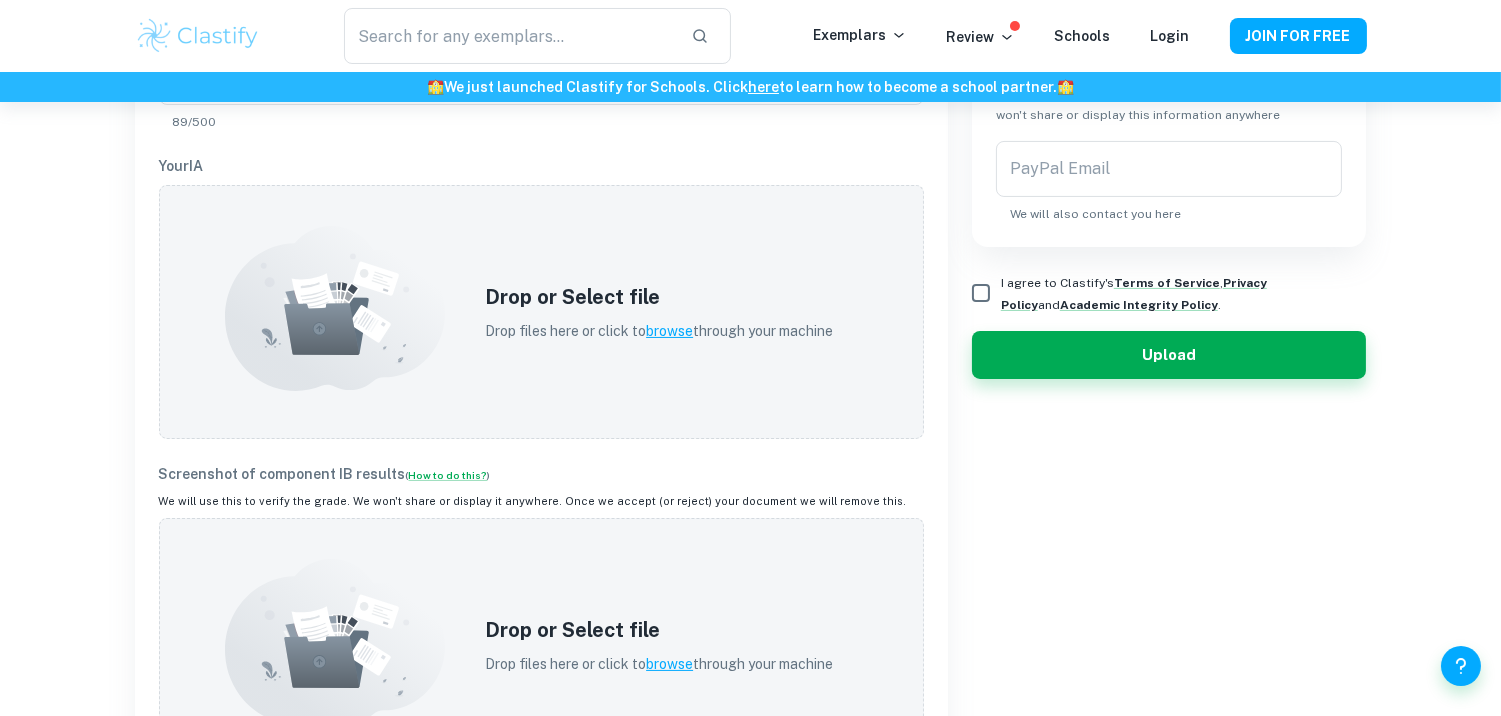 scroll, scrollTop: 618, scrollLeft: 0, axis: vertical 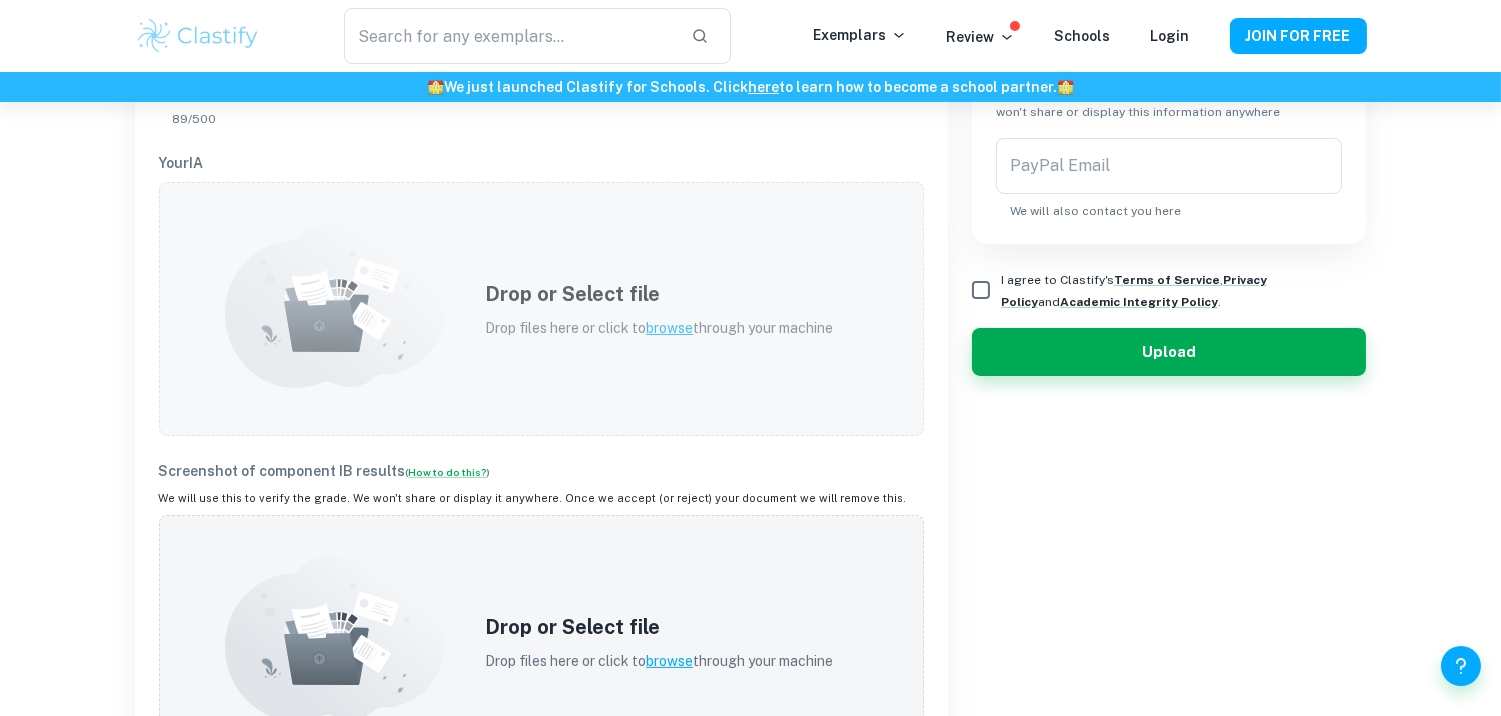 click on "Drop or Select file" at bounding box center [659, 294] 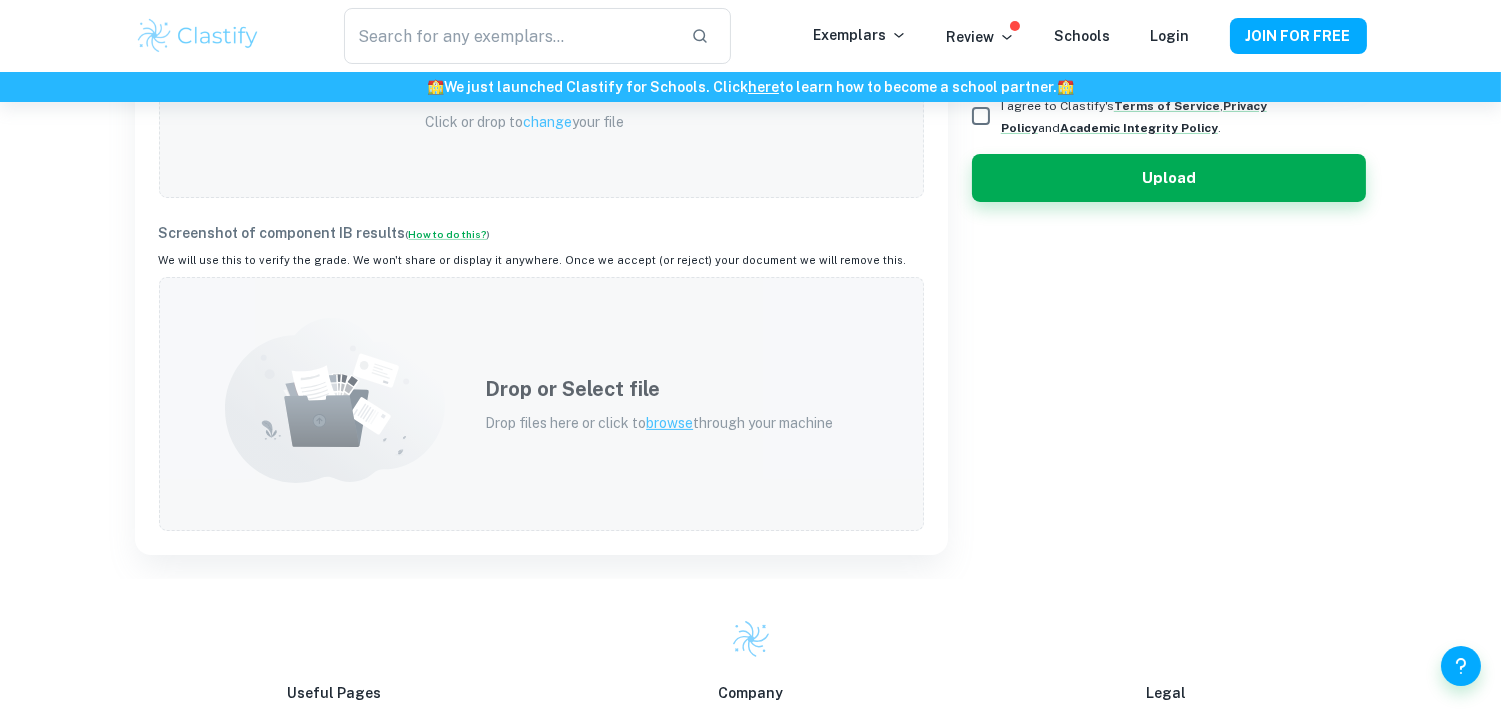 scroll, scrollTop: 793, scrollLeft: 0, axis: vertical 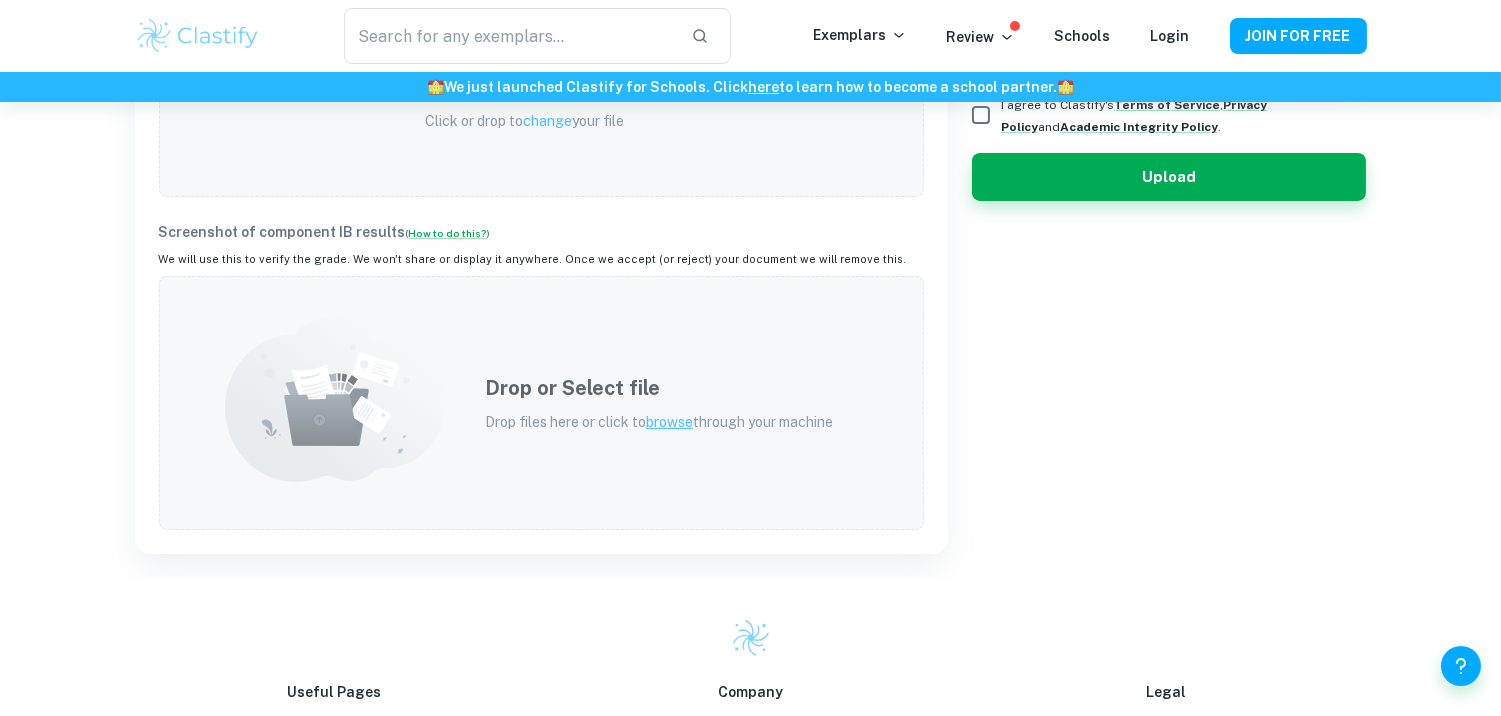 click on "Drop or Select file Drop files here or click to  browse  through your machine" at bounding box center [659, 403] 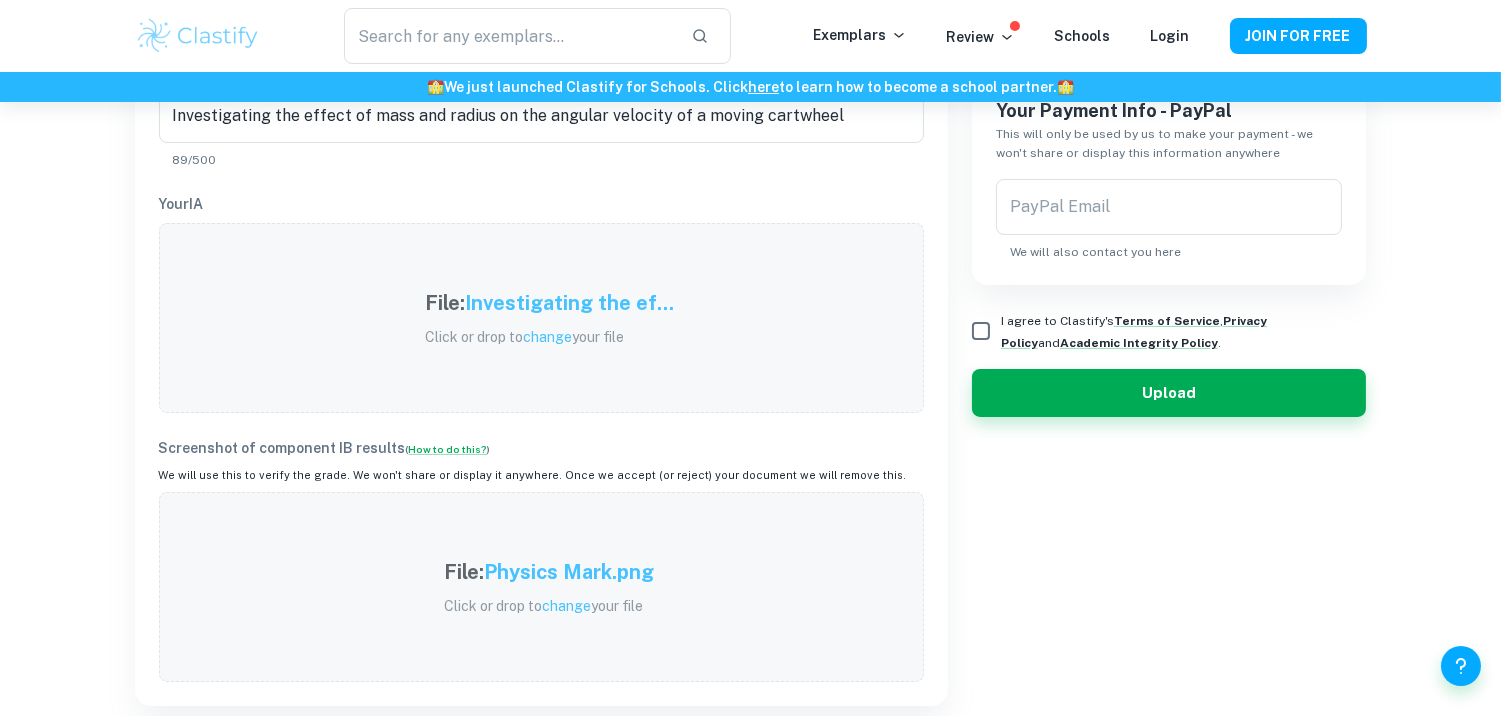 scroll, scrollTop: 576, scrollLeft: 0, axis: vertical 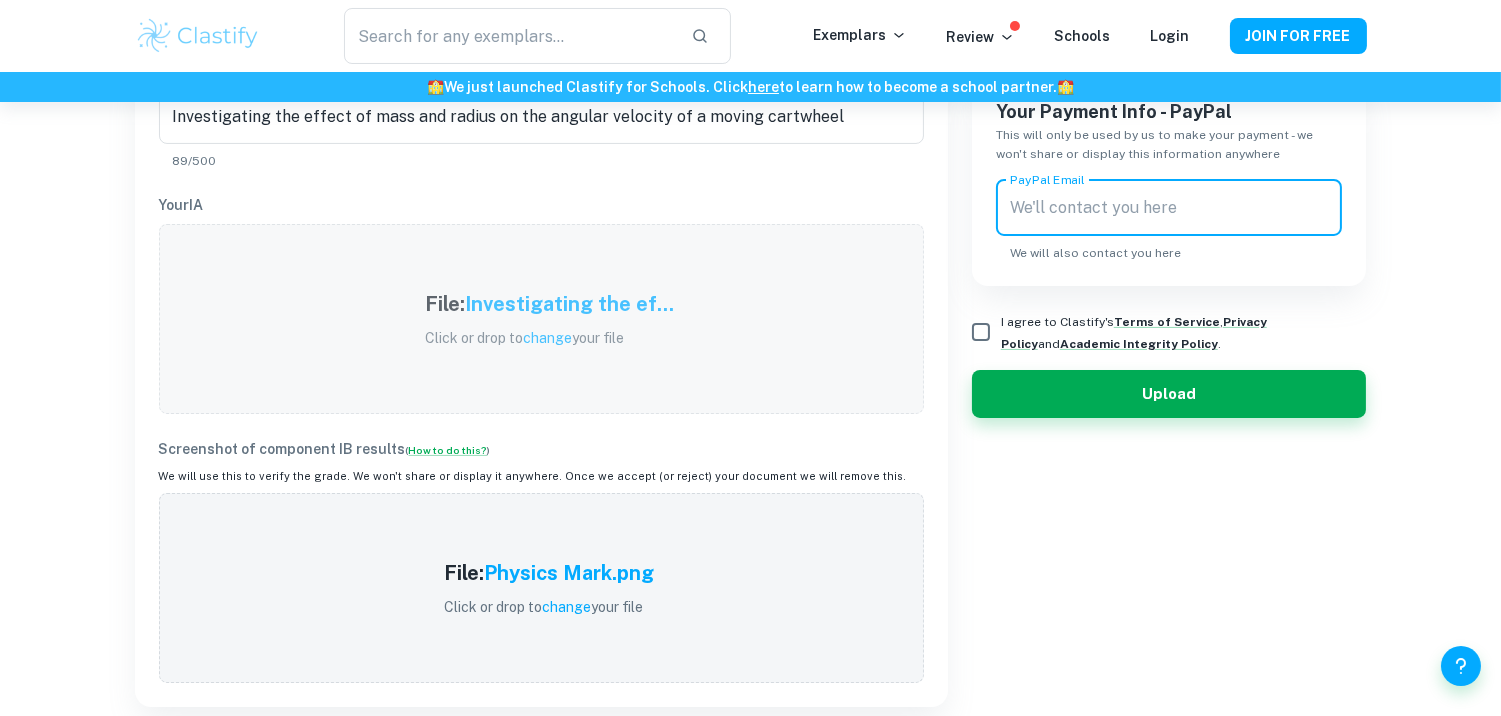 click on "PayPal Email" at bounding box center [1169, 208] 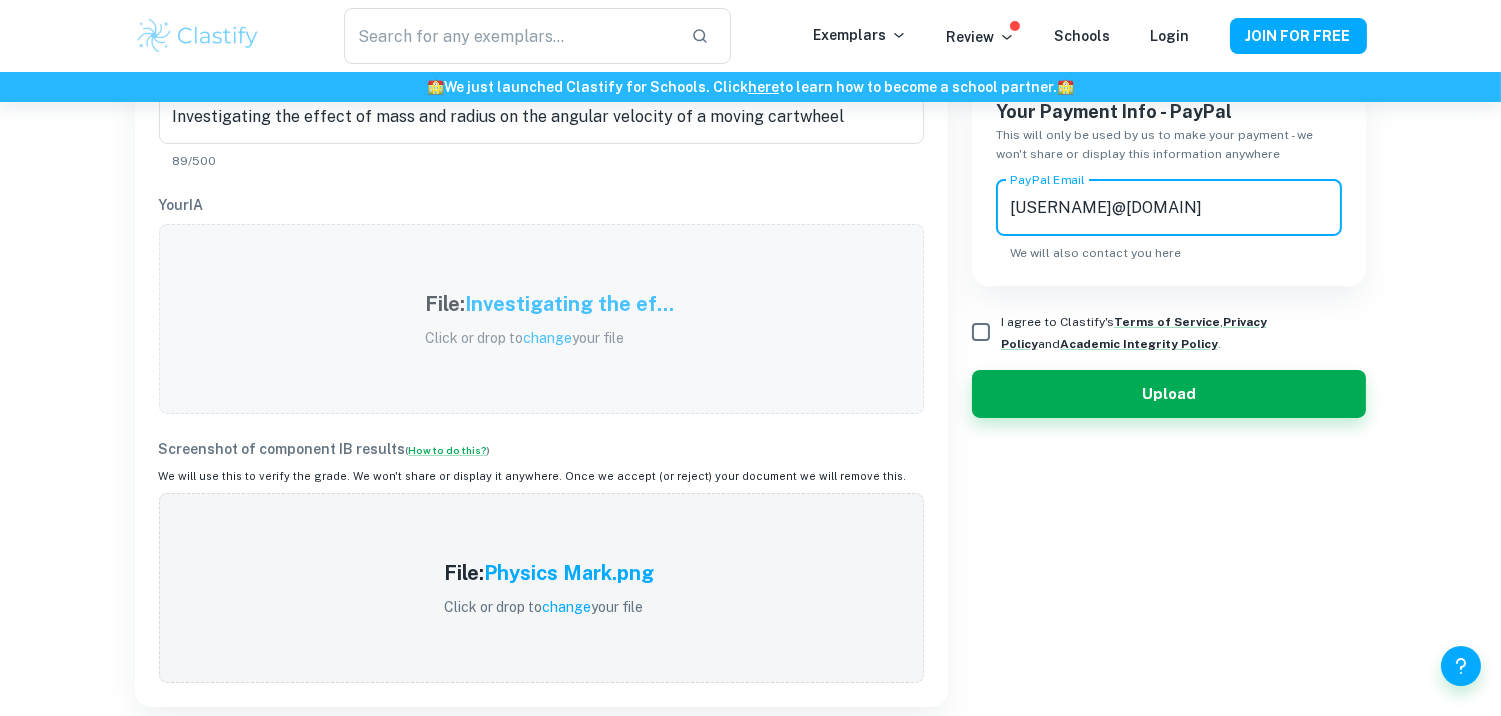 type on "[USERNAME]@[DOMAIN]" 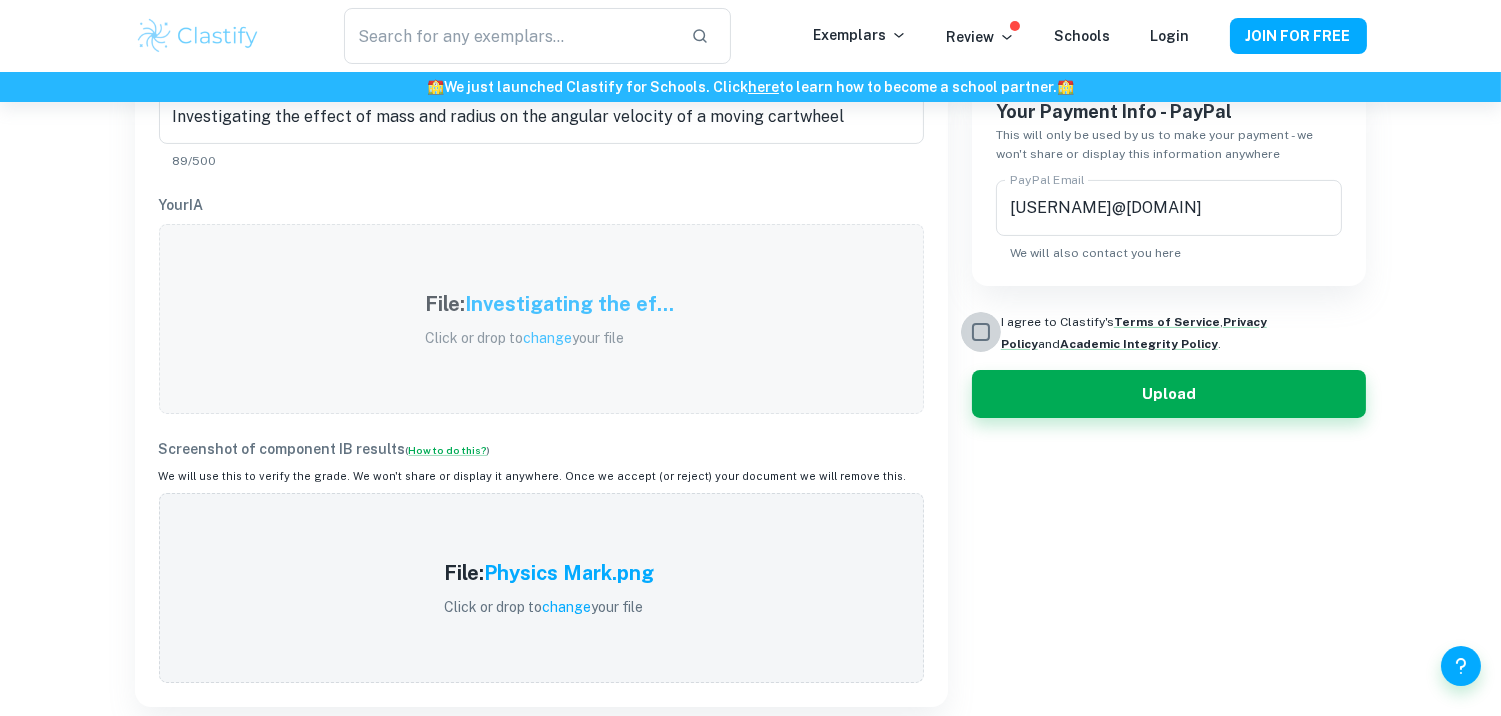 click on "I agree to Clastify's  Terms of Service ,  Privacy Policy  and  Academic Integrity Policy ." at bounding box center (981, 332) 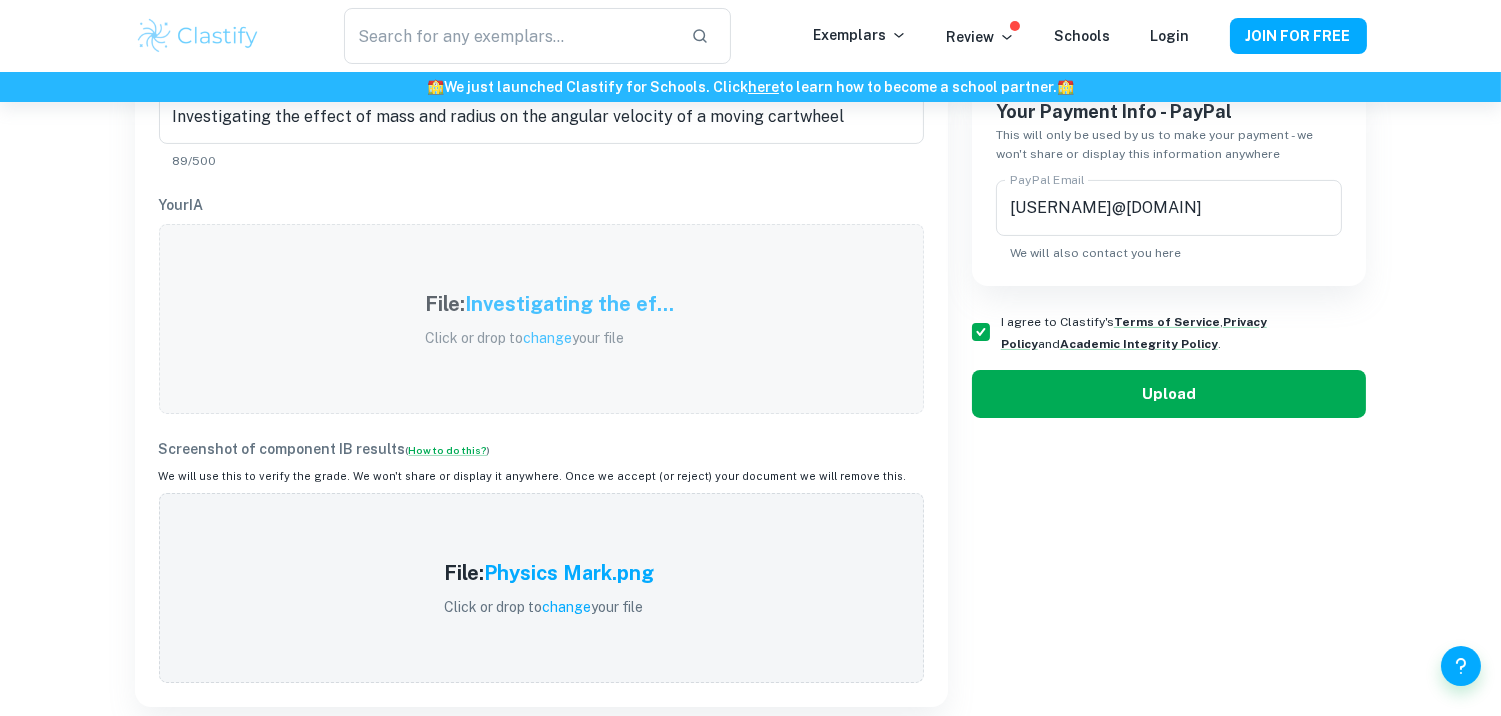 click on "Upload" at bounding box center (1169, 394) 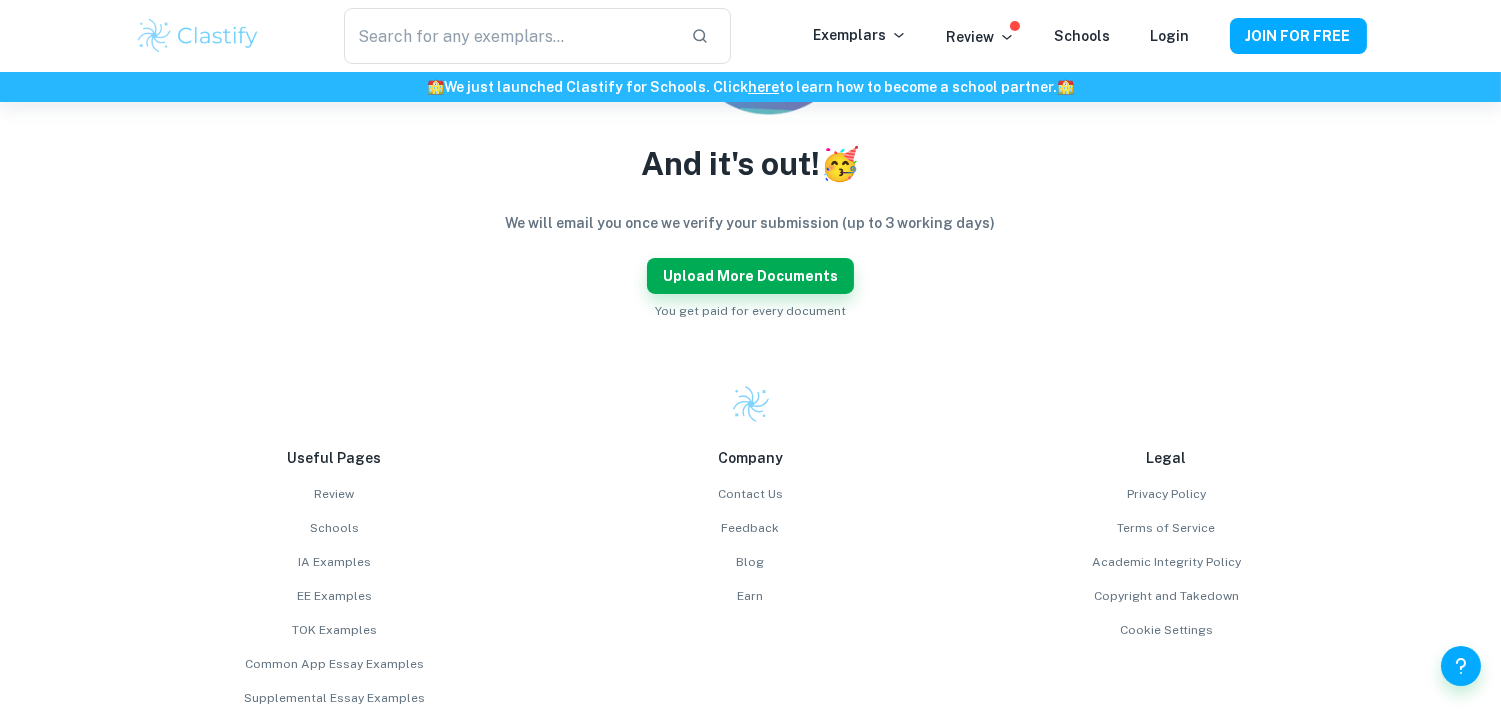 scroll, scrollTop: 456, scrollLeft: 0, axis: vertical 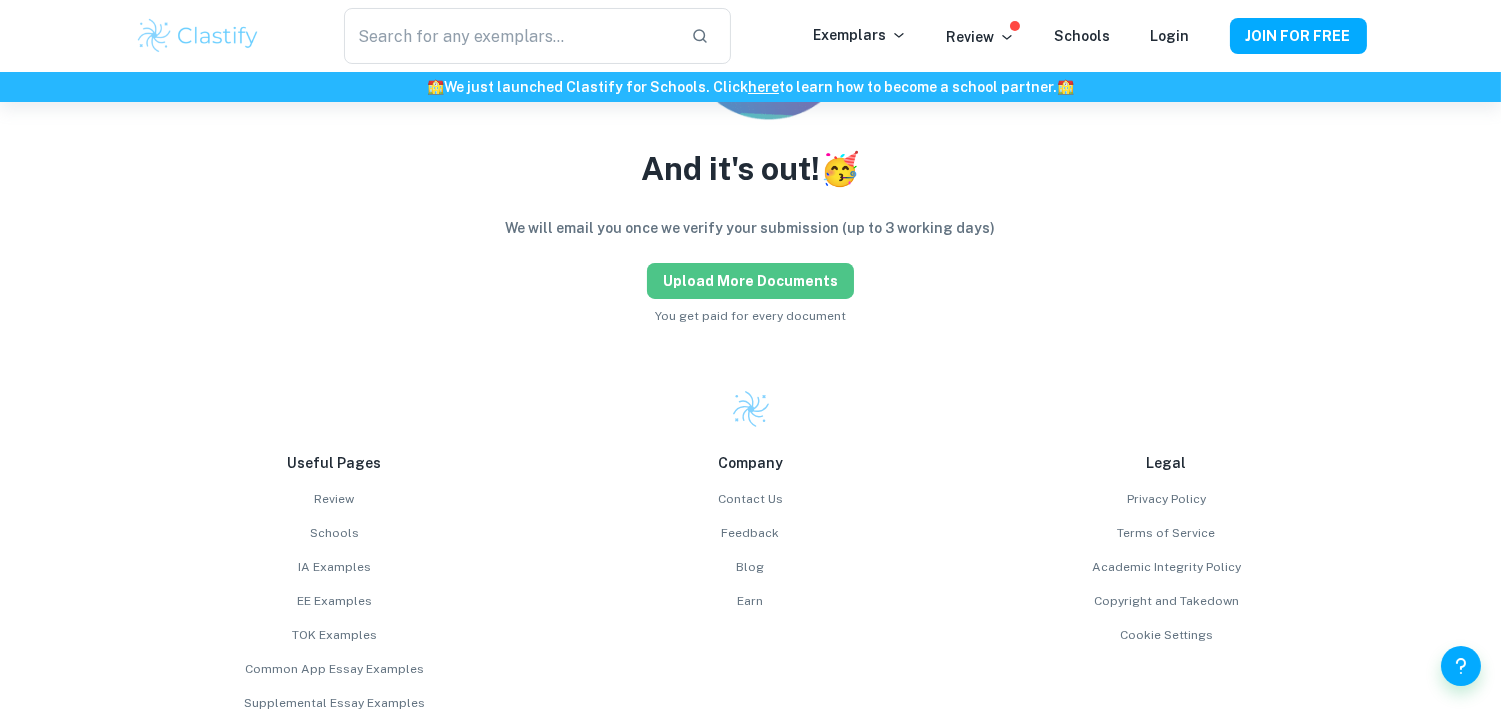 click on "Upload more documents" at bounding box center (750, 281) 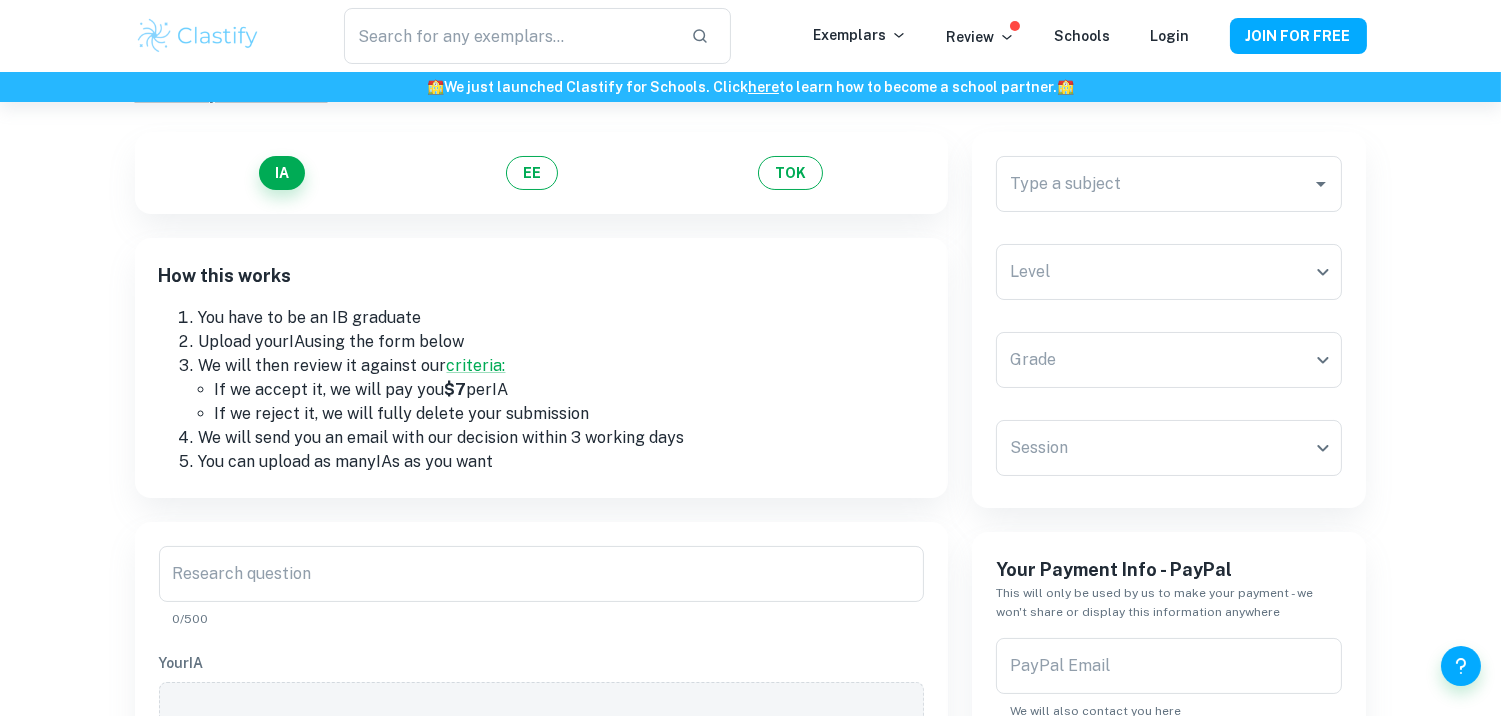 scroll, scrollTop: 0, scrollLeft: 0, axis: both 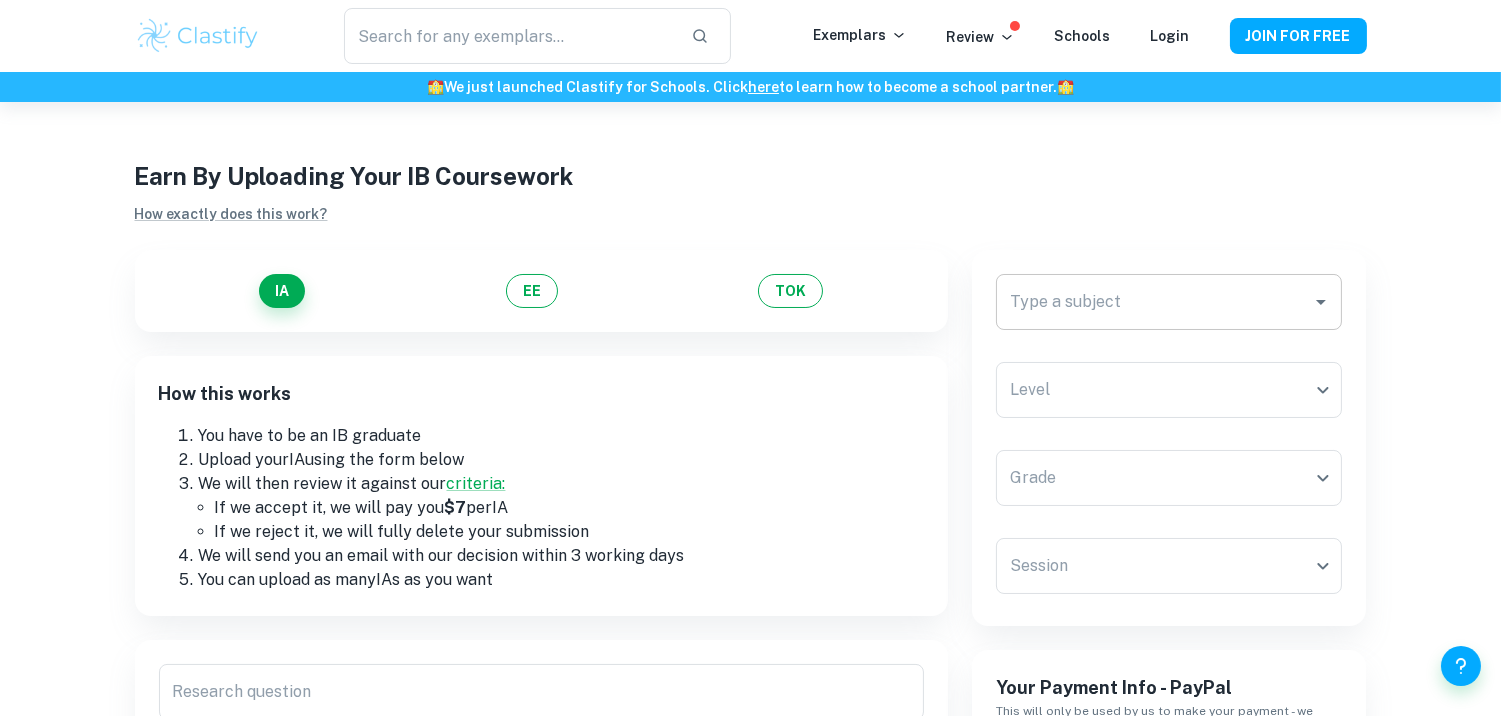 click on "Type a subject" at bounding box center (1154, 302) 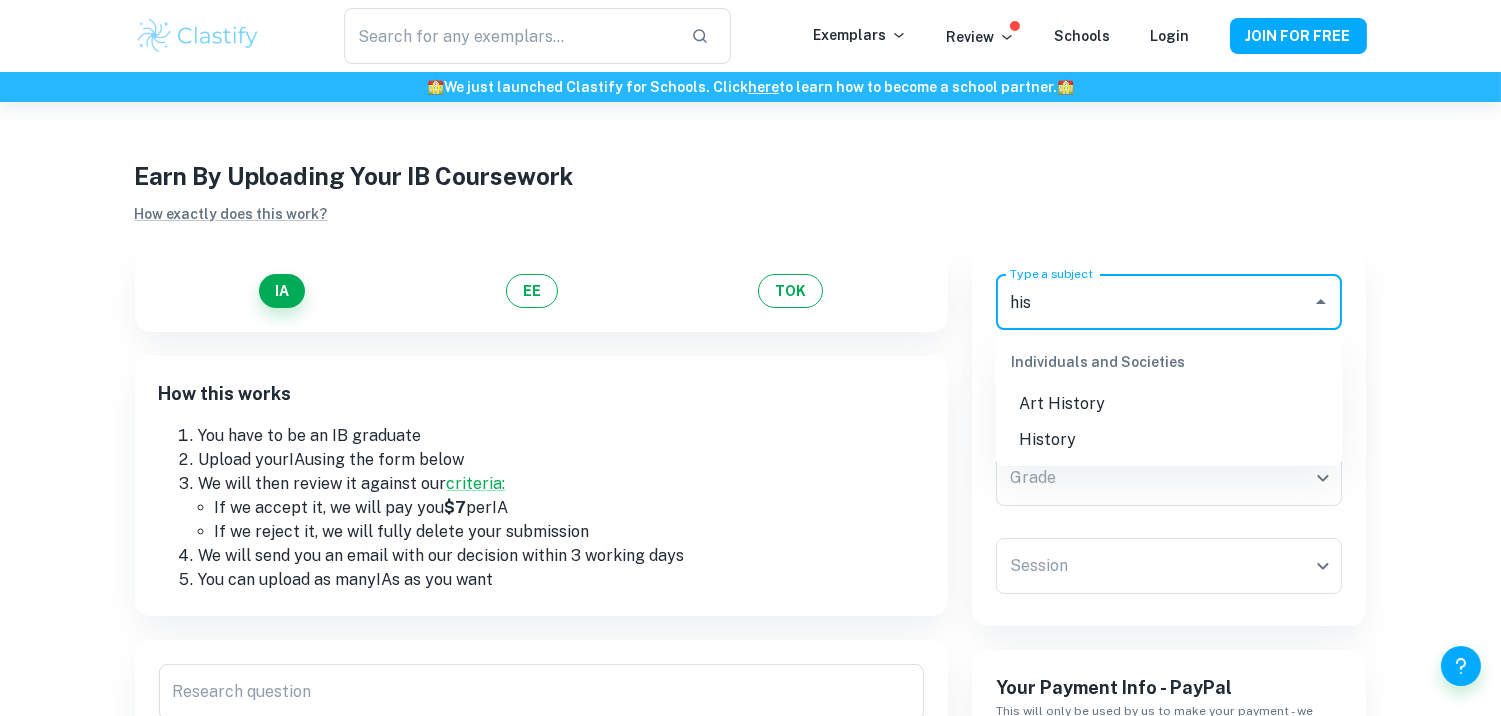 click on "History" at bounding box center (1169, 440) 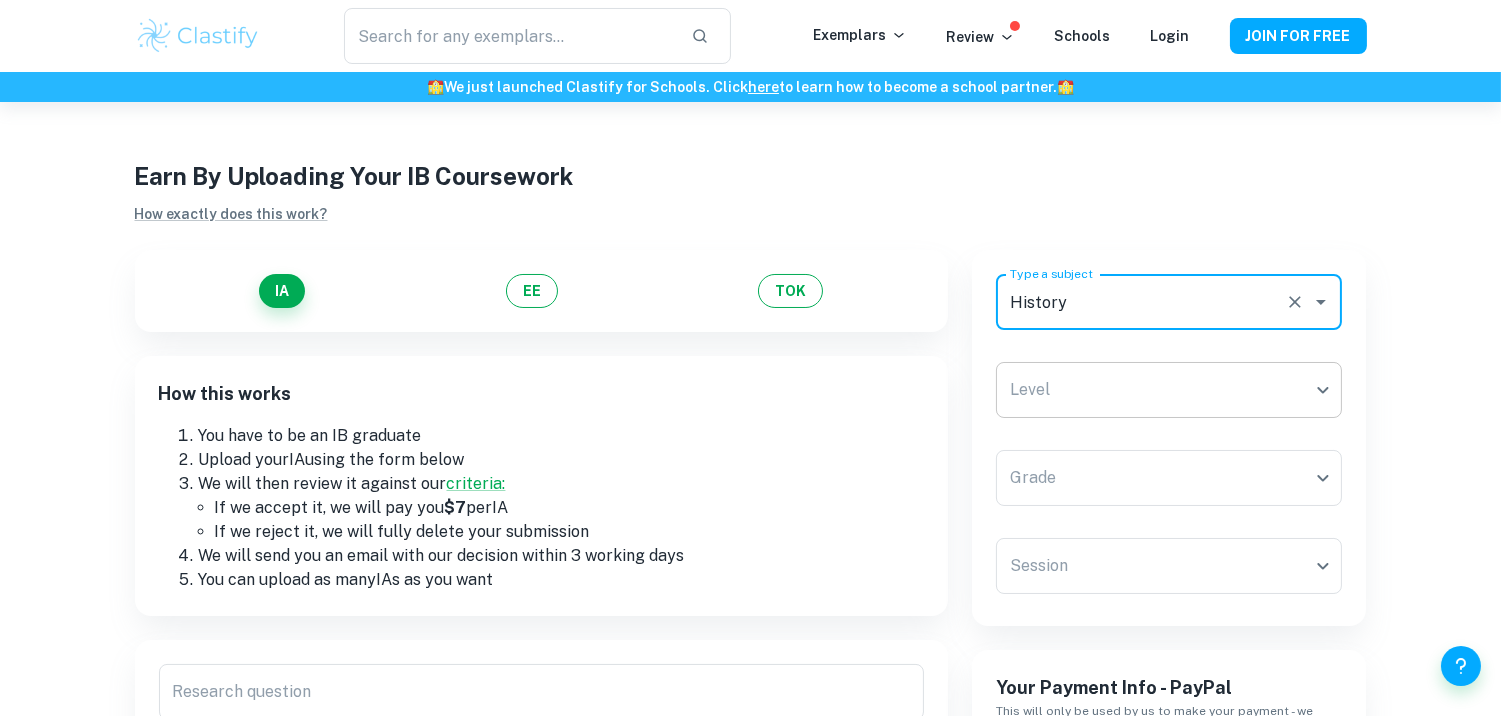 type on "History" 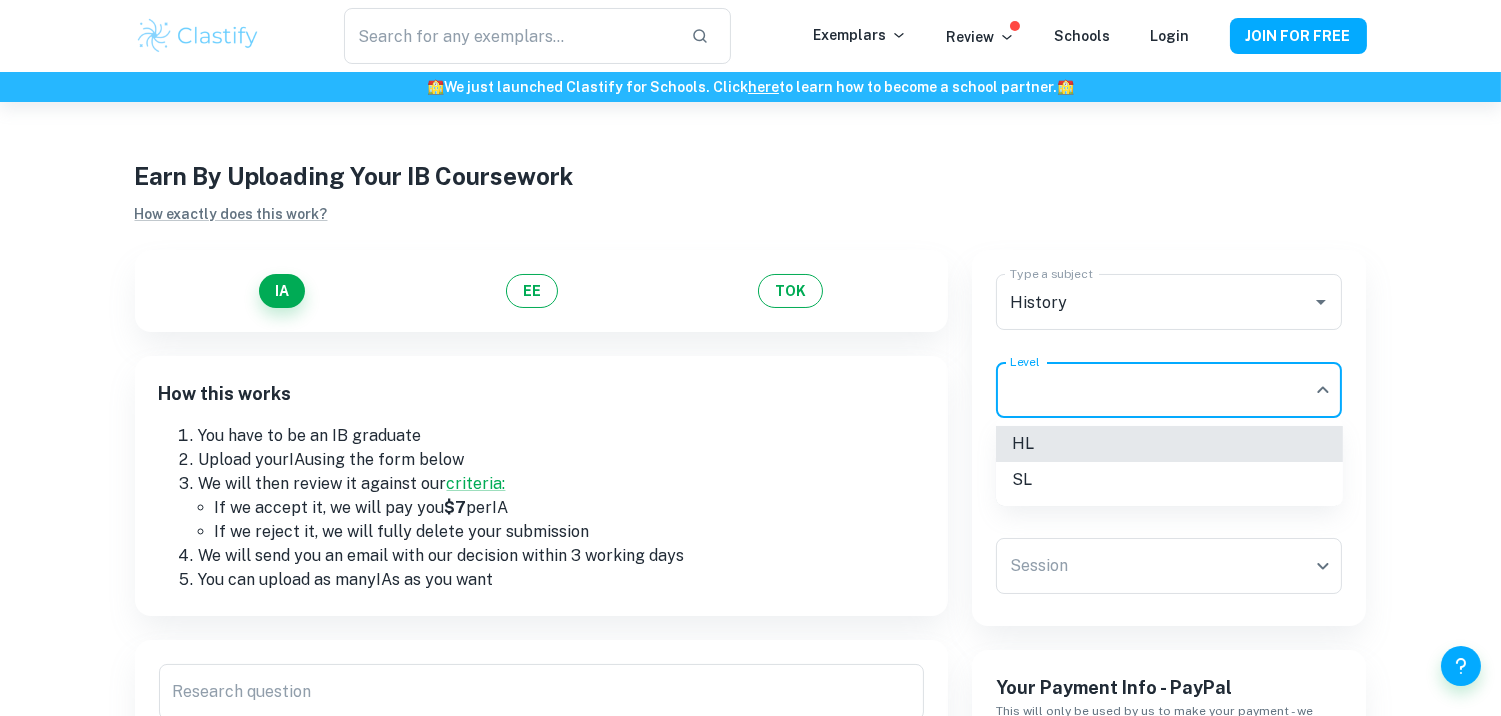 click on "HL" at bounding box center [1169, 444] 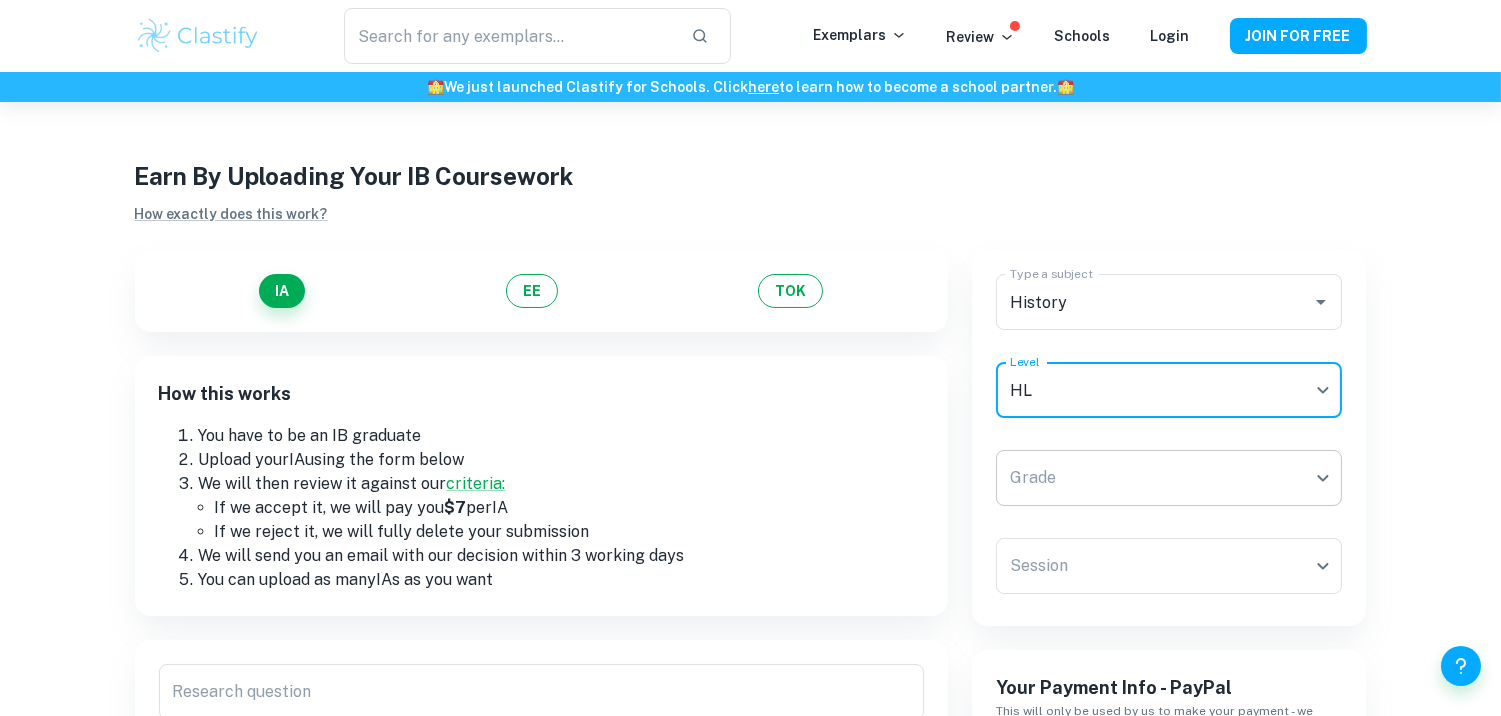 click on "We value your privacy We use cookies to enhance your browsing experience, serve personalised ads or content, and analyse our traffic. By clicking "Accept All", you consent to our use of cookies.   Cookie Policy Customise   Reject All   Accept All   Customise Consent Preferences   We use cookies to help you navigate efficiently and perform certain functions. You will find detailed information about all cookies under each consent category below. The cookies that are categorised as "Necessary" are stored on your browser as they are essential for enabling the basic functionalities of the site. ...  Show more For more information on how Google's third-party cookies operate and handle your data, see:   Google Privacy Policy Necessary Always Active Necessary cookies are required to enable the basic features of this site, such as providing secure log-in or adjusting your consent preferences. These cookies do not store any personally identifiable data. Functional Analytics Performance Advertisement Uncategorised" at bounding box center [750, 460] 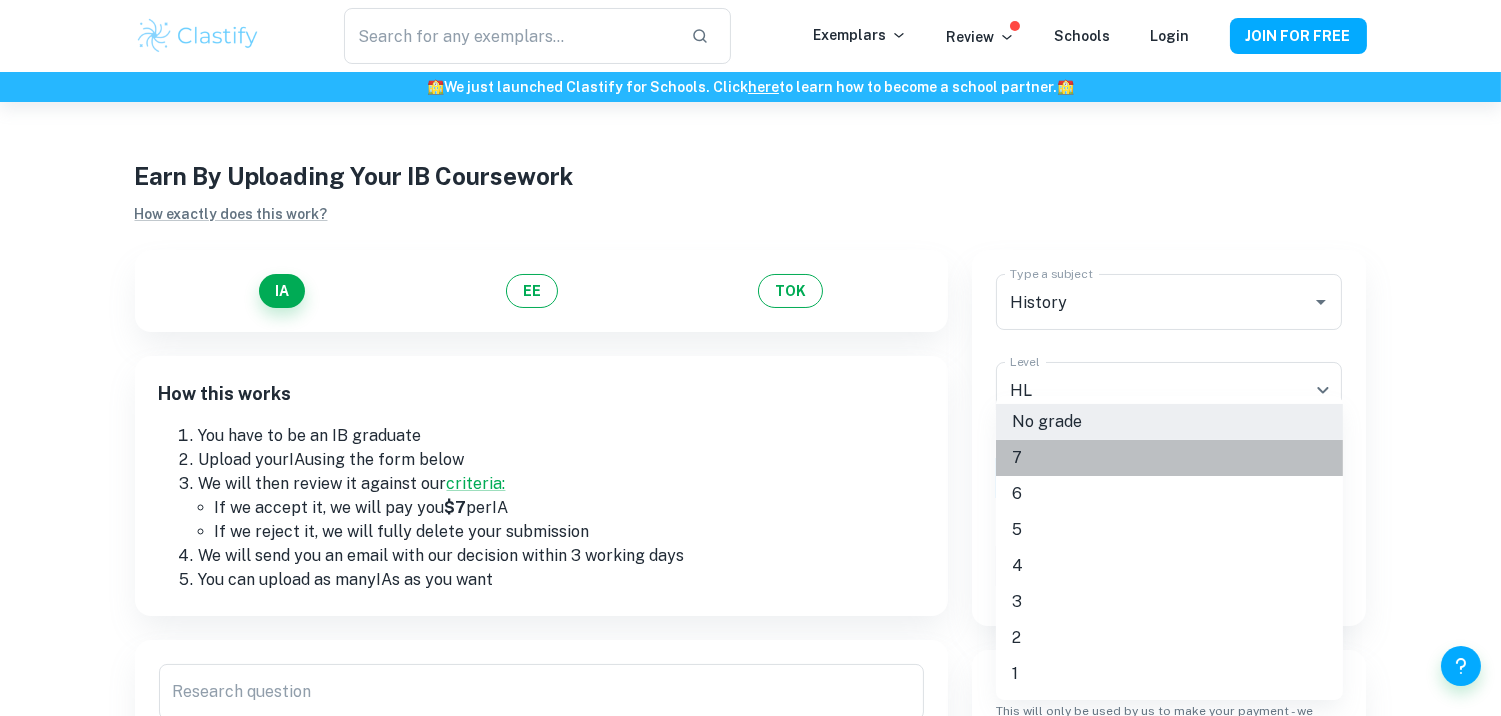 click on "7" at bounding box center [1169, 458] 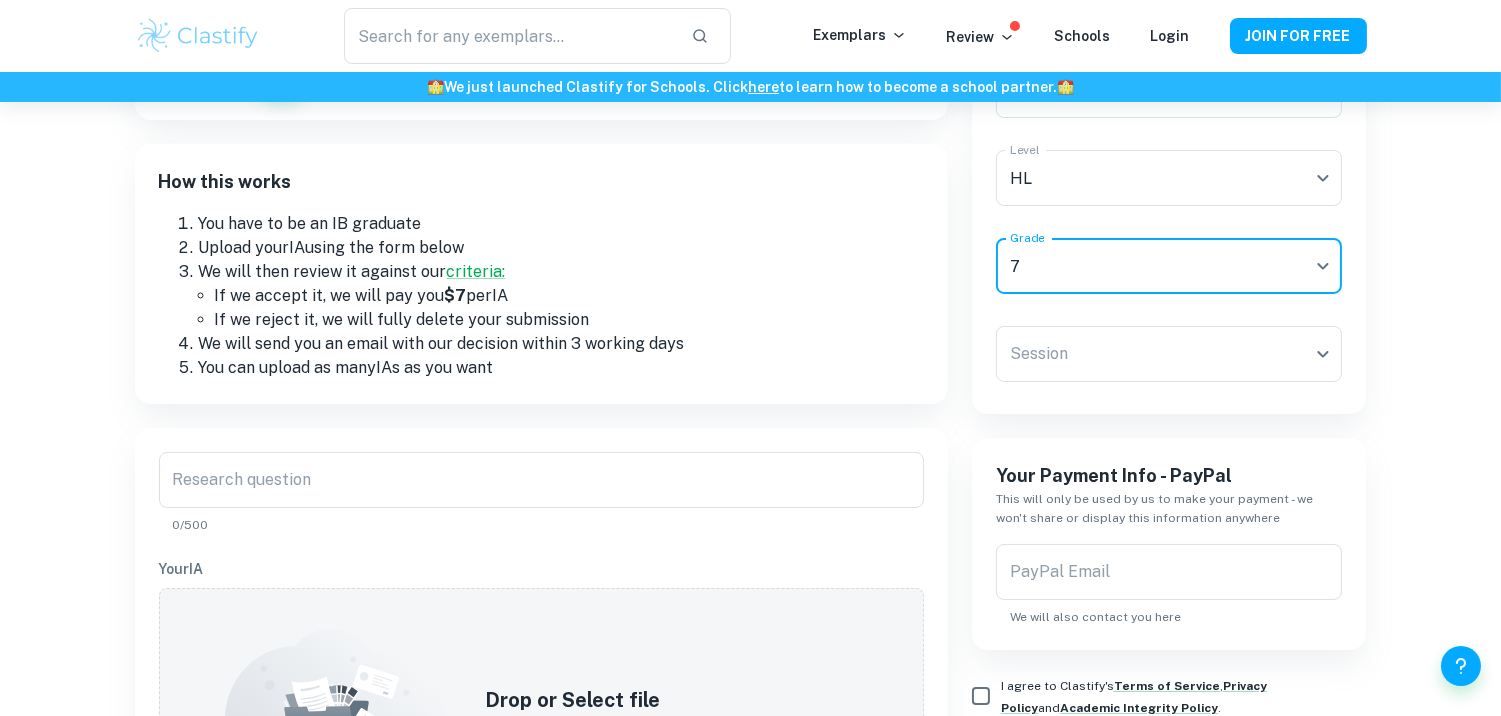 scroll, scrollTop: 213, scrollLeft: 0, axis: vertical 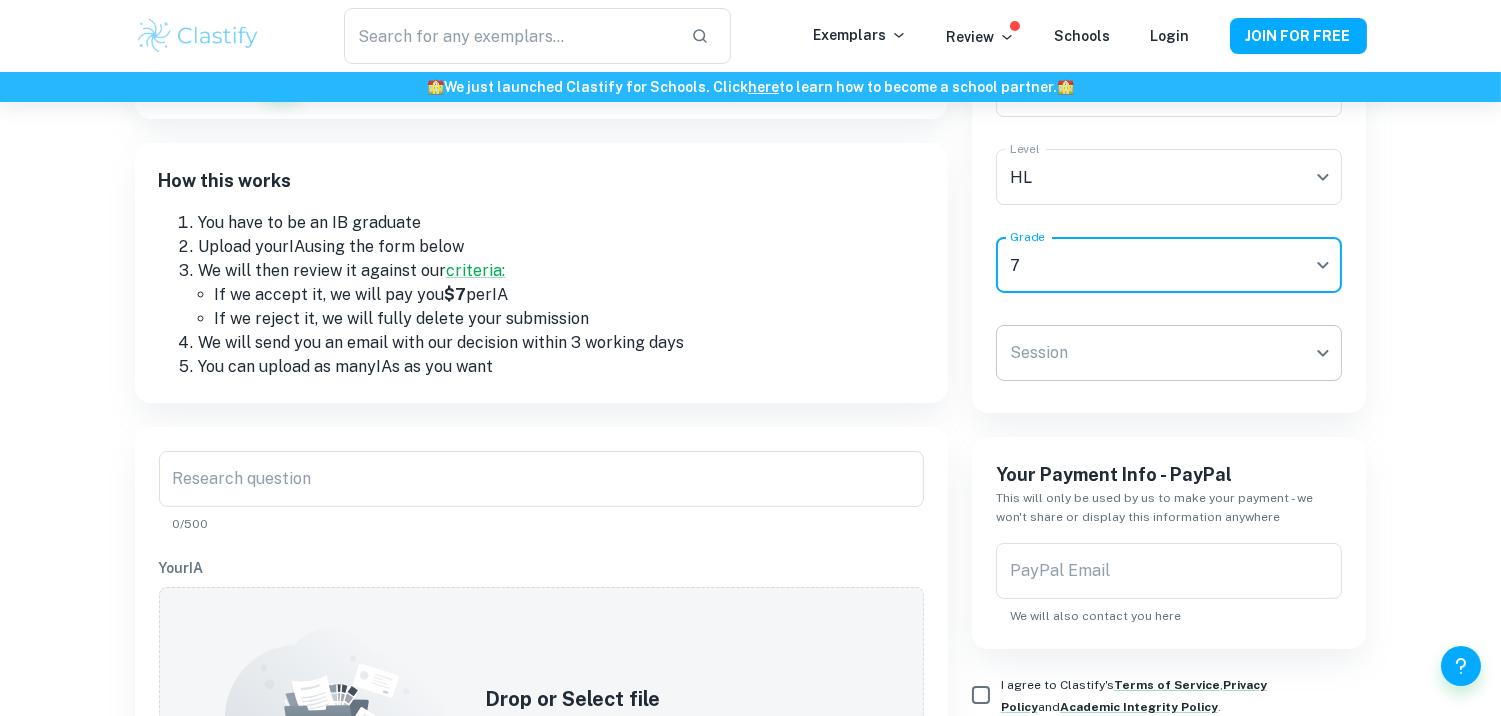 click on "We value your privacy We use cookies to enhance your browsing experience, serve personalised ads or content, and analyse our traffic. By clicking "Accept All", you consent to our use of cookies.   Cookie Policy Customise   Reject All   Accept All   Customise Consent Preferences   We use cookies to help you navigate efficiently and perform certain functions. You will find detailed information about all cookies under each consent category below. The cookies that are categorised as "Necessary" are stored on your browser as they are essential for enabling the basic functionalities of the site. ...  Show more For more information on how Google's third-party cookies operate and handle your data, see:   Google Privacy Policy Necessary Always Active Necessary cookies are required to enable the basic features of this site, such as providing secure log-in or adjusting your consent preferences. These cookies do not store any personally identifiable data. Functional Analytics Performance Advertisement Uncategorised" at bounding box center (750, 247) 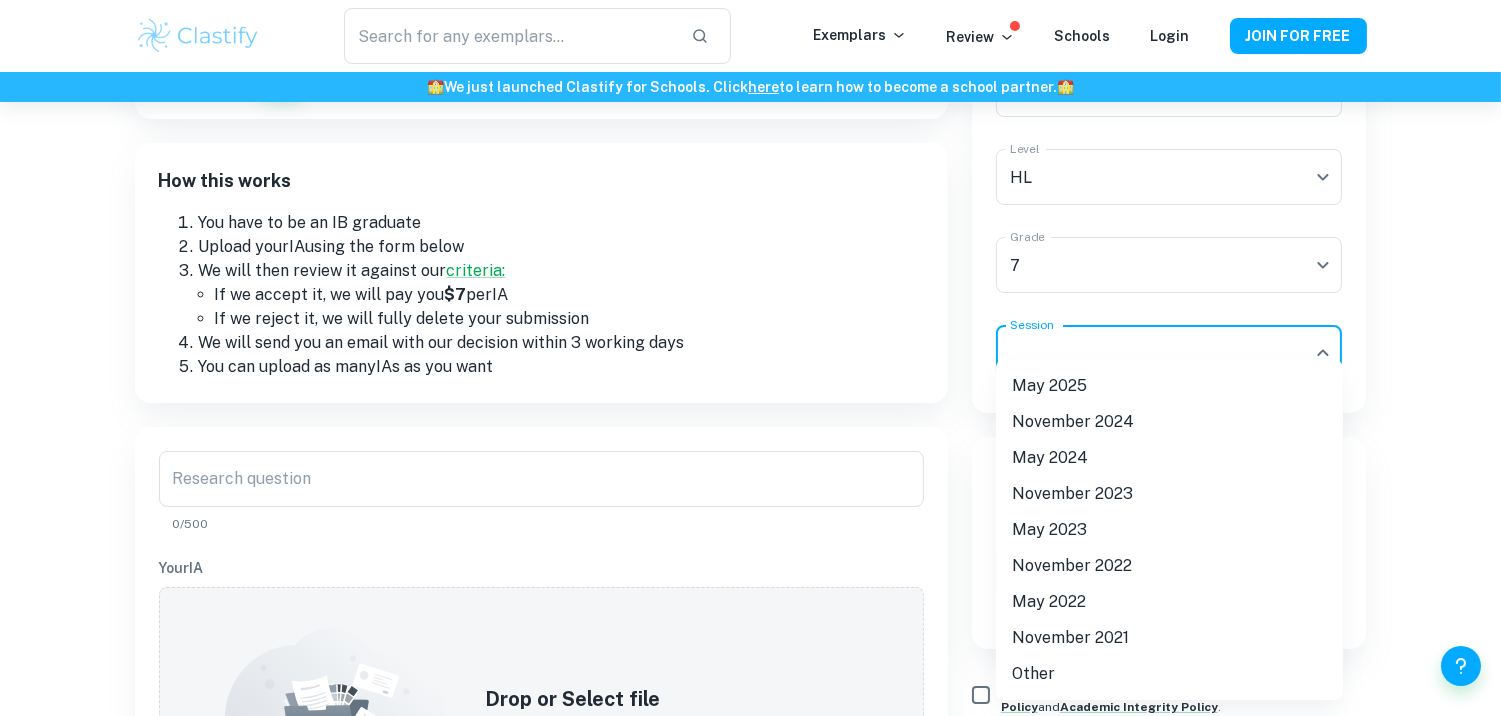 click on "May 2025" at bounding box center (1169, 386) 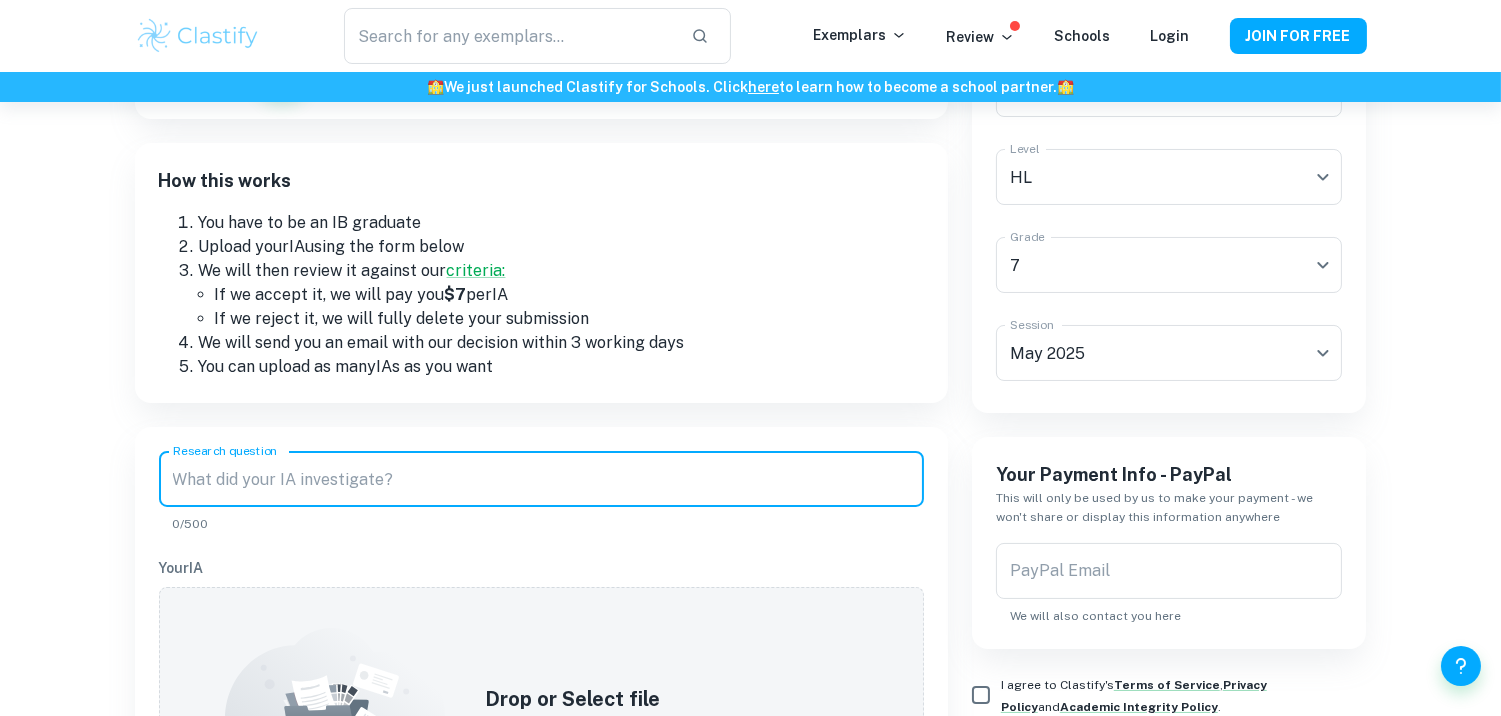 click on "Research question" at bounding box center (541, 479) 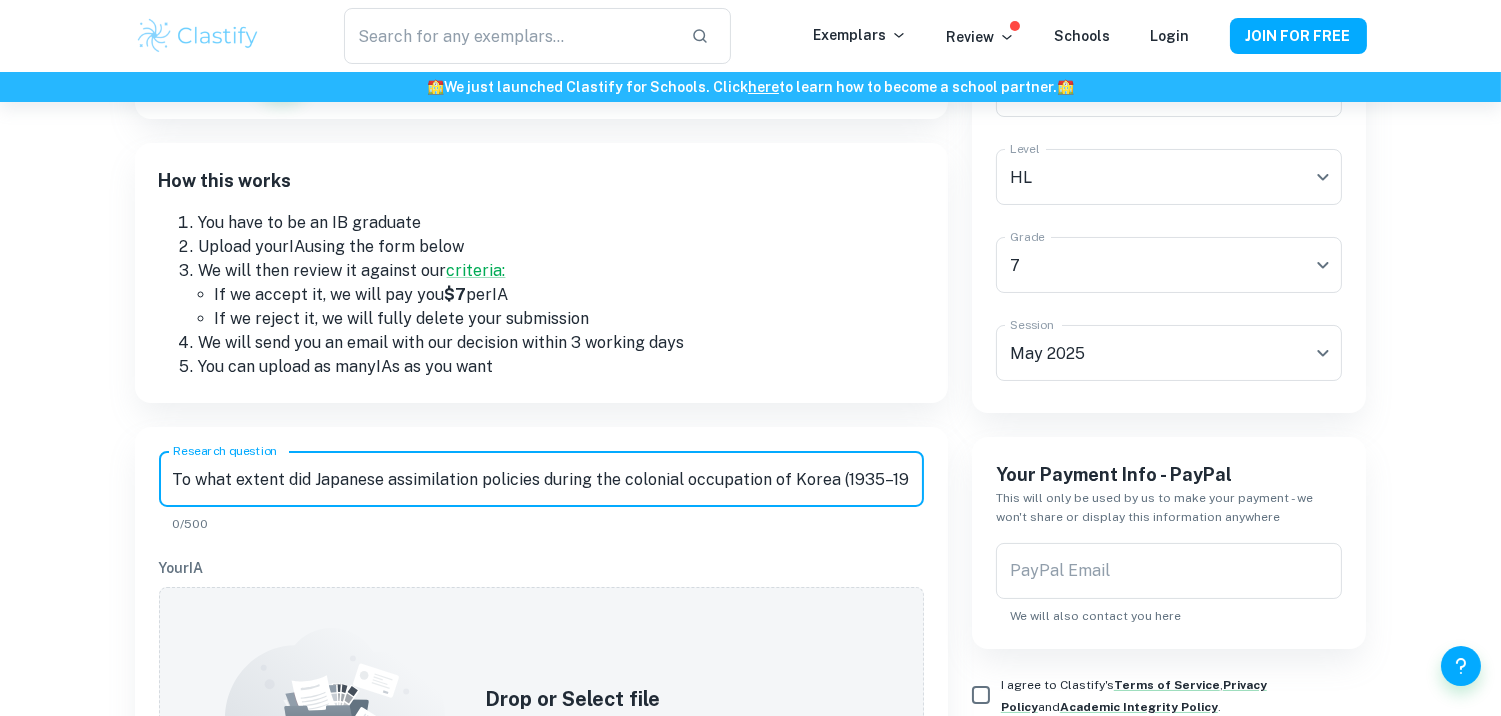 scroll, scrollTop: 0, scrollLeft: 382, axis: horizontal 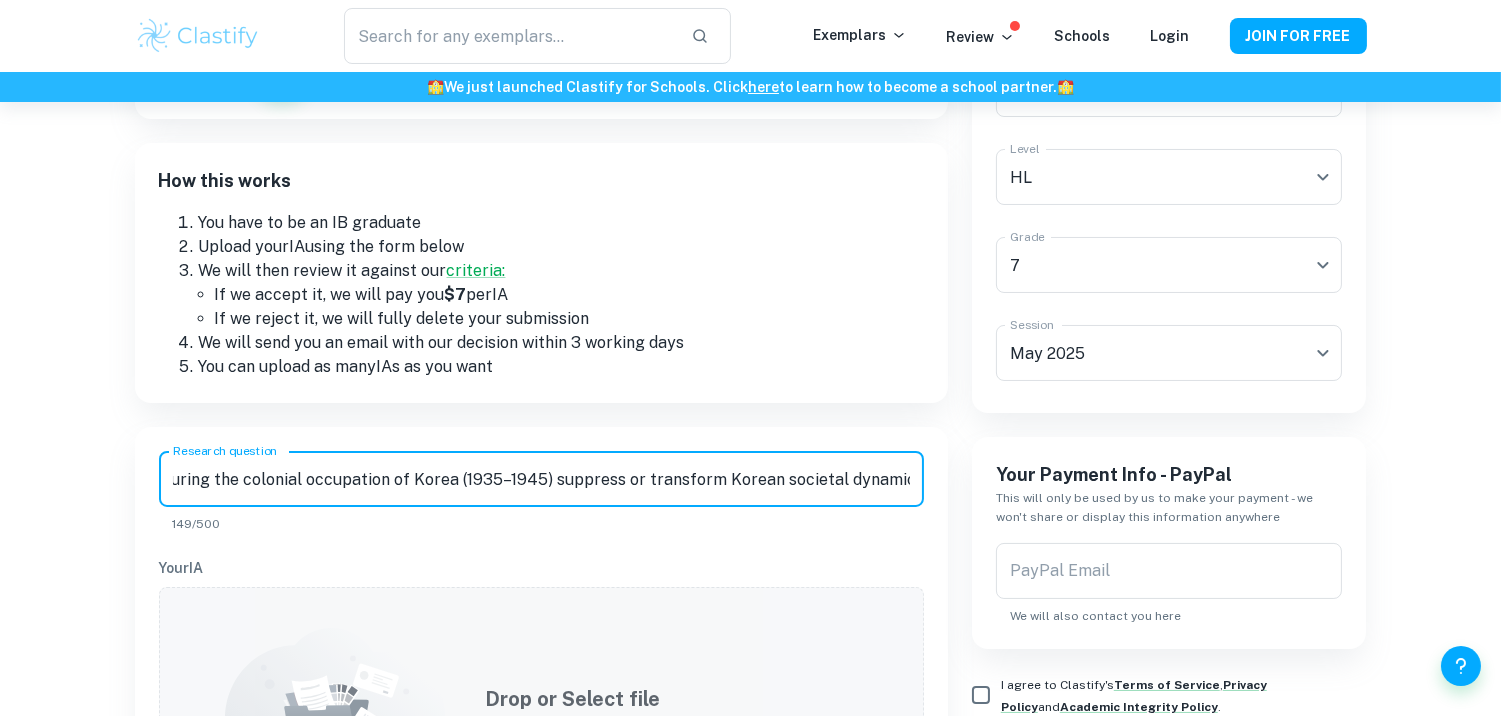 type on "To what extent did Japanese assimilation policies during the colonial occupation of Korea (1935–1945) suppress or transform Korean societal dynamics?" 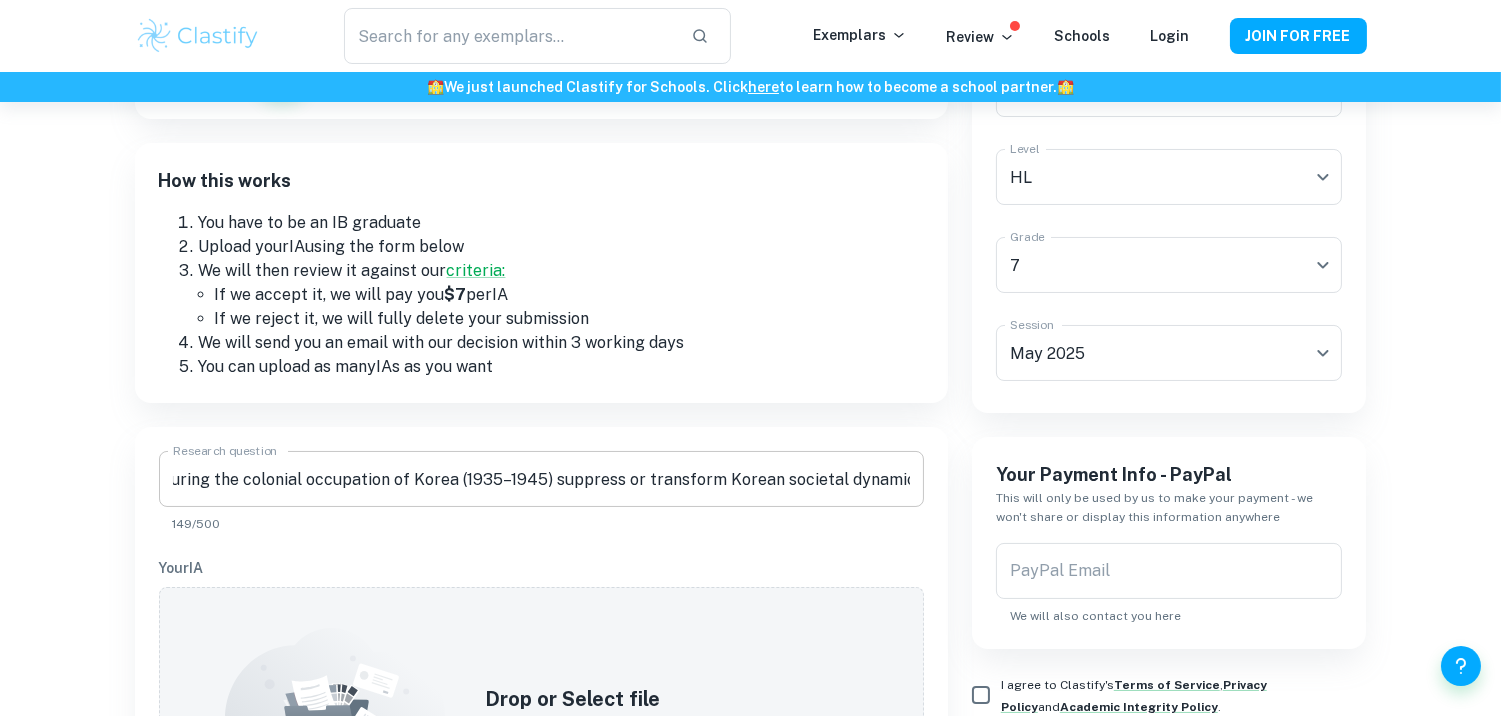 scroll, scrollTop: 0, scrollLeft: 0, axis: both 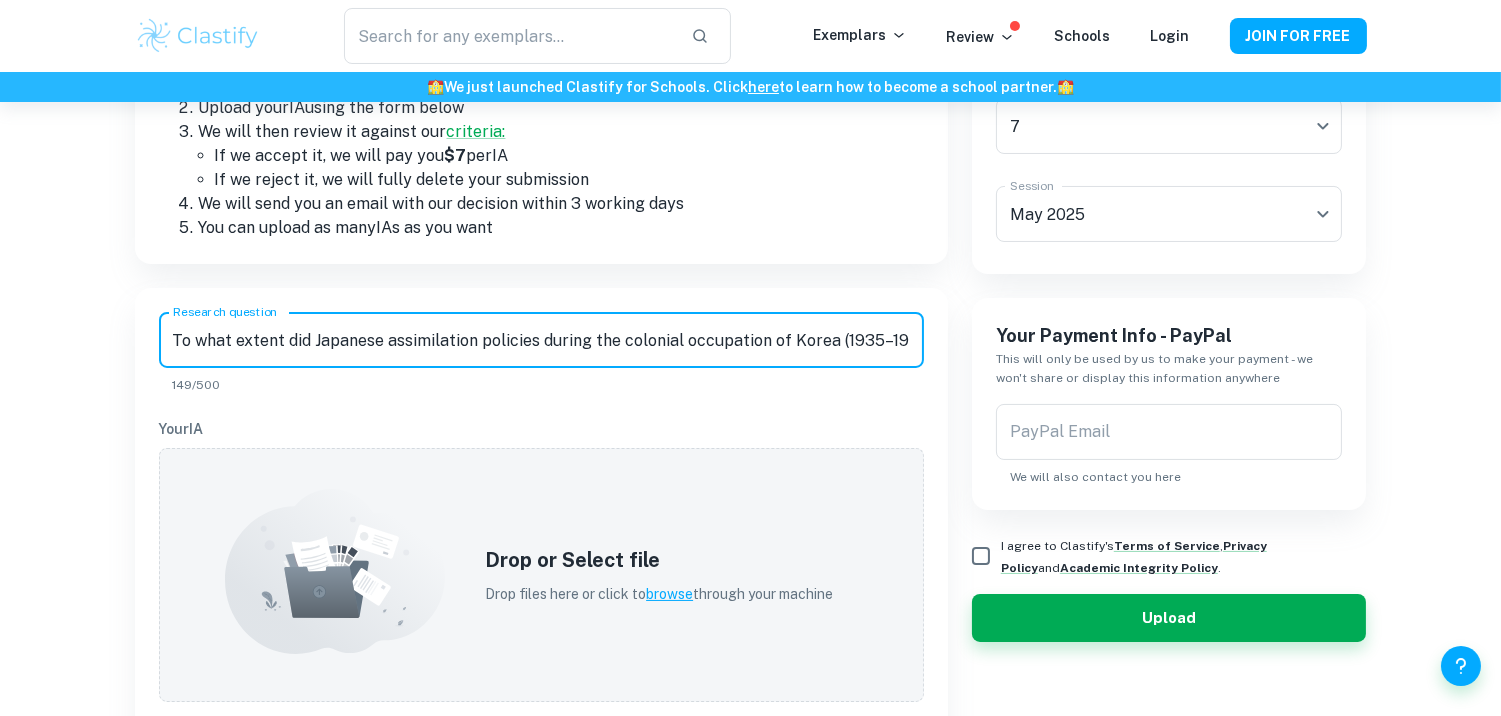 click on "PayPal Email PayPal Email We will also contact you here" at bounding box center [1169, 445] 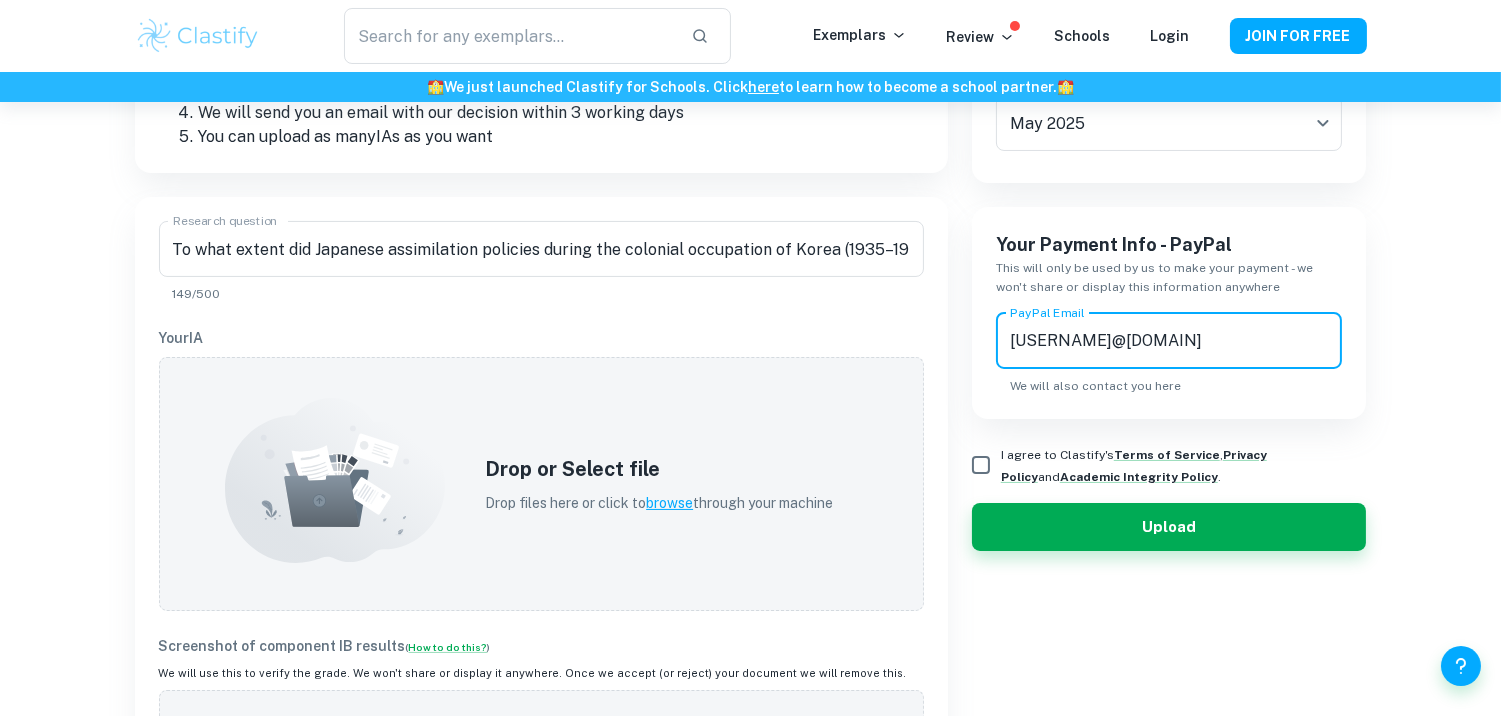 scroll, scrollTop: 446, scrollLeft: 0, axis: vertical 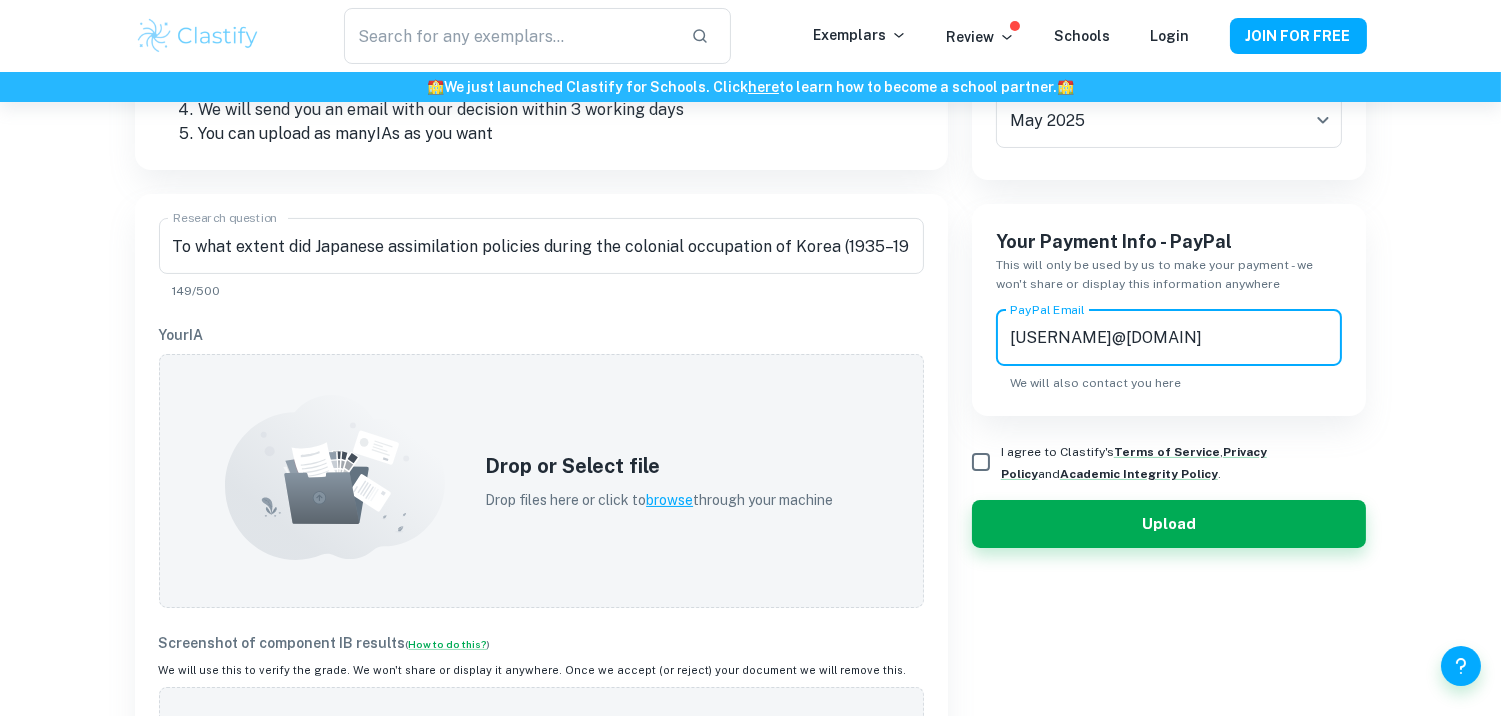 type on "[USERNAME]@[DOMAIN]" 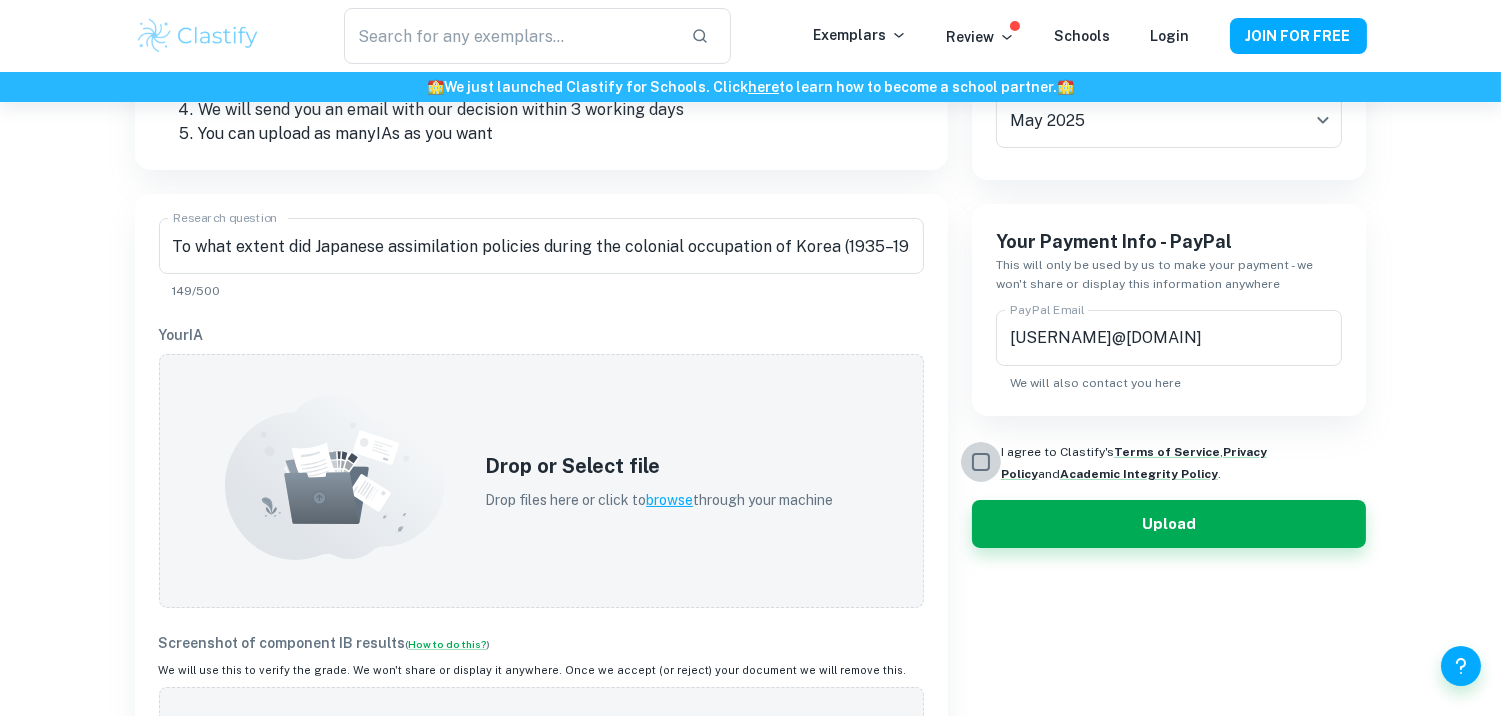 click on "I agree to Clastify's  Terms of Service ,  Privacy Policy  and  Academic Integrity Policy ." at bounding box center (981, 462) 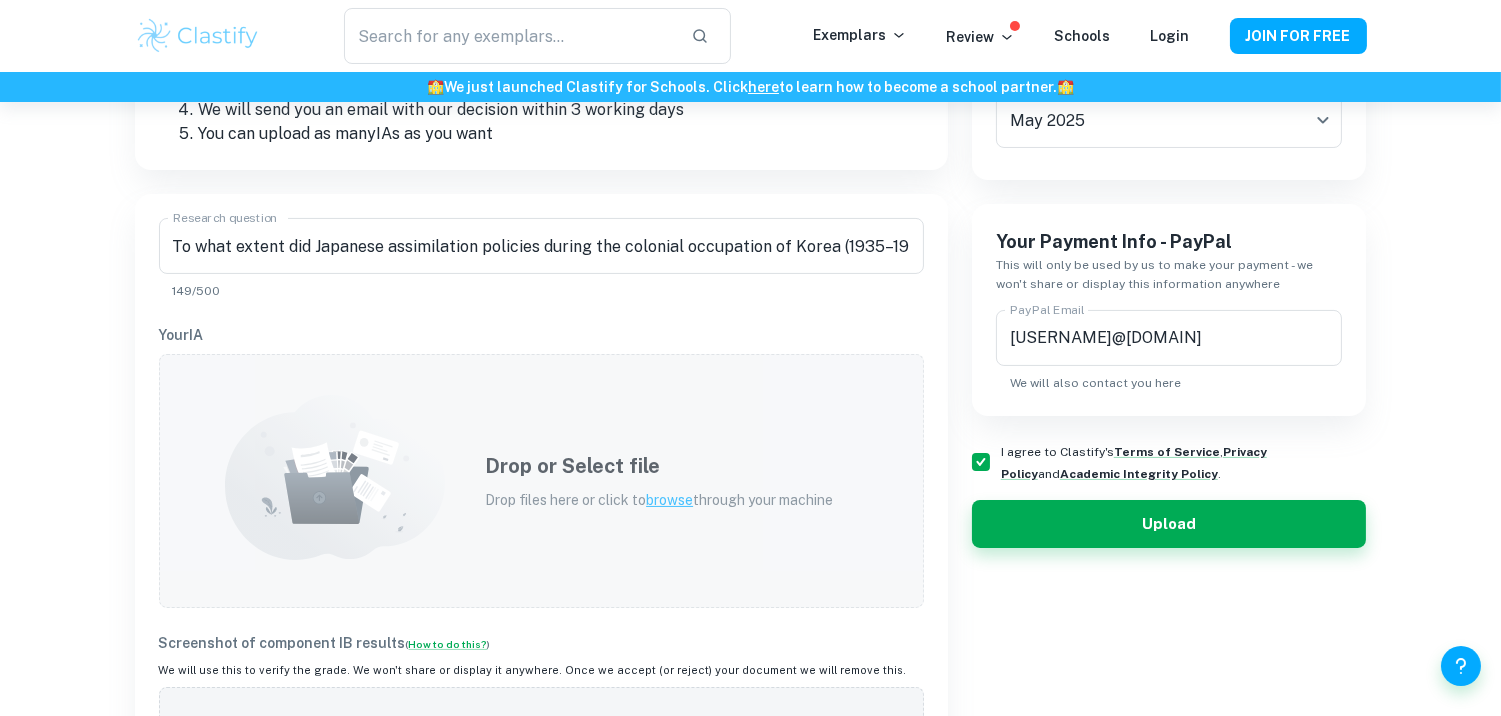 click 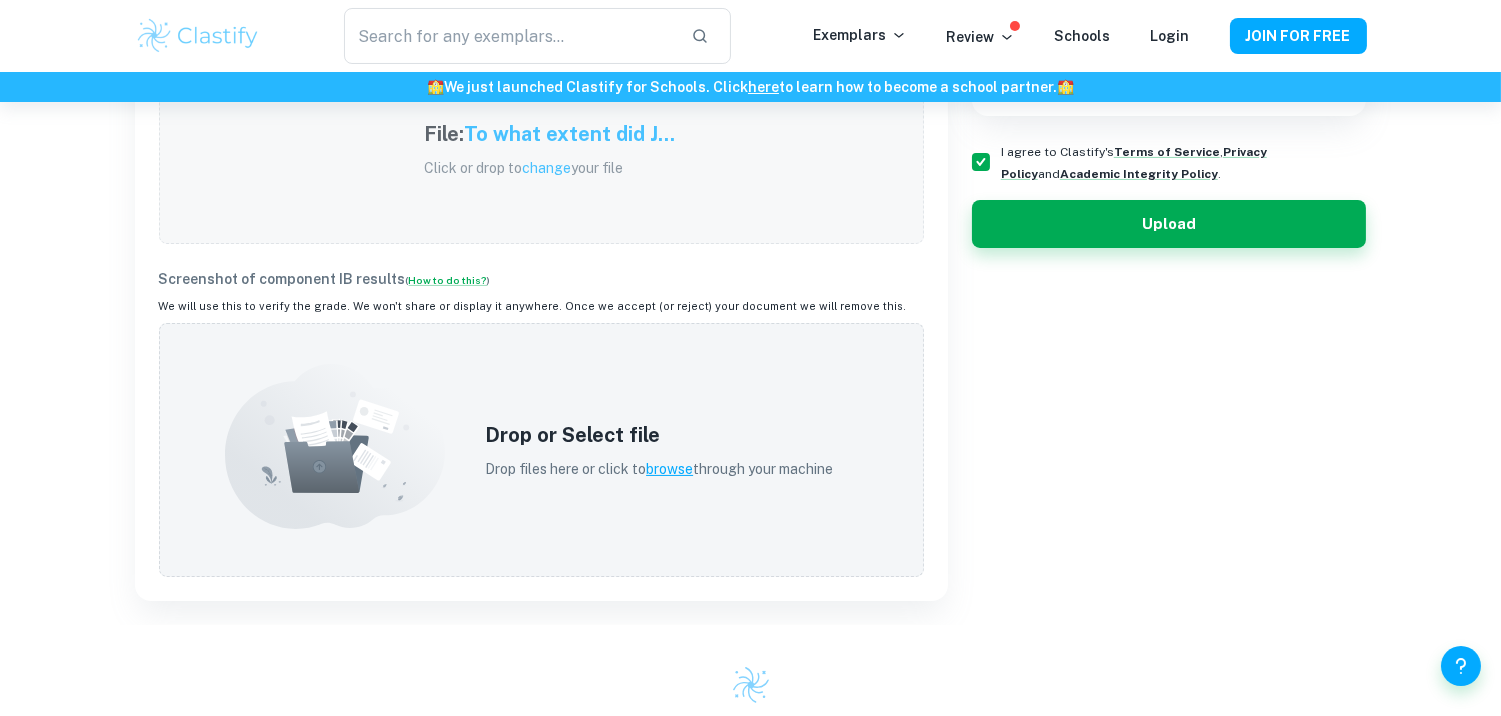 scroll, scrollTop: 751, scrollLeft: 0, axis: vertical 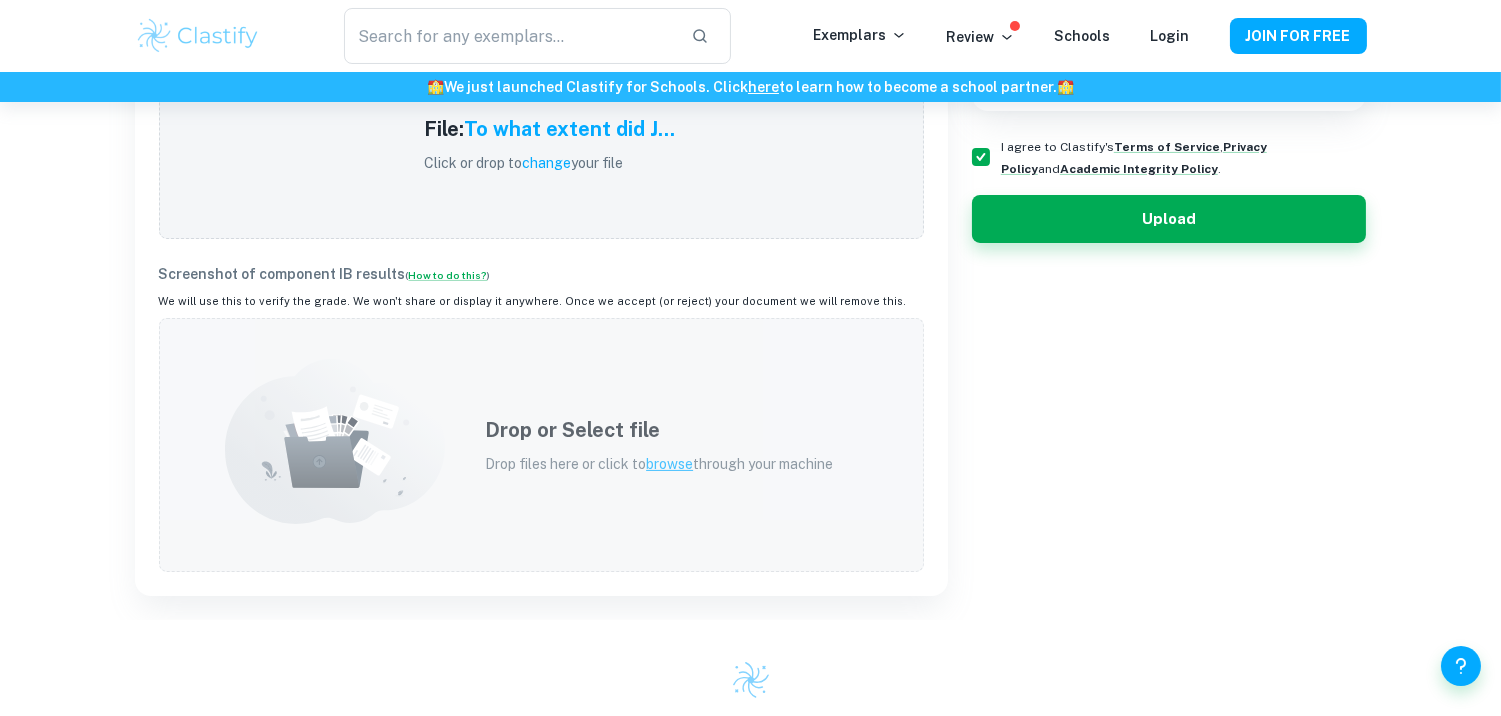 click on "Drop or Select file Drop files here or click to  browse  through your machine" at bounding box center [541, 445] 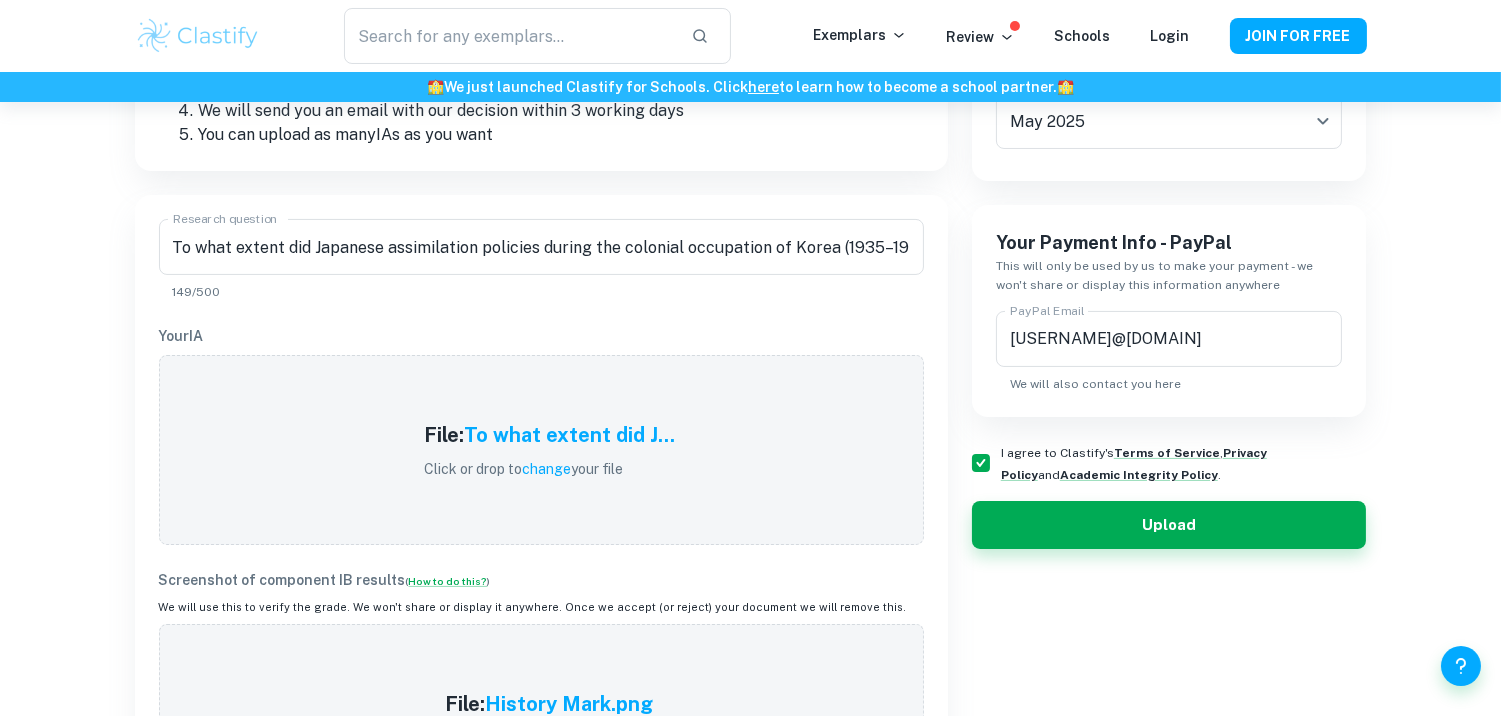 scroll, scrollTop: 453, scrollLeft: 0, axis: vertical 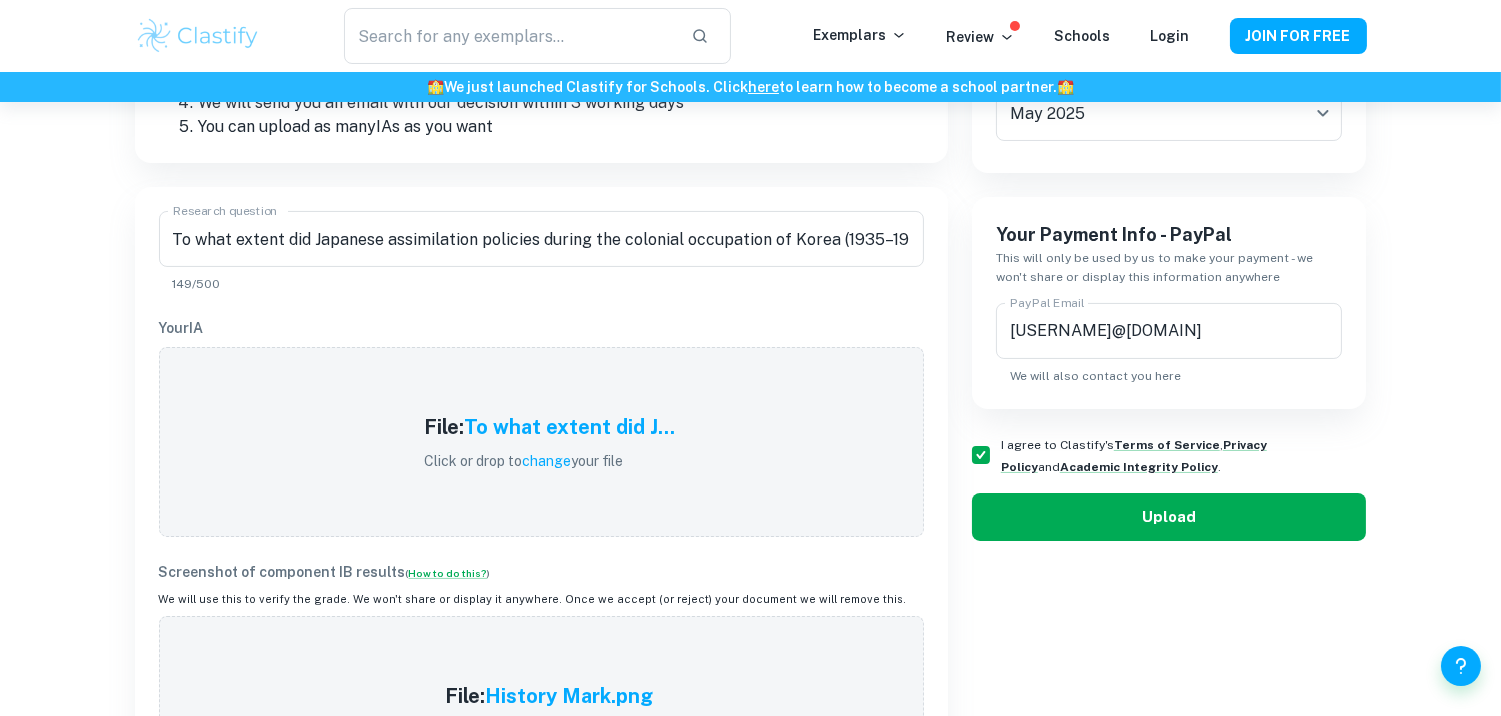 click on "Upload" at bounding box center [1169, 517] 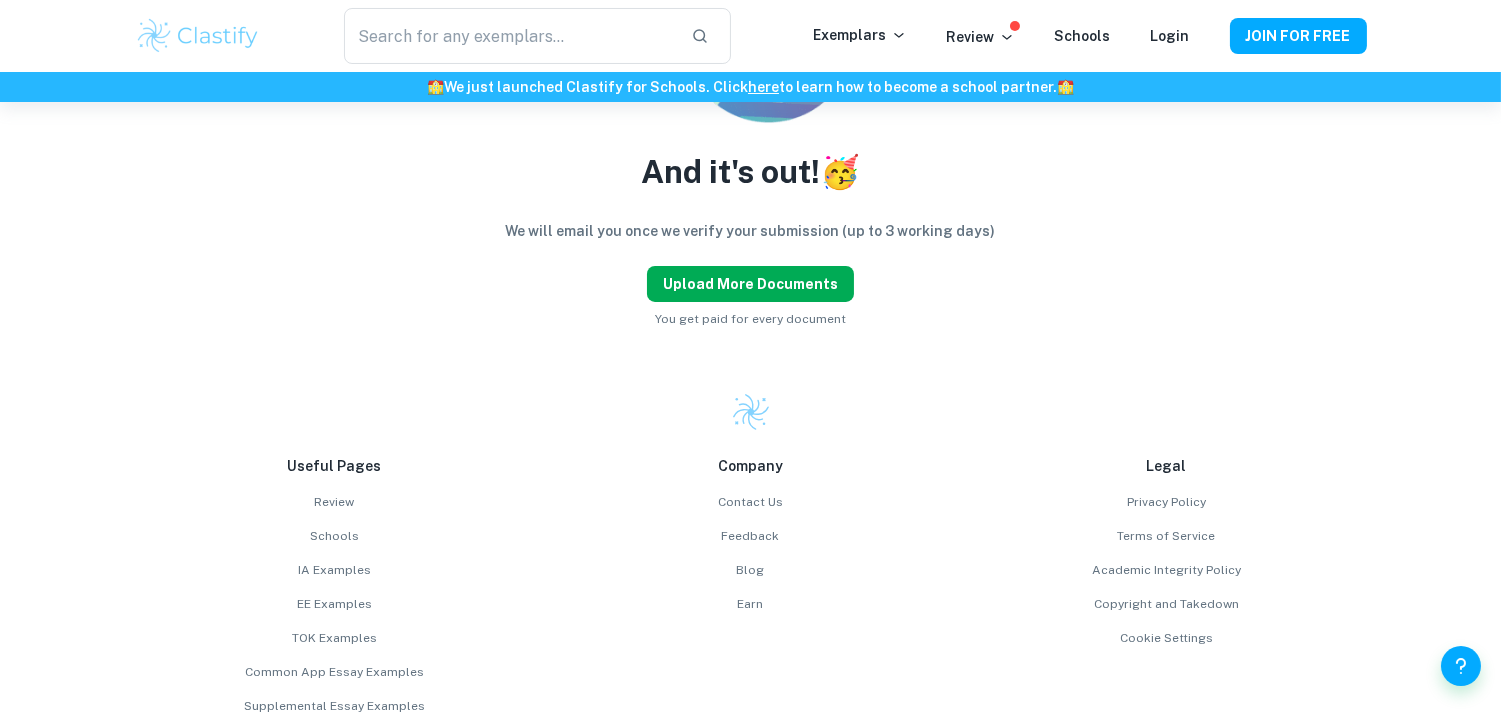click on "Upload more documents" at bounding box center [750, 284] 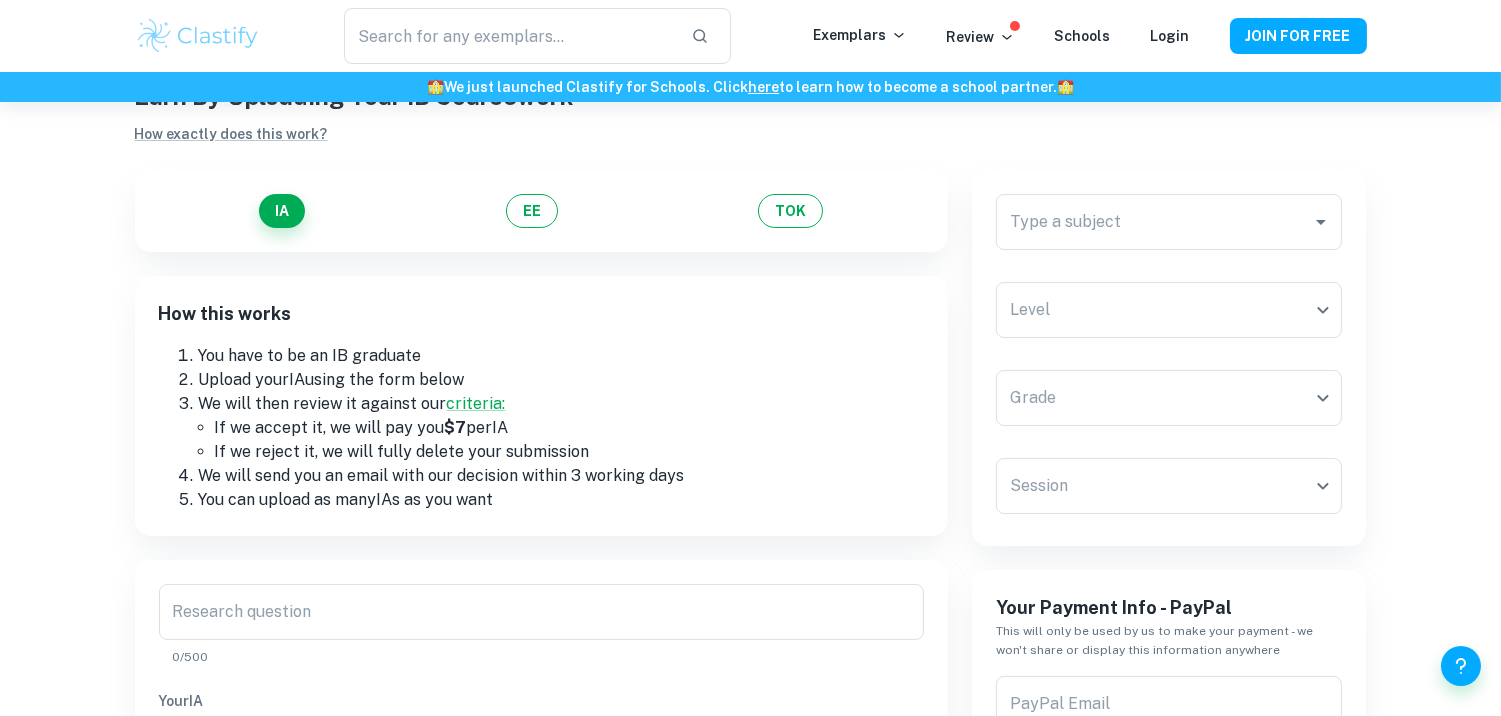 scroll, scrollTop: 48, scrollLeft: 0, axis: vertical 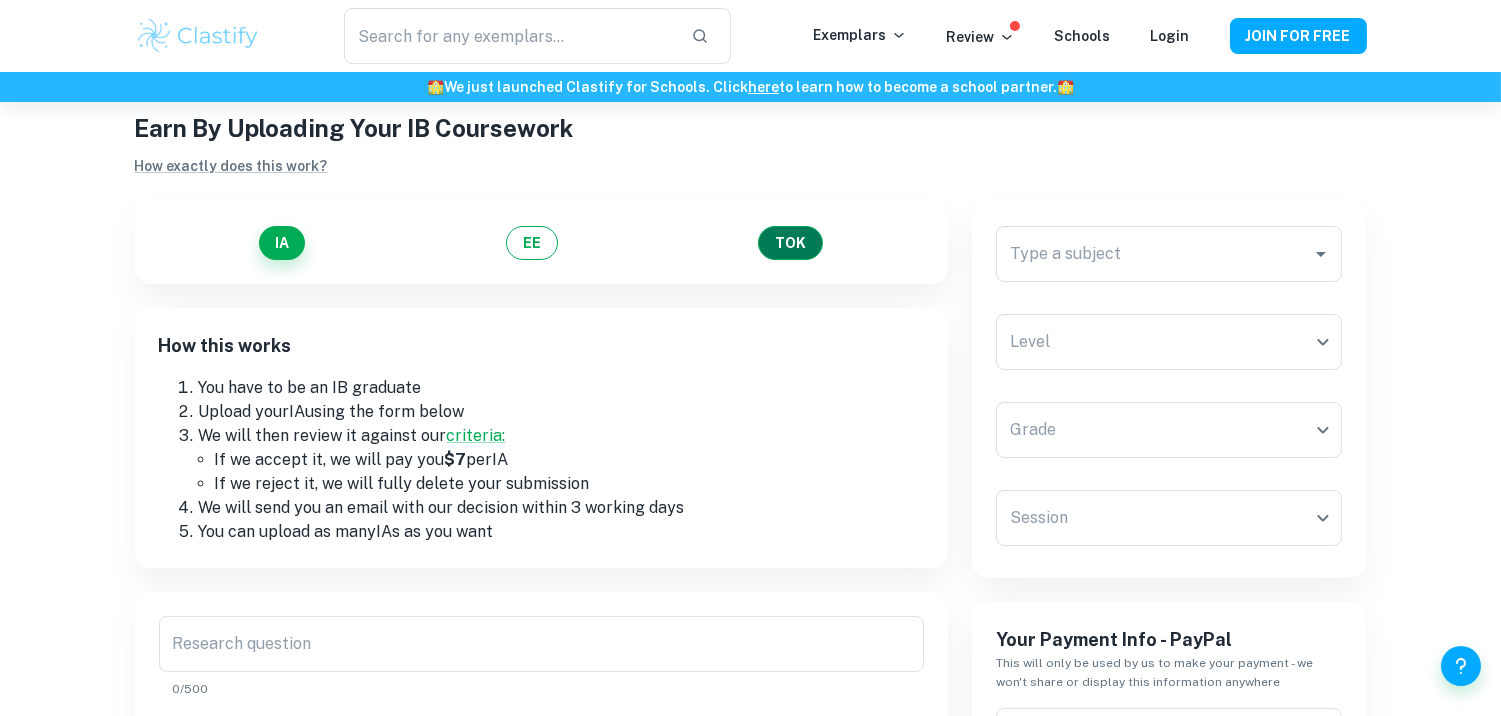 click on "TOK" at bounding box center (790, 243) 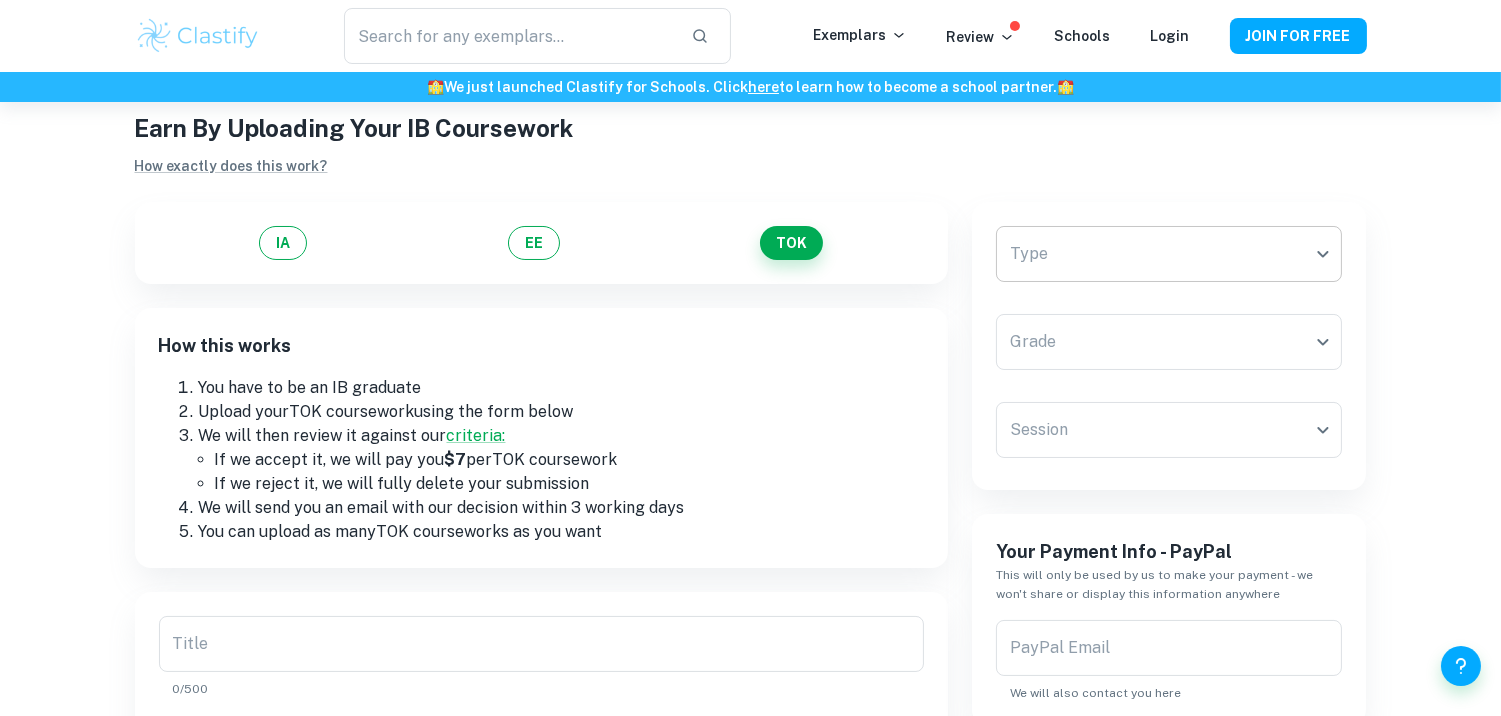 click on "We value your privacy We use cookies to enhance your browsing experience, serve personalised ads or content, and analyse our traffic. By clicking "Accept All", you consent to our use of cookies.   Cookie Policy Customise   Reject All   Accept All   Customise Consent Preferences   We use cookies to help you navigate efficiently and perform certain functions. You will find detailed information about all cookies under each consent category below. The cookies that are categorised as "Necessary" are stored on your browser as they are essential for enabling the basic functionalities of the site. ...  Show more For more information on how Google's third-party cookies operate and handle your data, see:   Google Privacy Policy Necessary Always Active Necessary cookies are required to enable the basic features of this site, such as providing secure log-in or adjusting your consent preferences. These cookies do not store any personally identifiable data. Functional Analytics Performance Advertisement Uncategorised" at bounding box center [750, 412] 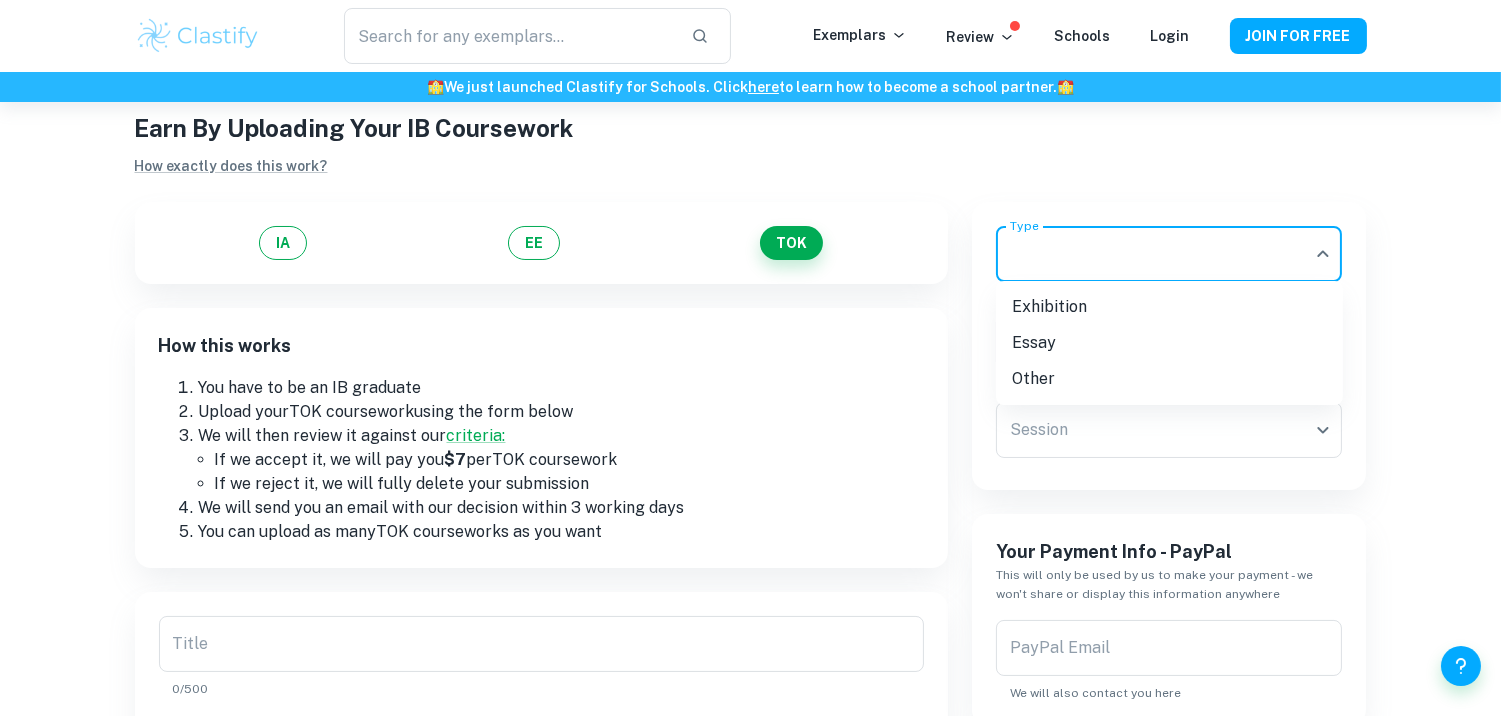 click on "Essay" at bounding box center (1169, 343) 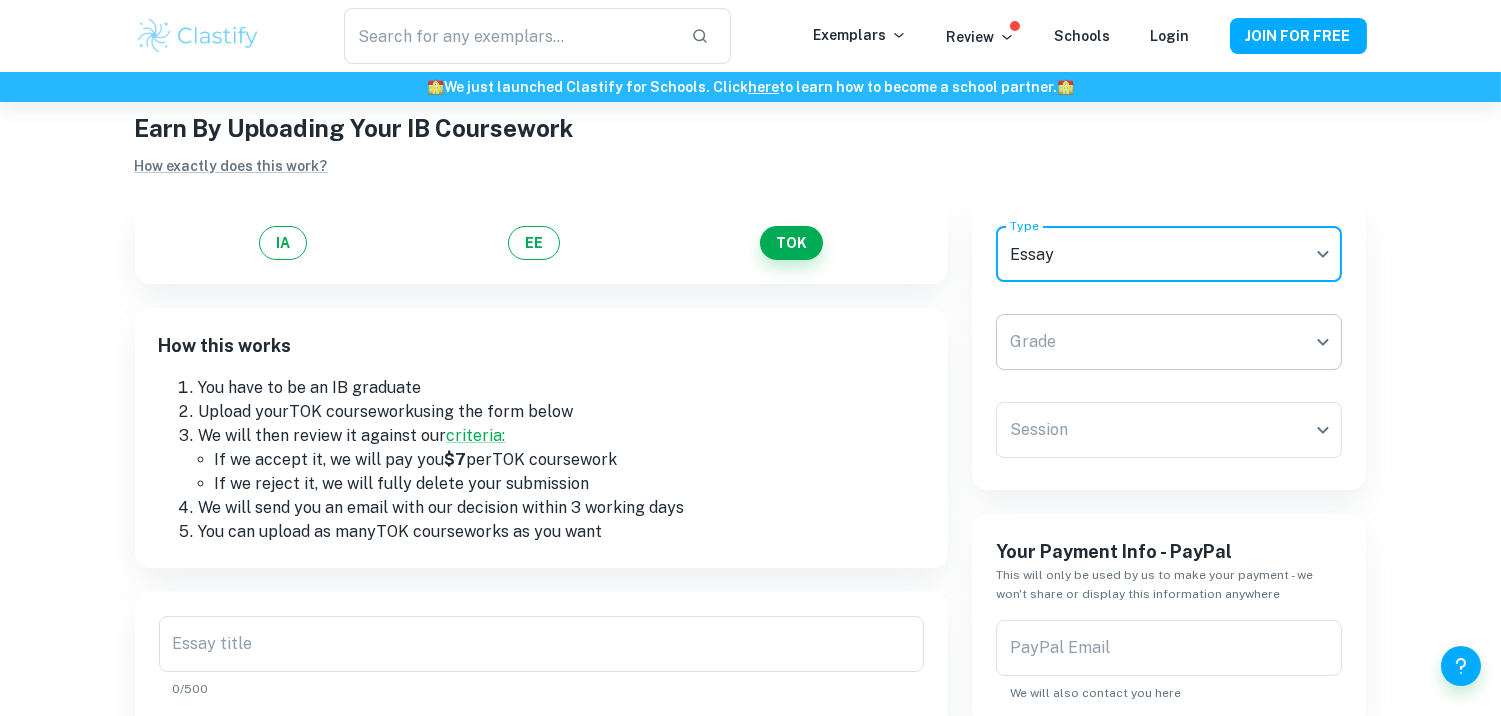click on "We value your privacy We use cookies to enhance your browsing experience, serve personalised ads or content, and analyse our traffic. By clicking "Accept All", you consent to our use of cookies.   Cookie Policy Customise   Reject All   Accept All   Customise Consent Preferences   We use cookies to help you navigate efficiently and perform certain functions. You will find detailed information about all cookies under each consent category below. The cookies that are categorised as "Necessary" are stored on your browser as they are essential for enabling the basic functionalities of the site. ...  Show more For more information on how Google's third-party cookies operate and handle your data, see:   Google Privacy Policy Necessary Always Active Necessary cookies are required to enable the basic features of this site, such as providing secure log-in or adjusting your consent preferences. These cookies do not store any personally identifiable data. Functional Analytics Performance Advertisement Uncategorised" at bounding box center (750, 412) 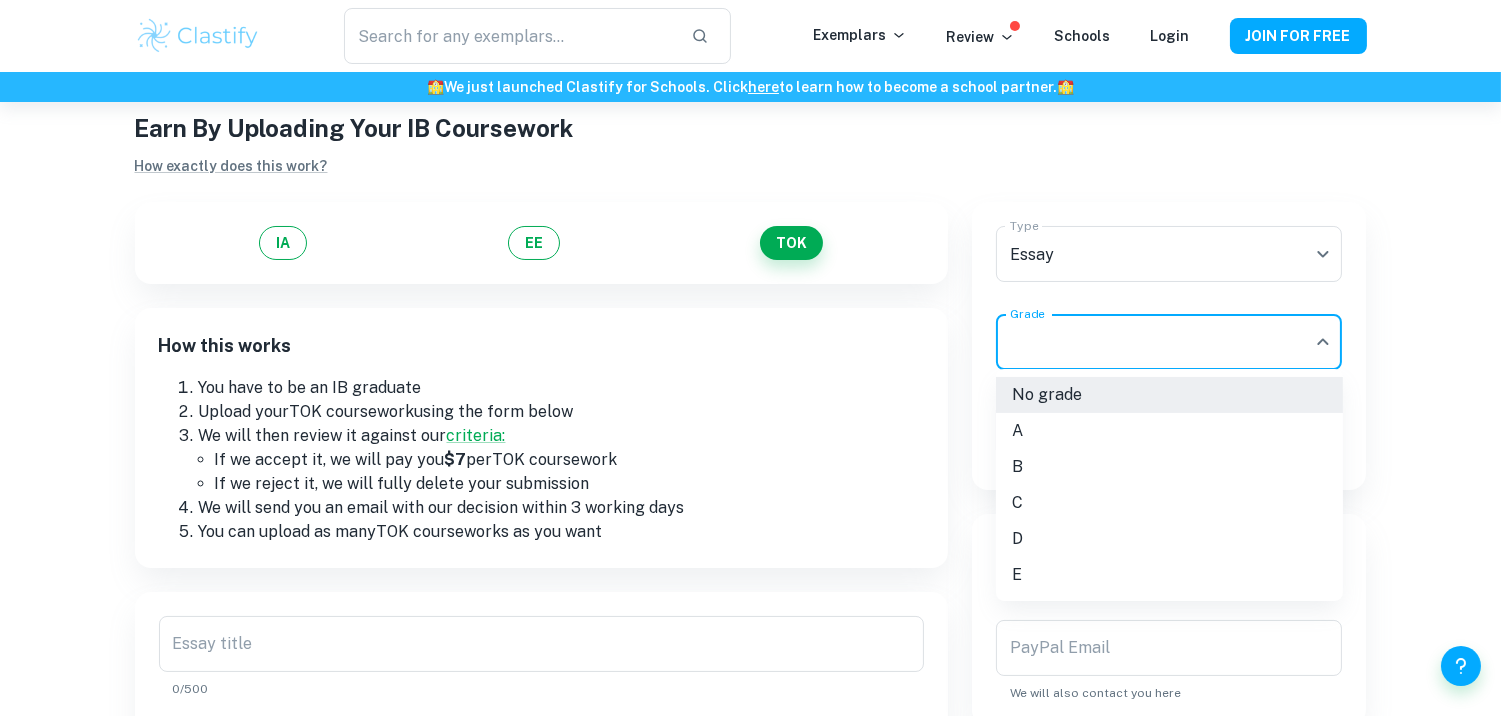 click on "C" at bounding box center (1169, 503) 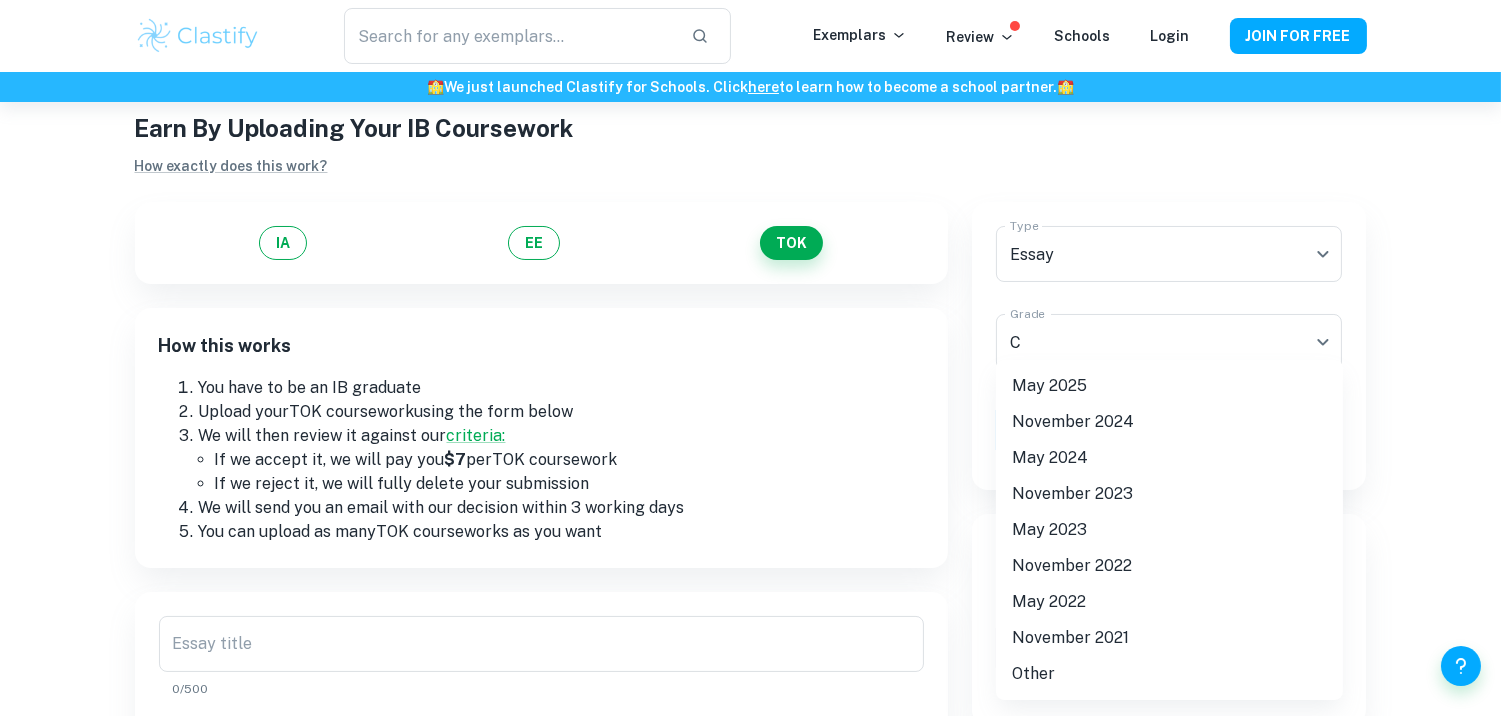 click on "We value your privacy We use cookies to enhance your browsing experience, serve personalised ads or content, and analyse our traffic. By clicking "Accept All", you consent to our use of cookies.   Cookie Policy Customise   Reject All   Accept All   Customise Consent Preferences   We use cookies to help you navigate efficiently and perform certain functions. You will find detailed information about all cookies under each consent category below. The cookies that are categorised as "Necessary" are stored on your browser as they are essential for enabling the basic functionalities of the site. ...  Show more For more information on how Google's third-party cookies operate and handle your data, see:   Google Privacy Policy Necessary Always Active Necessary cookies are required to enable the basic features of this site, such as providing secure log-in or adjusting your consent preferences. These cookies do not store any personally identifiable data. Functional Analytics Performance Advertisement Uncategorised" at bounding box center [750, 412] 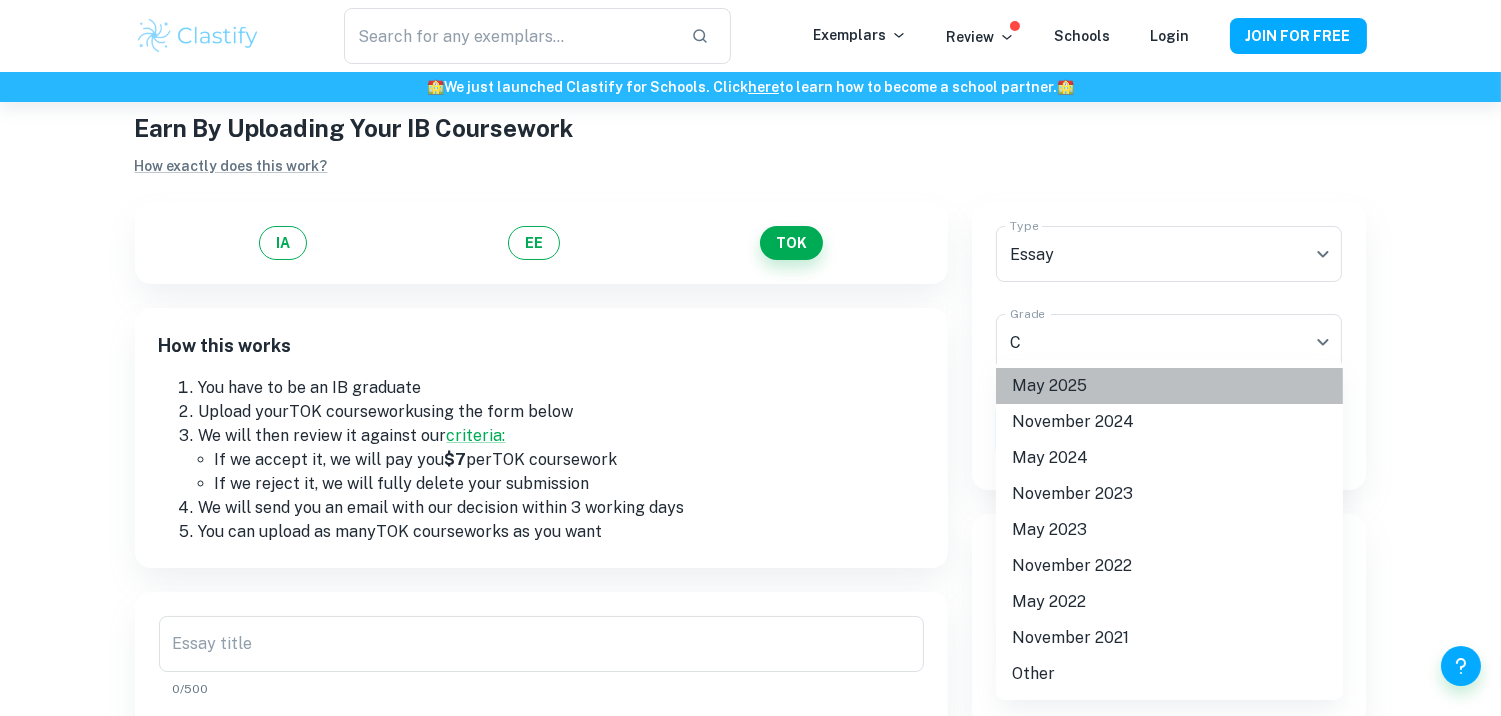 click on "May 2025" at bounding box center (1169, 386) 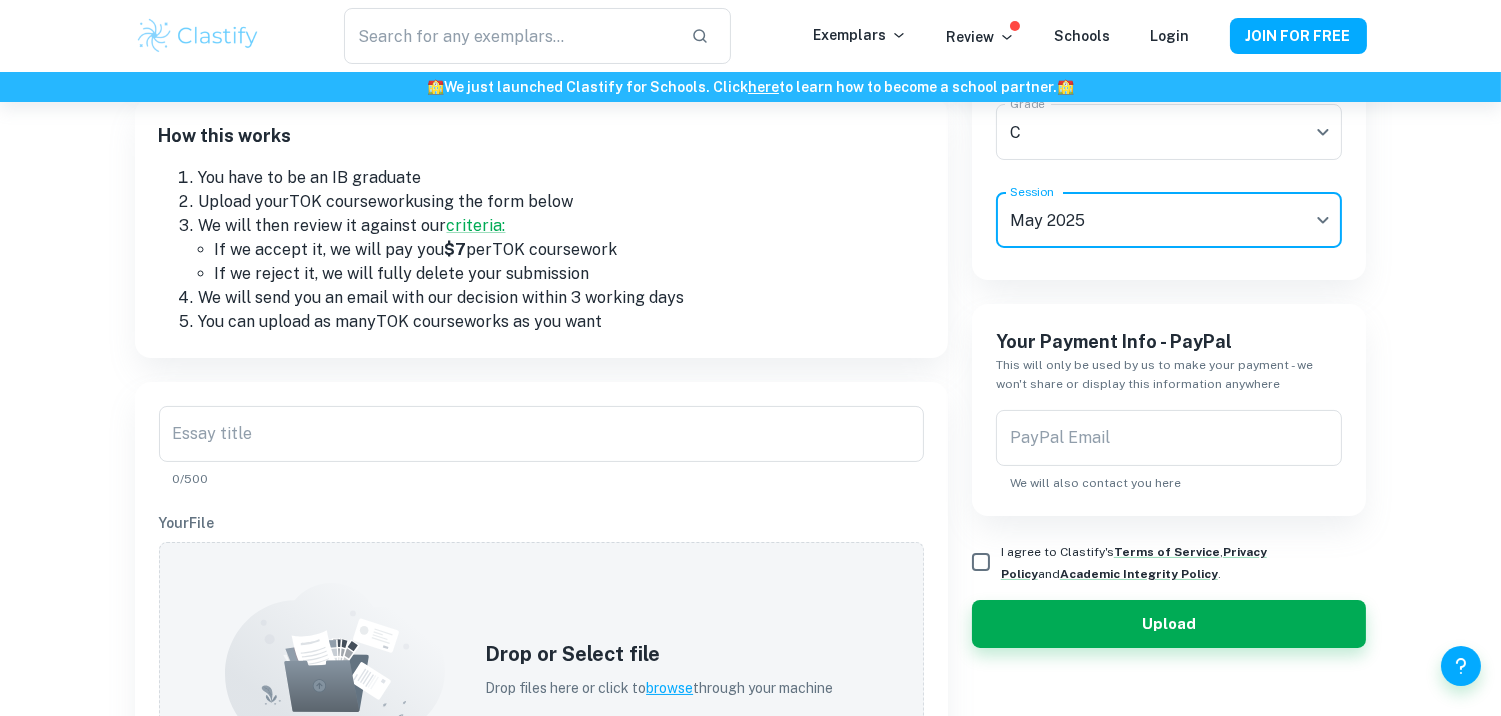 scroll, scrollTop: 260, scrollLeft: 0, axis: vertical 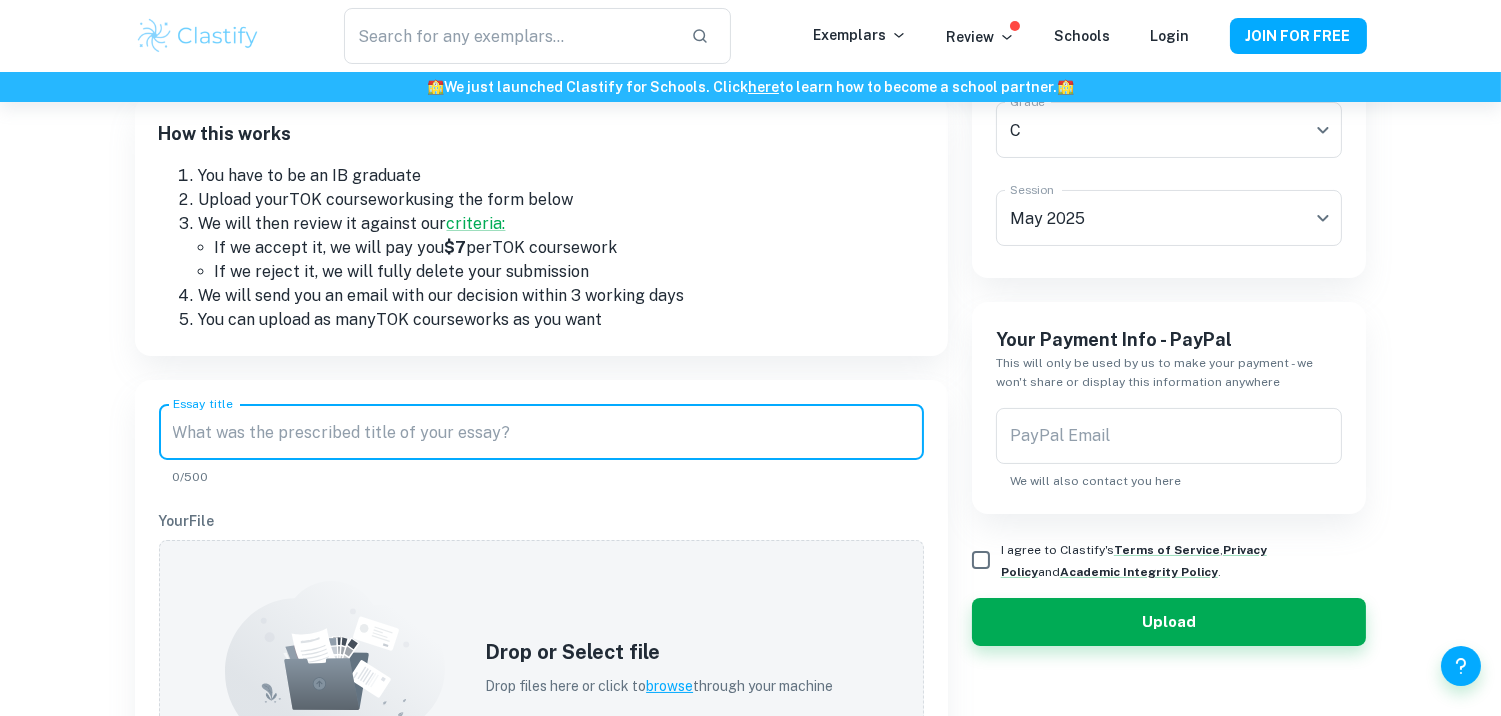 click on "Essay title" at bounding box center (541, 432) 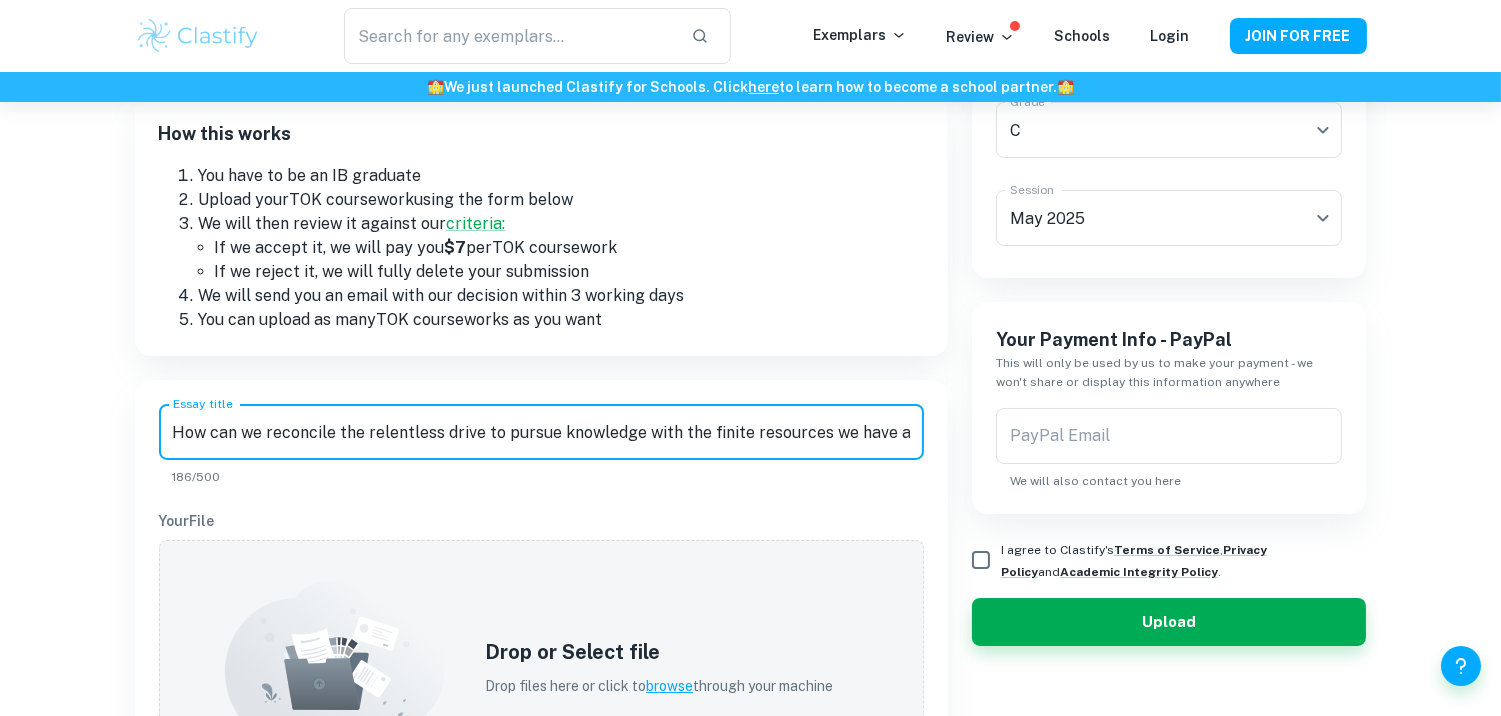 scroll, scrollTop: 0, scrollLeft: 648, axis: horizontal 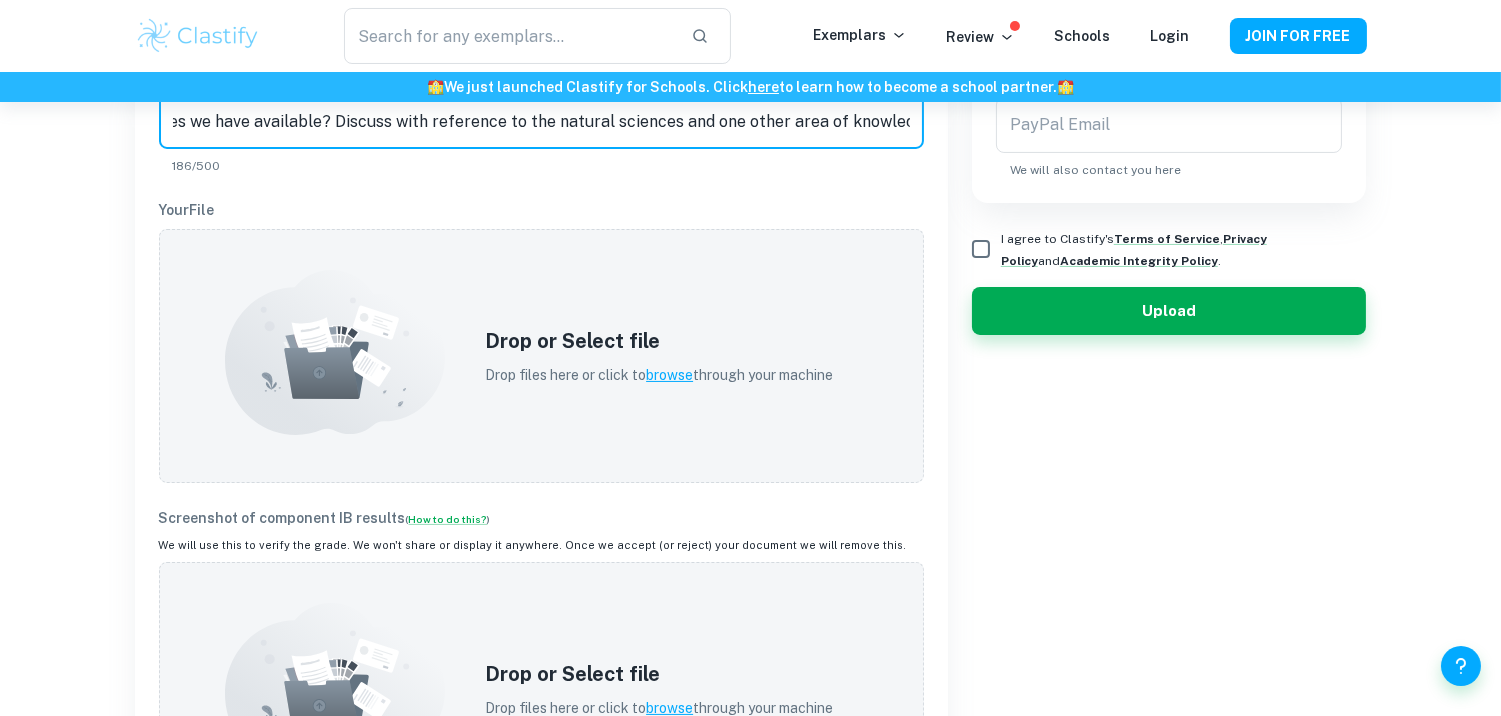 type on "How can we reconcile the relentless drive to pursue knowledge with the finite resources we have available? Discuss with reference to the natural sciences and one other area of knowledge." 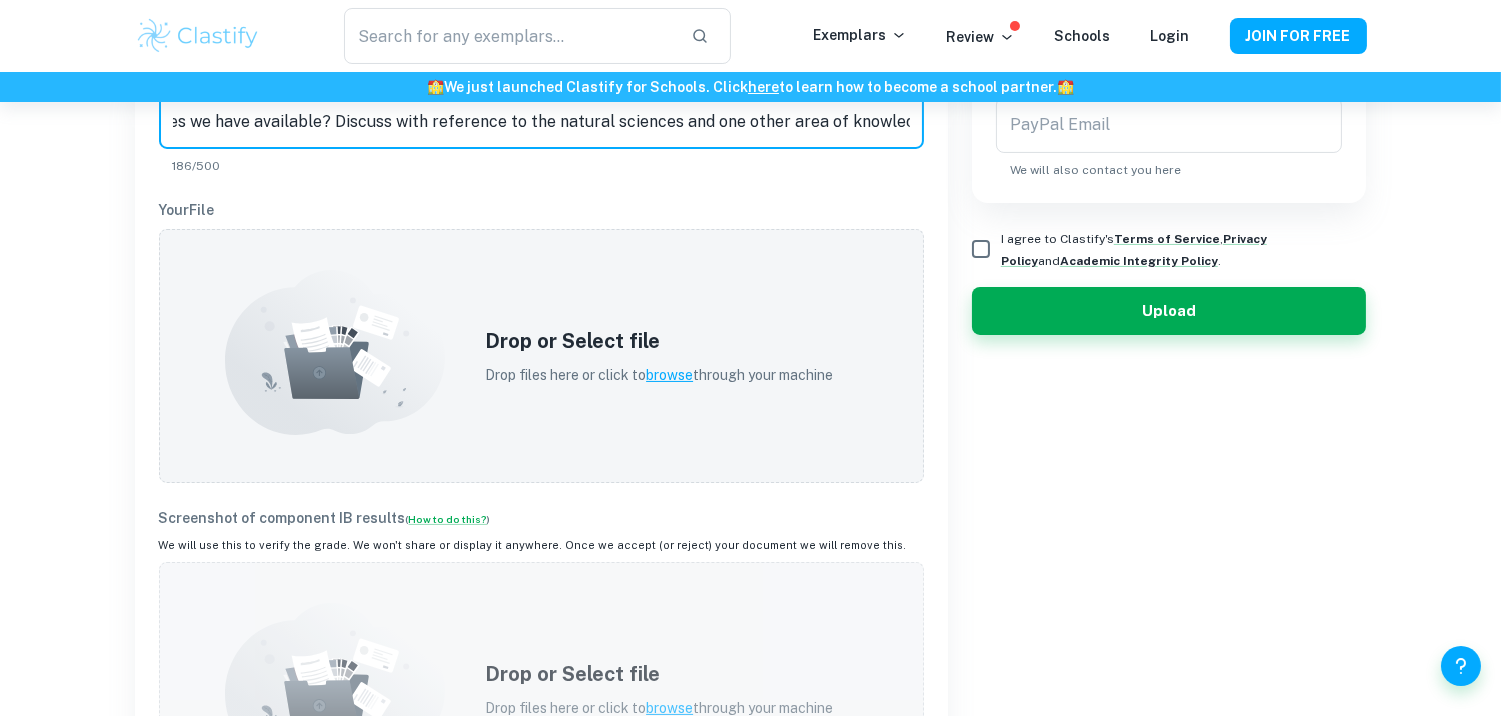 scroll, scrollTop: 0, scrollLeft: 0, axis: both 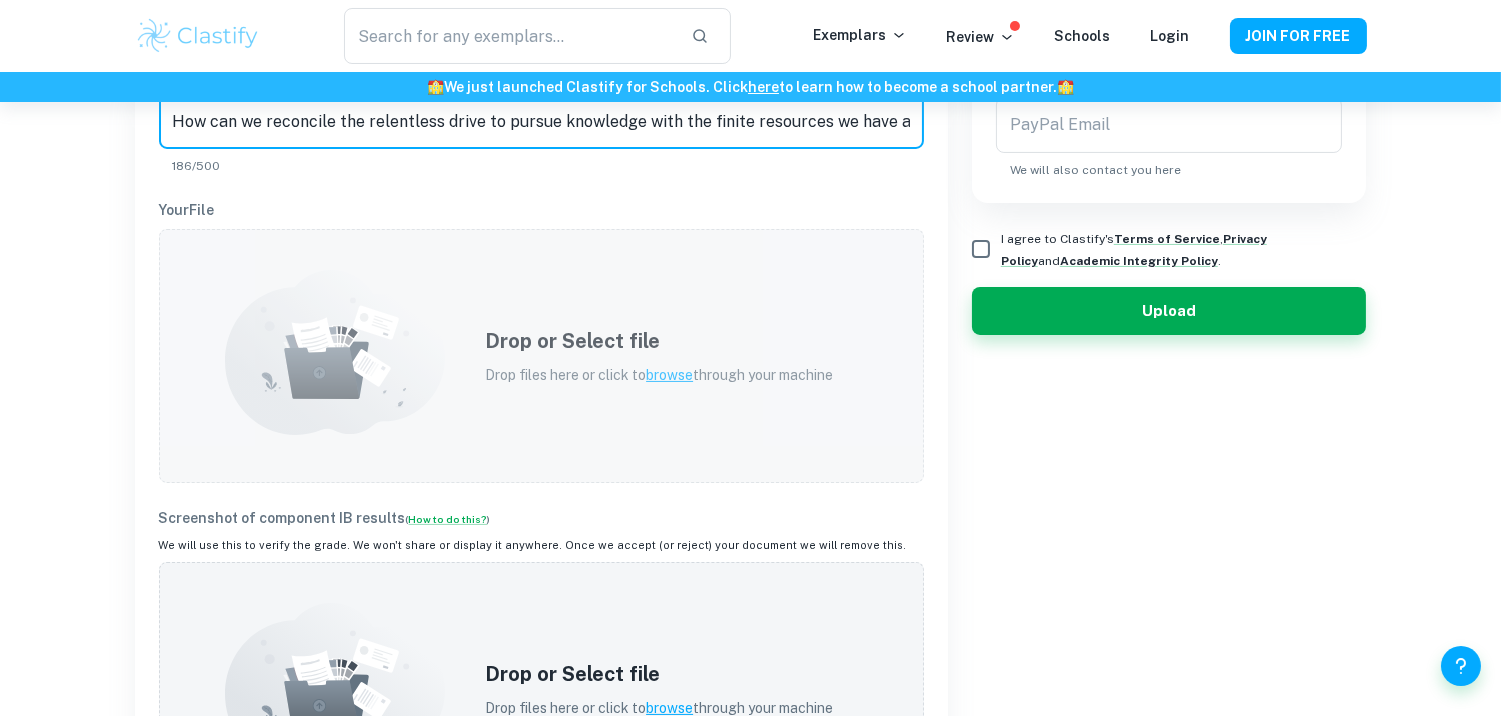 click on "Drop or Select file Drop files here or click to  browse  through your machine" at bounding box center (541, 356) 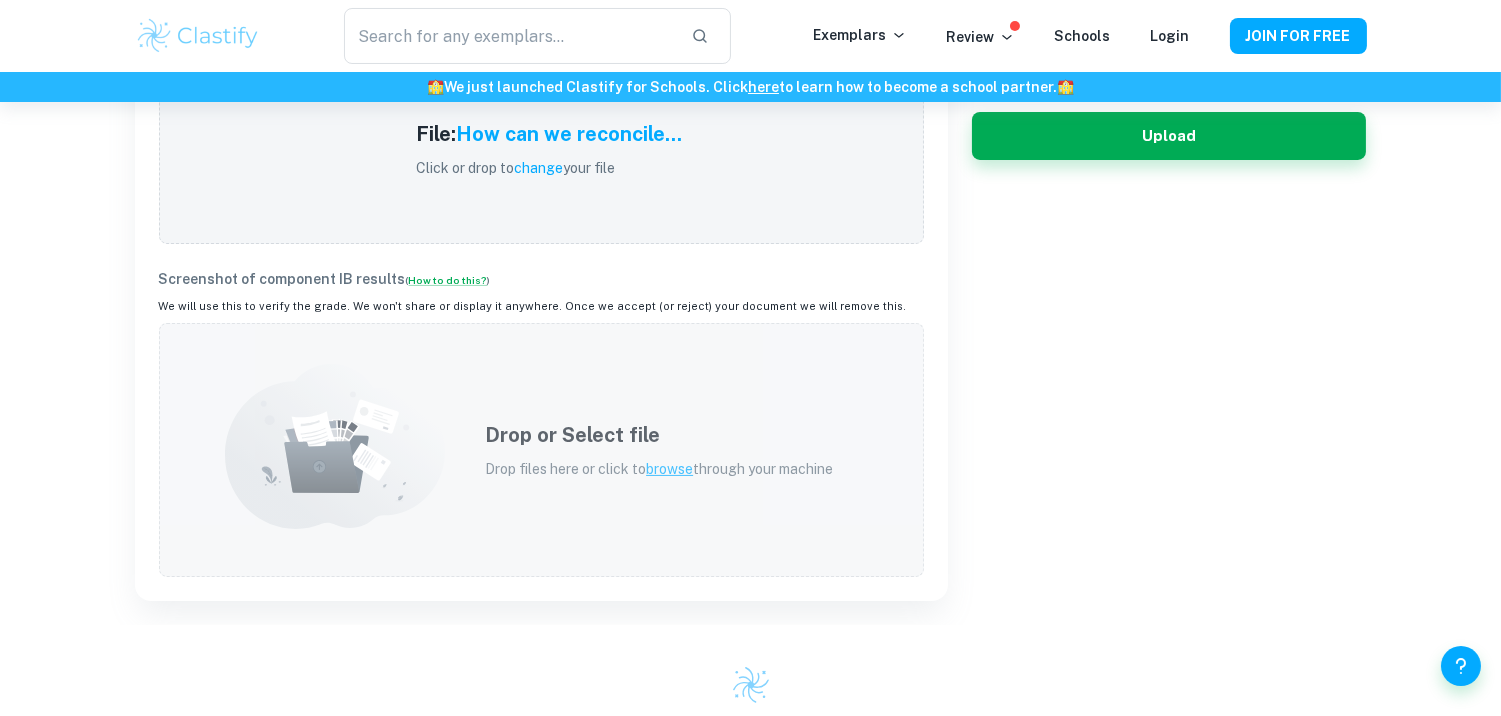 scroll, scrollTop: 756, scrollLeft: 0, axis: vertical 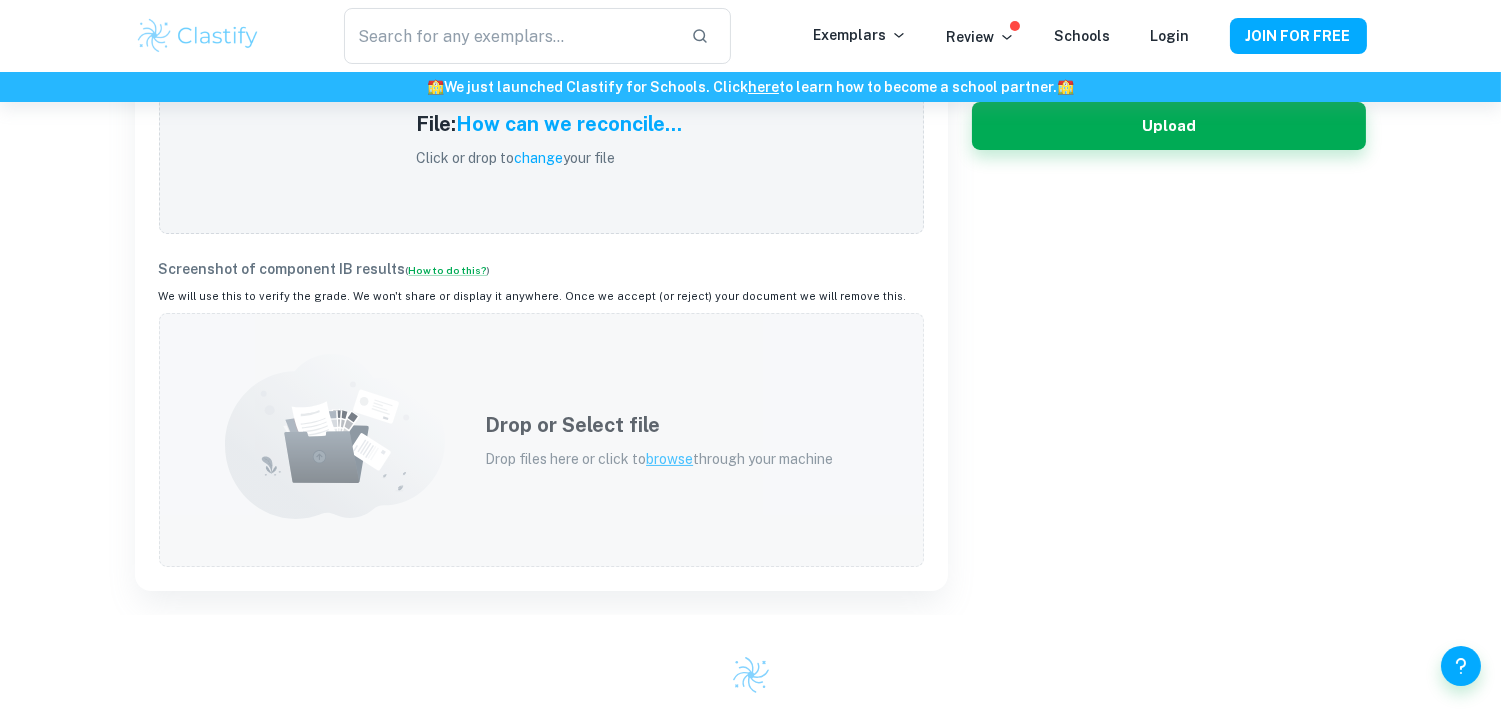 click on "Drop or Select file Drop files here or click to  browse  through your machine" at bounding box center [659, 440] 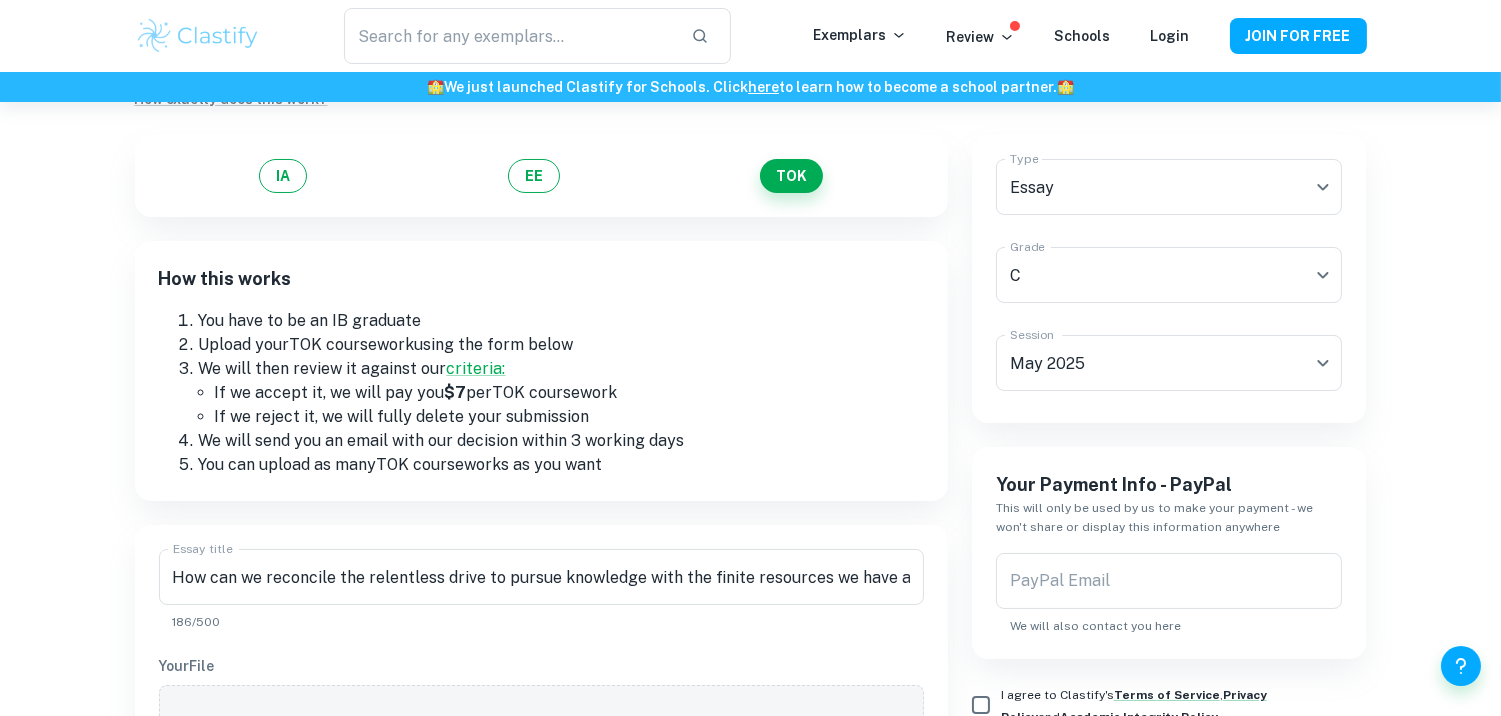 scroll, scrollTop: 210, scrollLeft: 0, axis: vertical 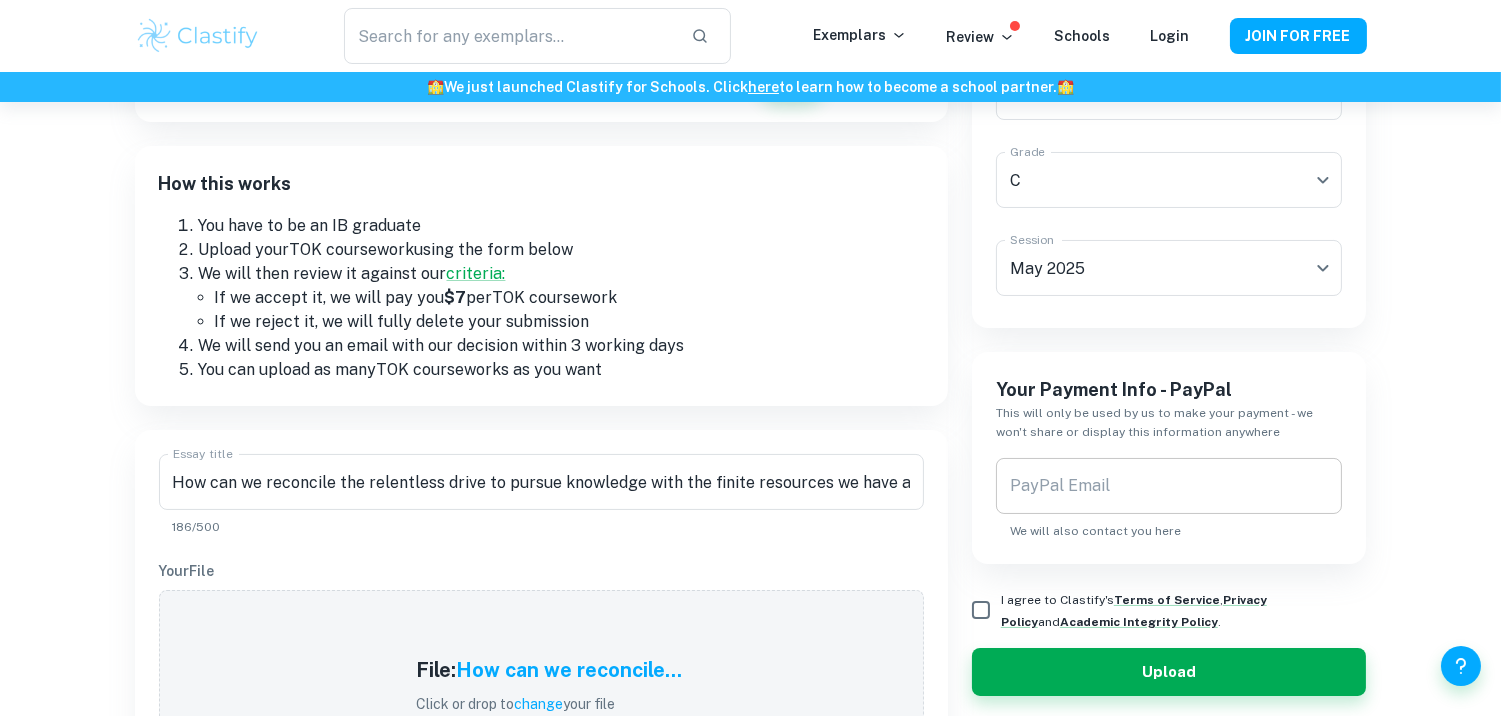 click on "PayPal Email" at bounding box center [1169, 486] 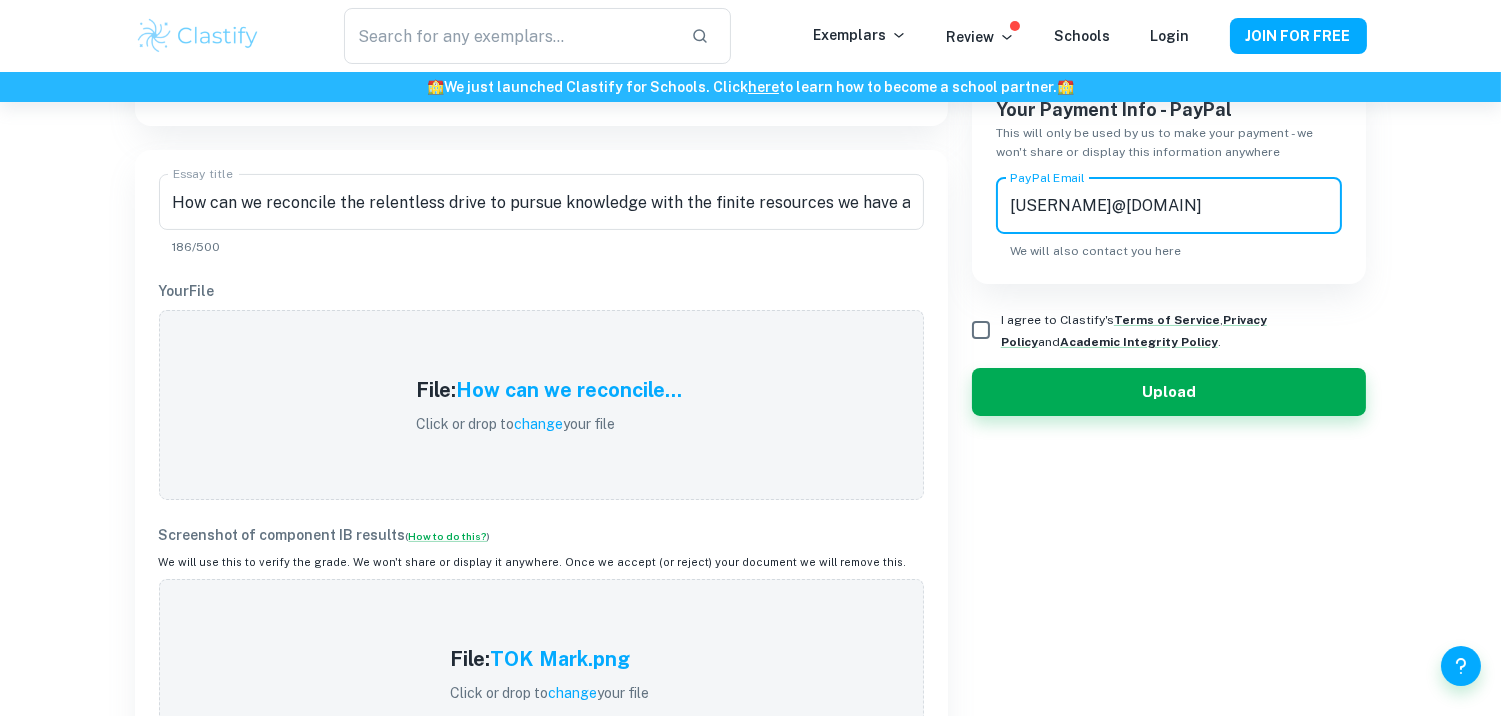 scroll, scrollTop: 491, scrollLeft: 0, axis: vertical 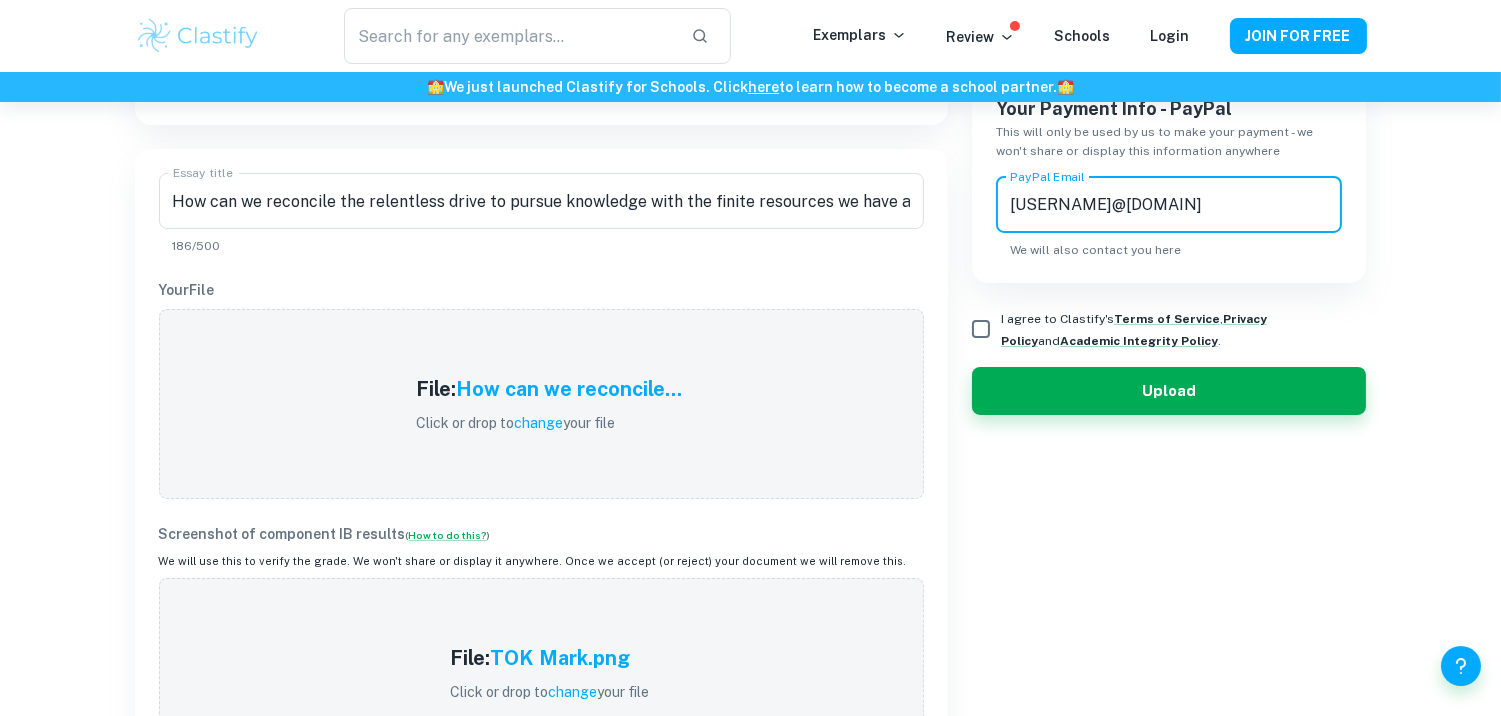 type on "[USERNAME]@[DOMAIN]" 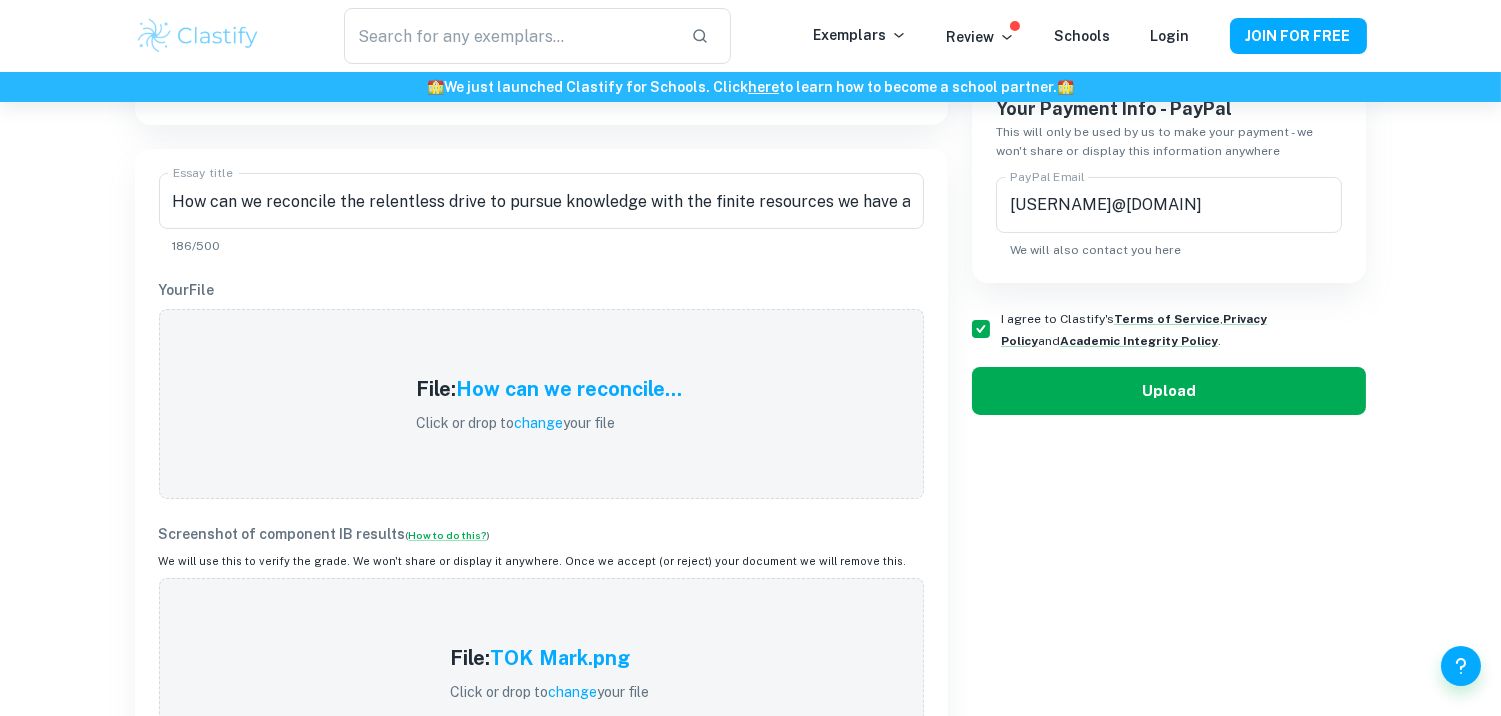 click on "Upload" at bounding box center [1169, 391] 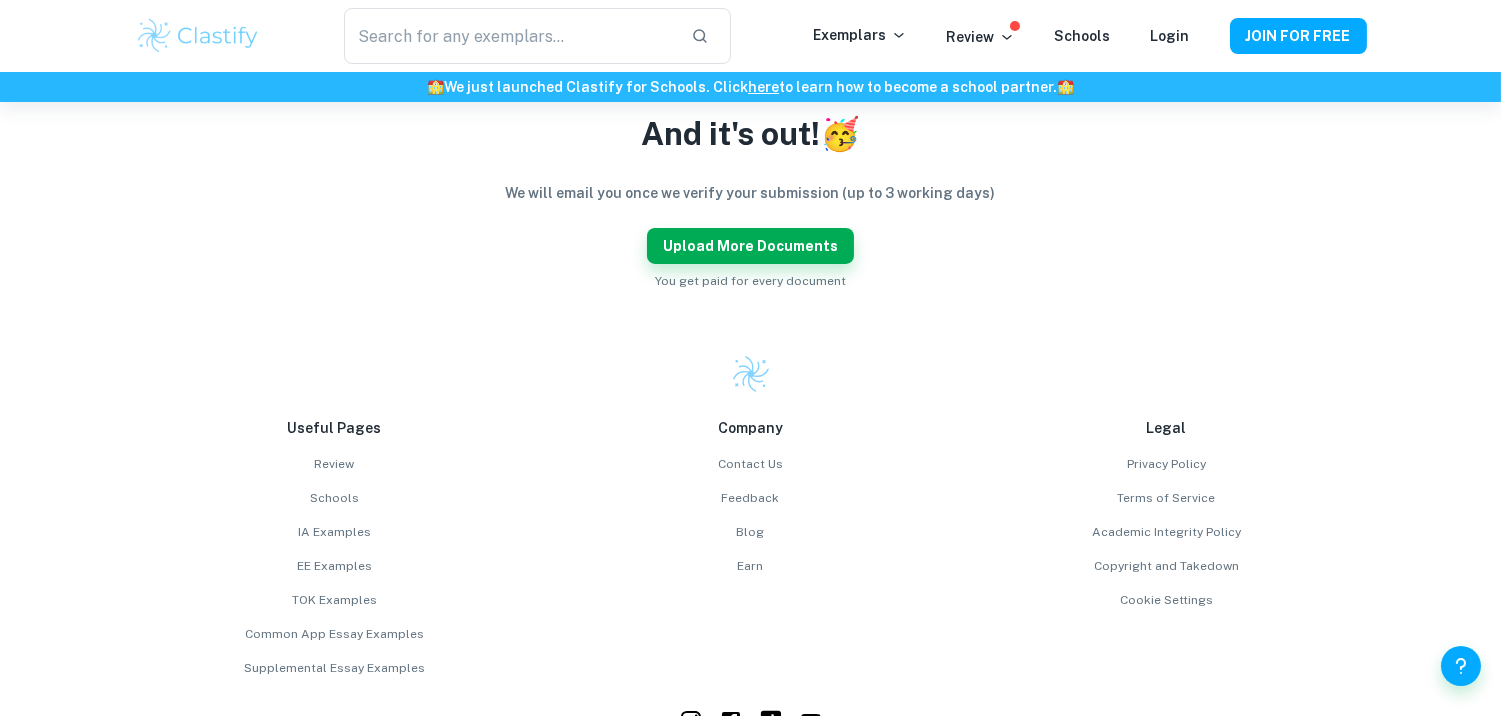 scroll, scrollTop: 491, scrollLeft: 0, axis: vertical 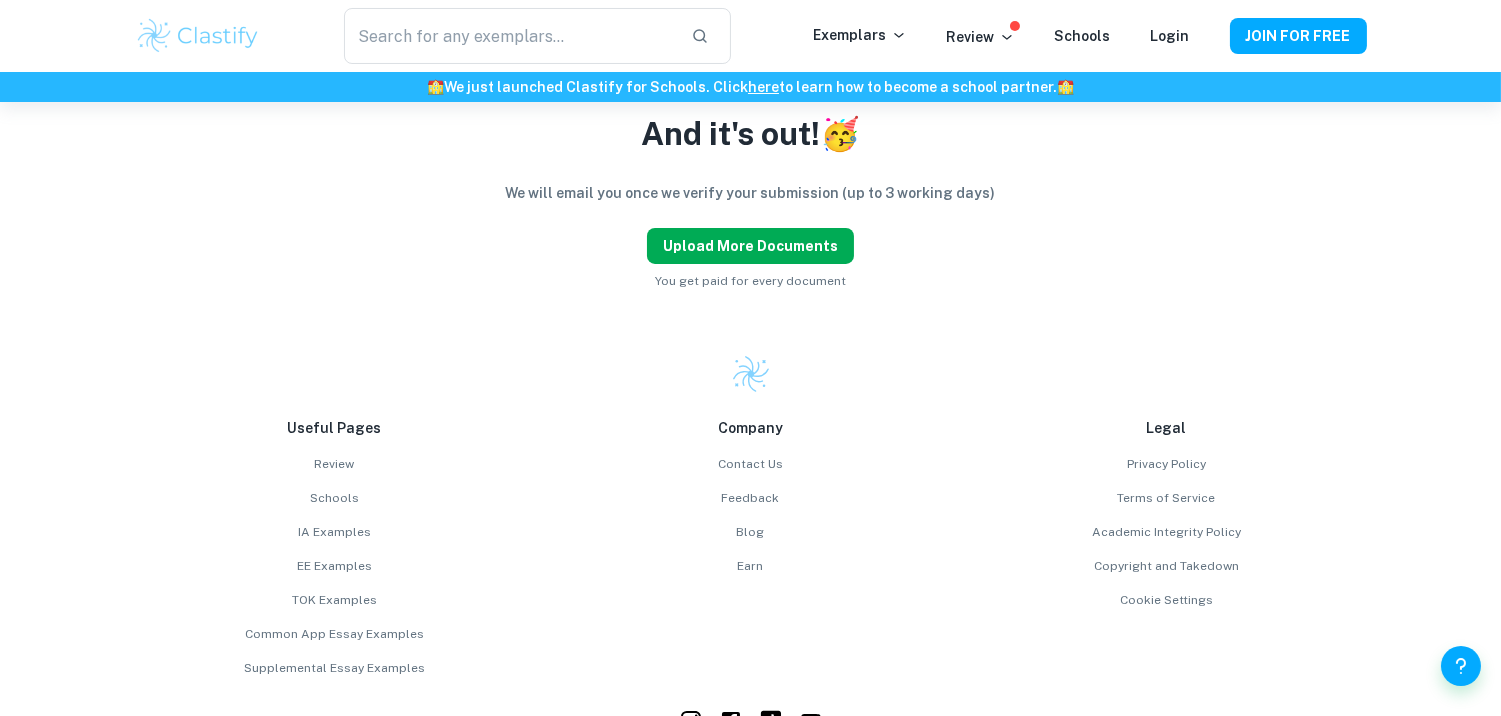 click on "Upload more documents" at bounding box center (750, 246) 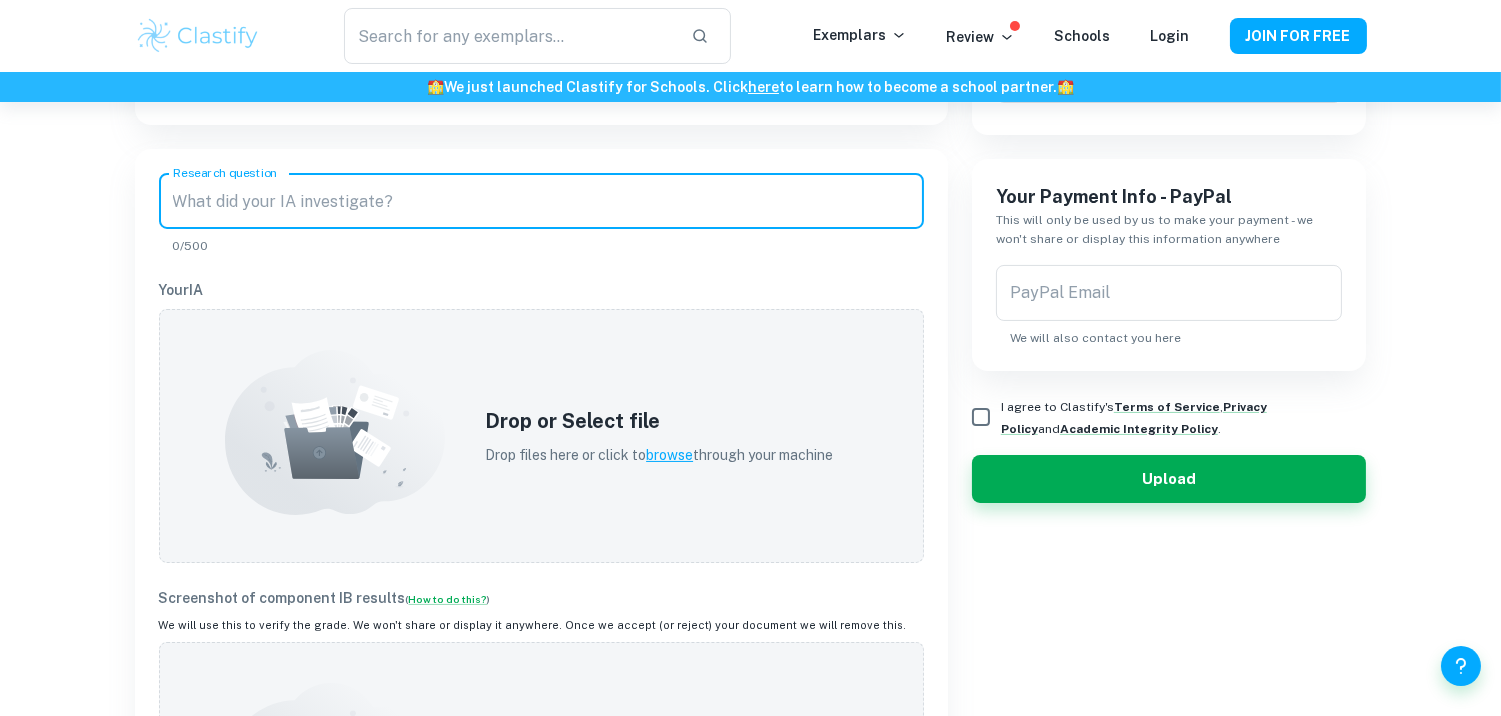 click on "Research question" at bounding box center (541, 201) 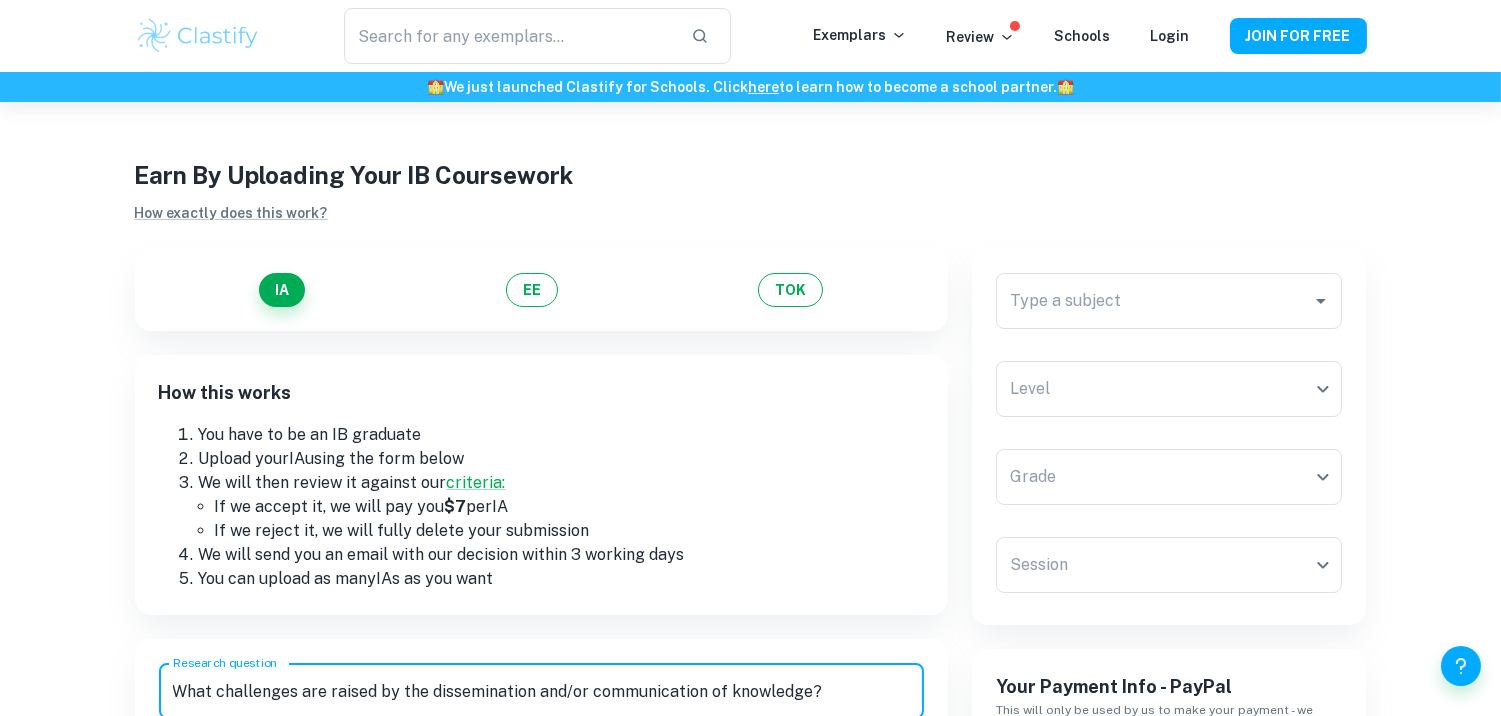 scroll, scrollTop: 0, scrollLeft: 0, axis: both 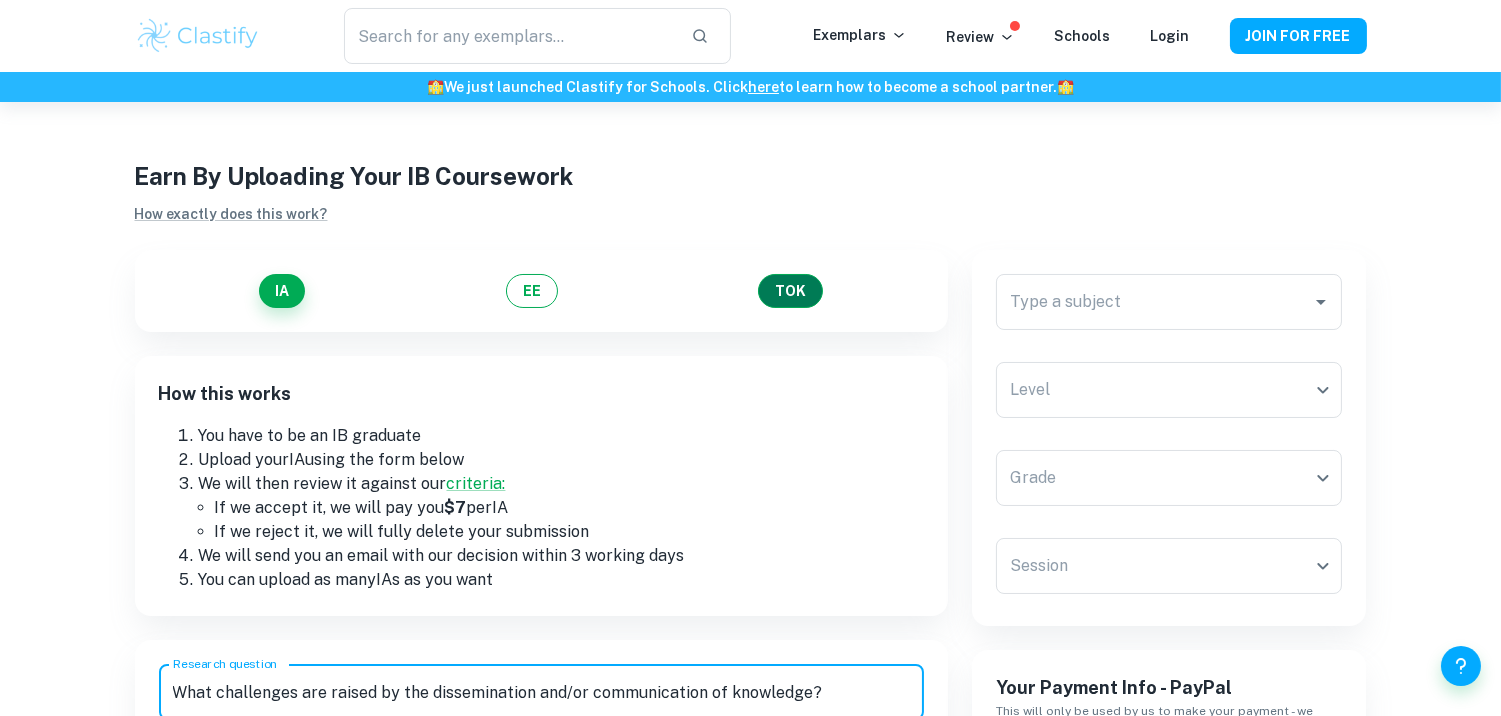 type on "What challenges are raised by the dissemination and/or communication of knowledge?" 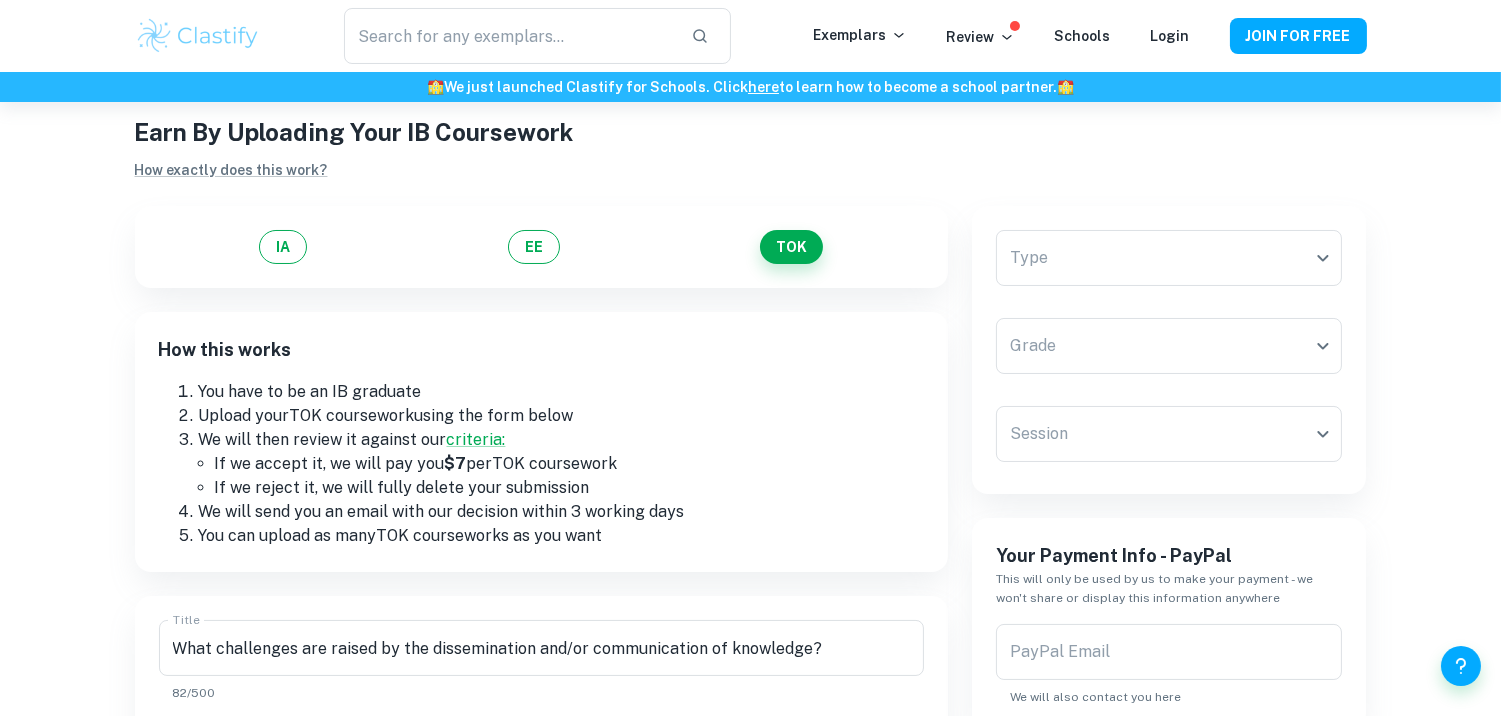 scroll, scrollTop: 41, scrollLeft: 0, axis: vertical 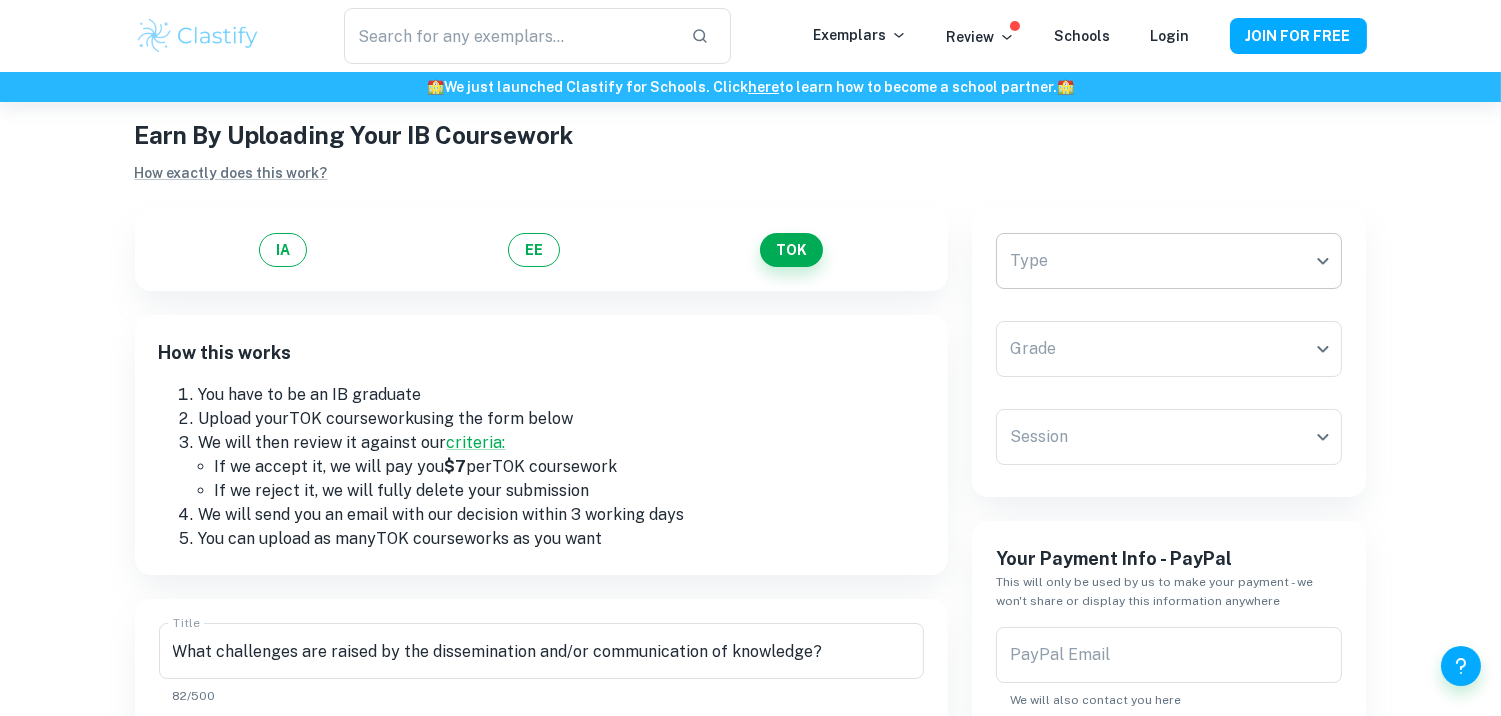 click on "We value your privacy We use cookies to enhance your browsing experience, serve personalised ads or content, and analyse our traffic. By clicking "Accept All", you consent to our use of cookies.   Cookie Policy Customise   Reject All   Accept All   Customise Consent Preferences   We use cookies to help you navigate efficiently and perform certain functions. You will find detailed information about all cookies under each consent category below. The cookies that are categorised as "Necessary" are stored on your browser as they are essential for enabling the basic functionalities of the site. ...  Show more For more information on how Google's third-party cookies operate and handle your data, see:   Google Privacy Policy Necessary Always Active Necessary cookies are required to enable the basic features of this site, such as providing secure log-in or adjusting your consent preferences. These cookies do not store any personally identifiable data. Functional Analytics Performance Advertisement Uncategorised" at bounding box center (750, 419) 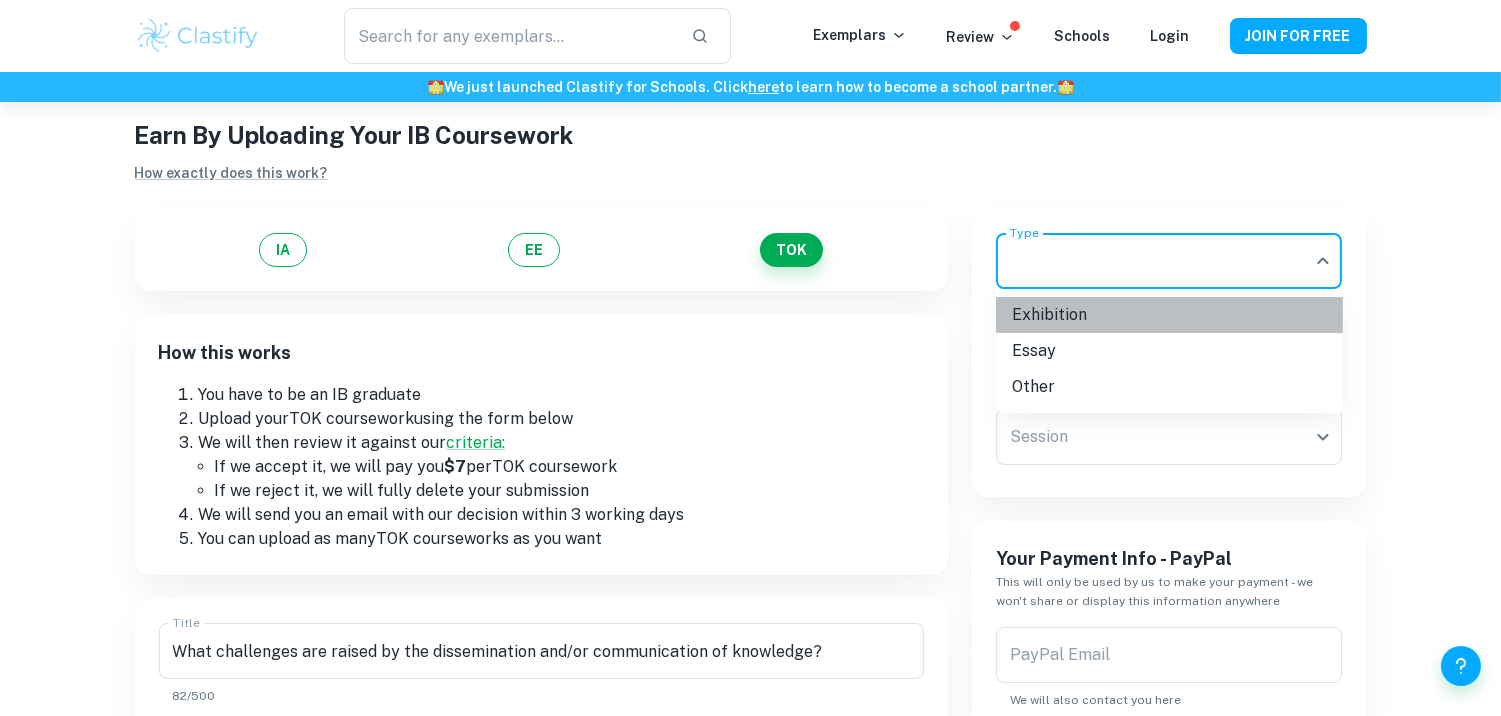 click on "Exhibition" at bounding box center (1169, 315) 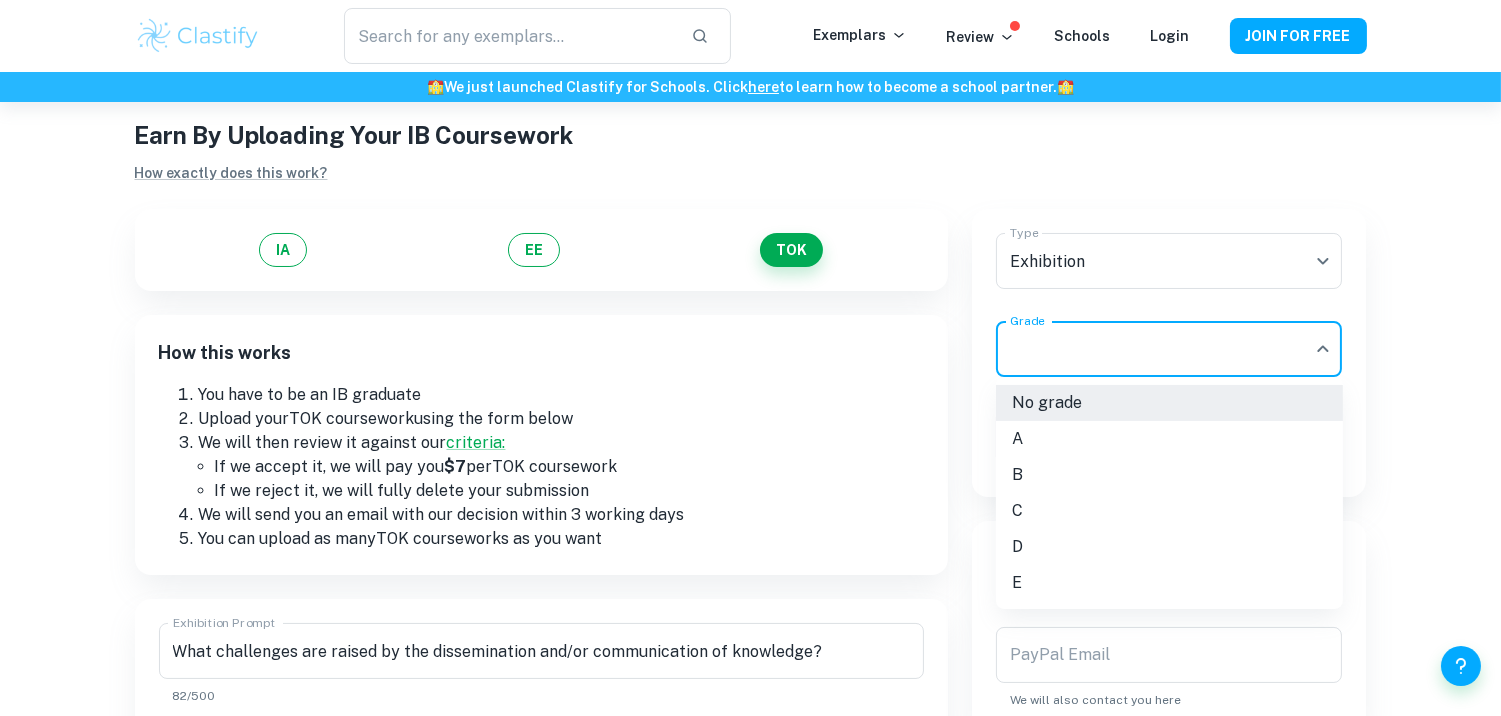 click on "We value your privacy We use cookies to enhance your browsing experience, serve personalised ads or content, and analyse our traffic. By clicking "Accept All", you consent to our use of cookies.   Cookie Policy Customise   Reject All   Accept All   Customise Consent Preferences   We use cookies to help you navigate efficiently and perform certain functions. You will find detailed information about all cookies under each consent category below. The cookies that are categorised as "Necessary" are stored on your browser as they are essential for enabling the basic functionalities of the site. ...  Show more For more information on how Google's third-party cookies operate and handle your data, see:   Google Privacy Policy Necessary Always Active Necessary cookies are required to enable the basic features of this site, such as providing secure log-in or adjusting your consent preferences. These cookies do not store any personally identifiable data. Functional Analytics Performance Advertisement Uncategorised" at bounding box center [750, 419] 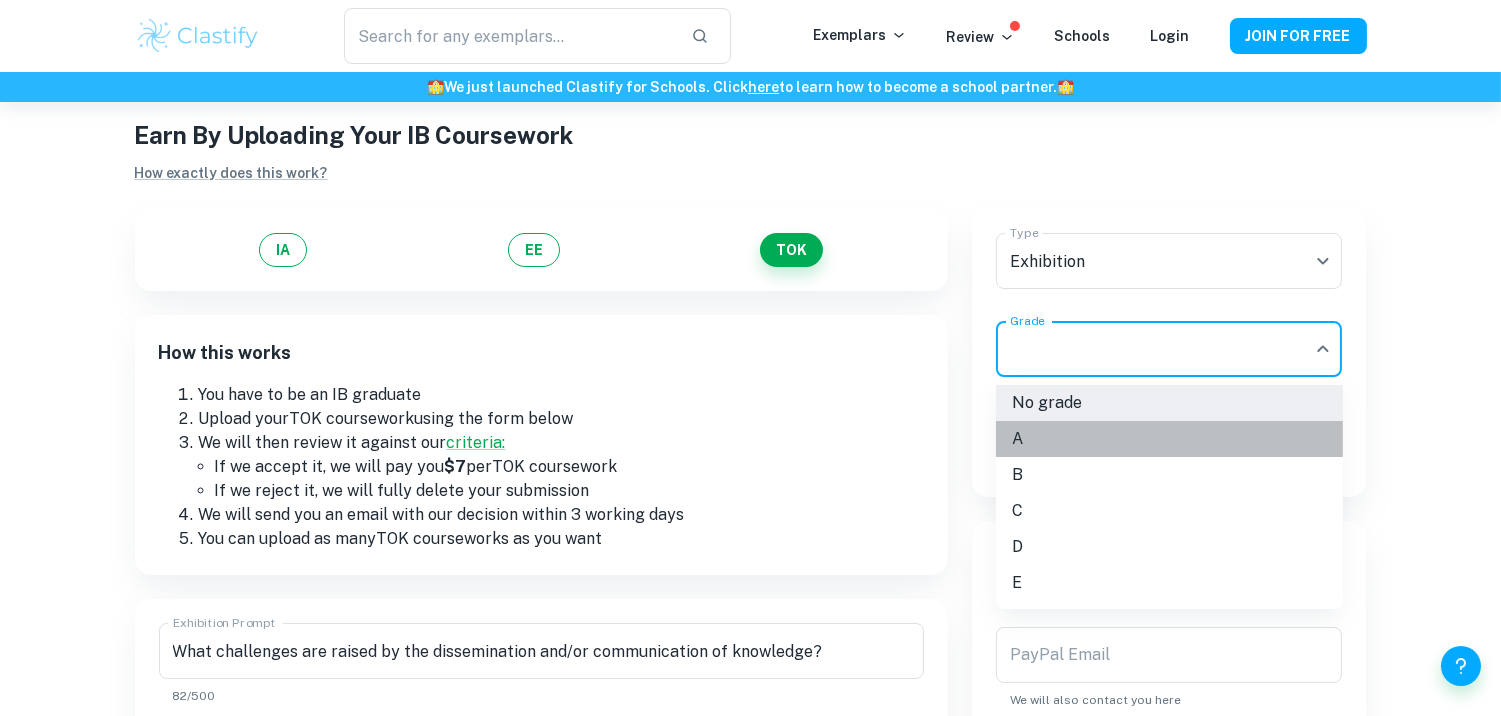 click on "A" at bounding box center (1169, 439) 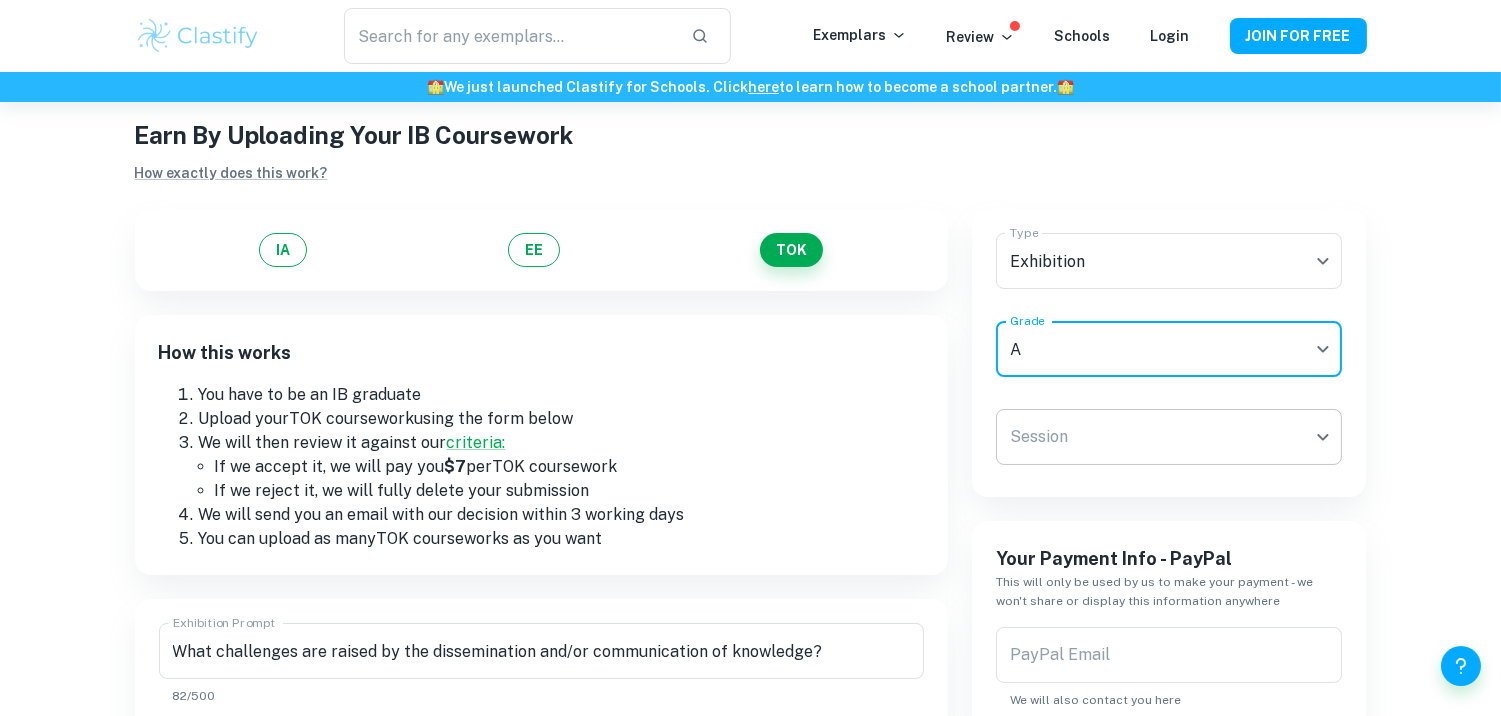 click on "We value your privacy We use cookies to enhance your browsing experience, serve personalised ads or content, and analyse our traffic. By clicking "Accept All", you consent to our use of cookies.   Cookie Policy Customise   Reject All   Accept All   Customise Consent Preferences   We use cookies to help you navigate efficiently and perform certain functions. You will find detailed information about all cookies under each consent category below. The cookies that are categorised as "Necessary" are stored on your browser as they are essential for enabling the basic functionalities of the site. ...  Show more For more information on how Google's third-party cookies operate and handle your data, see:   Google Privacy Policy Necessary Always Active Necessary cookies are required to enable the basic features of this site, such as providing secure log-in or adjusting your consent preferences. These cookies do not store any personally identifiable data. Functional Analytics Performance Advertisement Uncategorised" at bounding box center [750, 419] 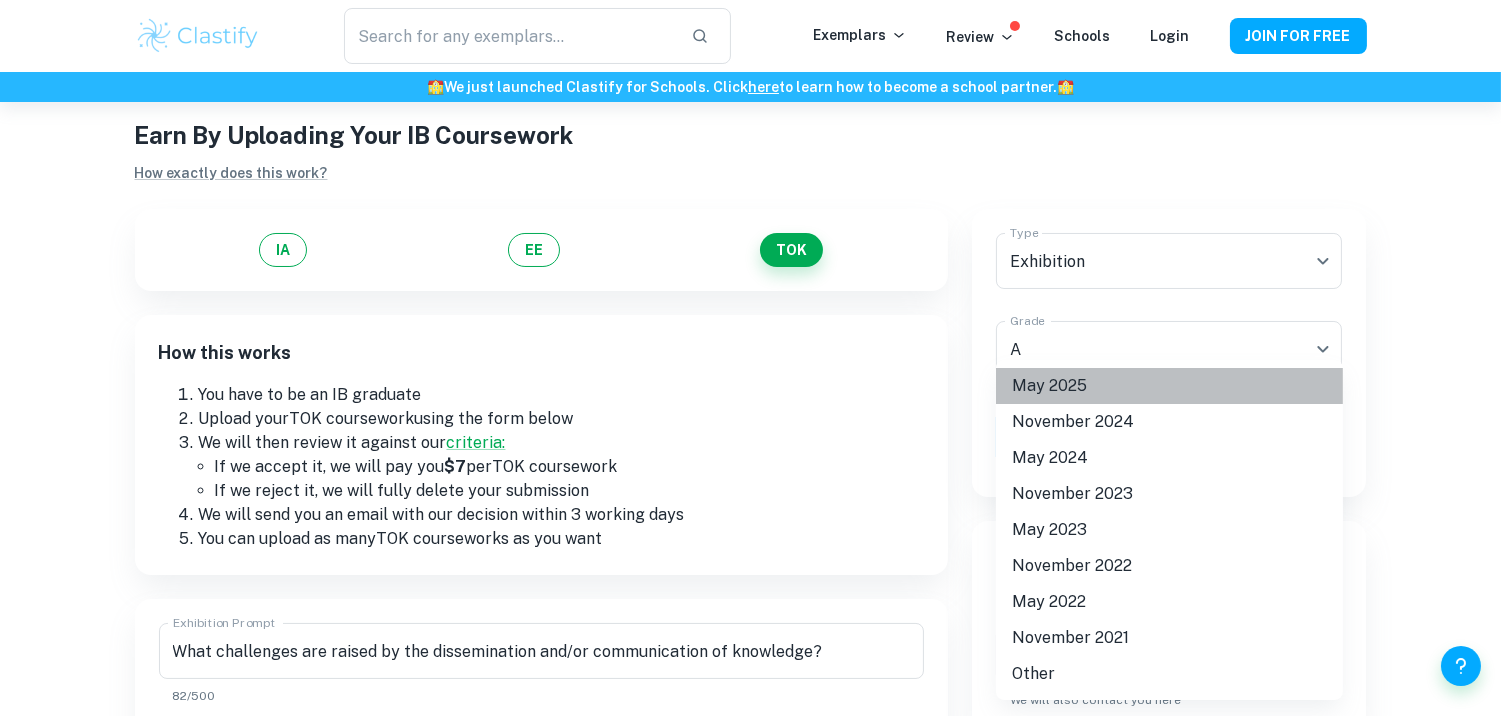 click on "May 2025" at bounding box center (1169, 386) 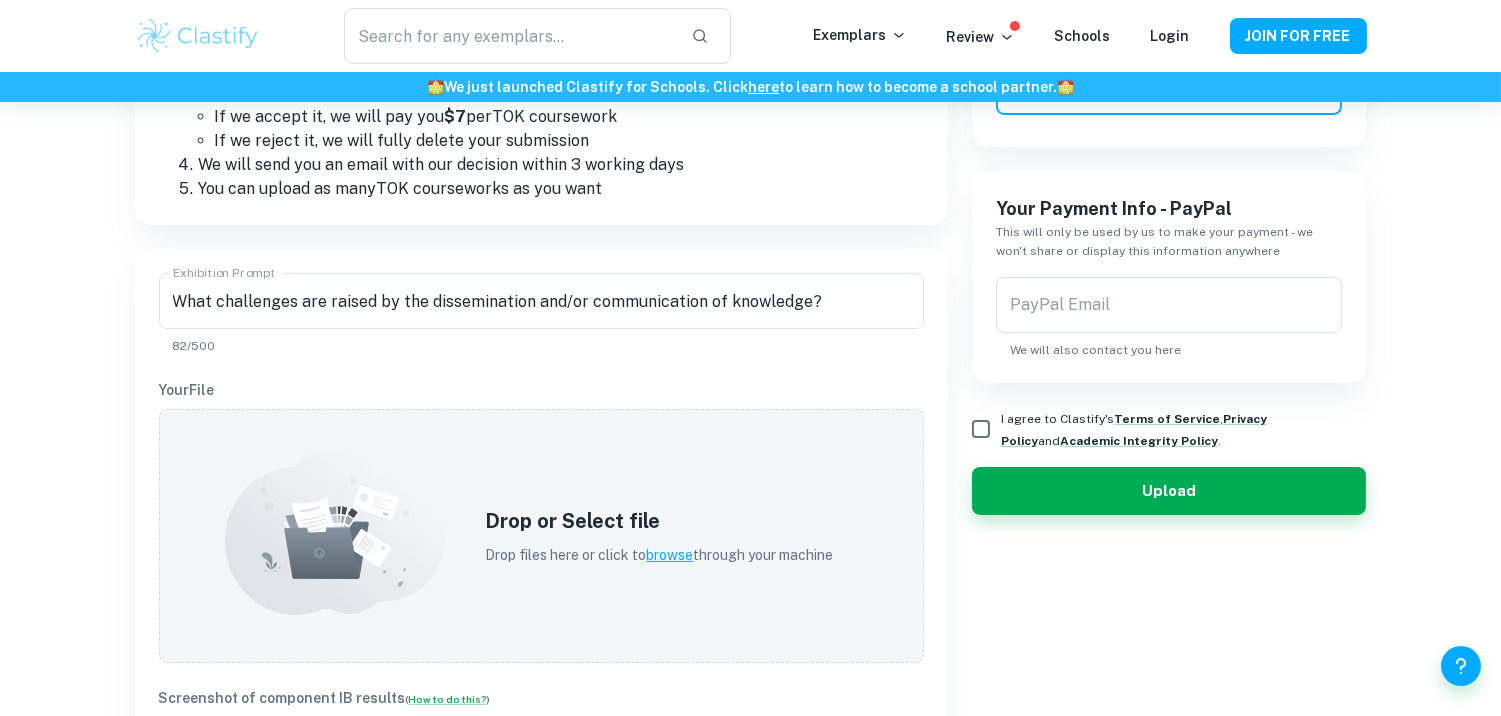 scroll, scrollTop: 392, scrollLeft: 0, axis: vertical 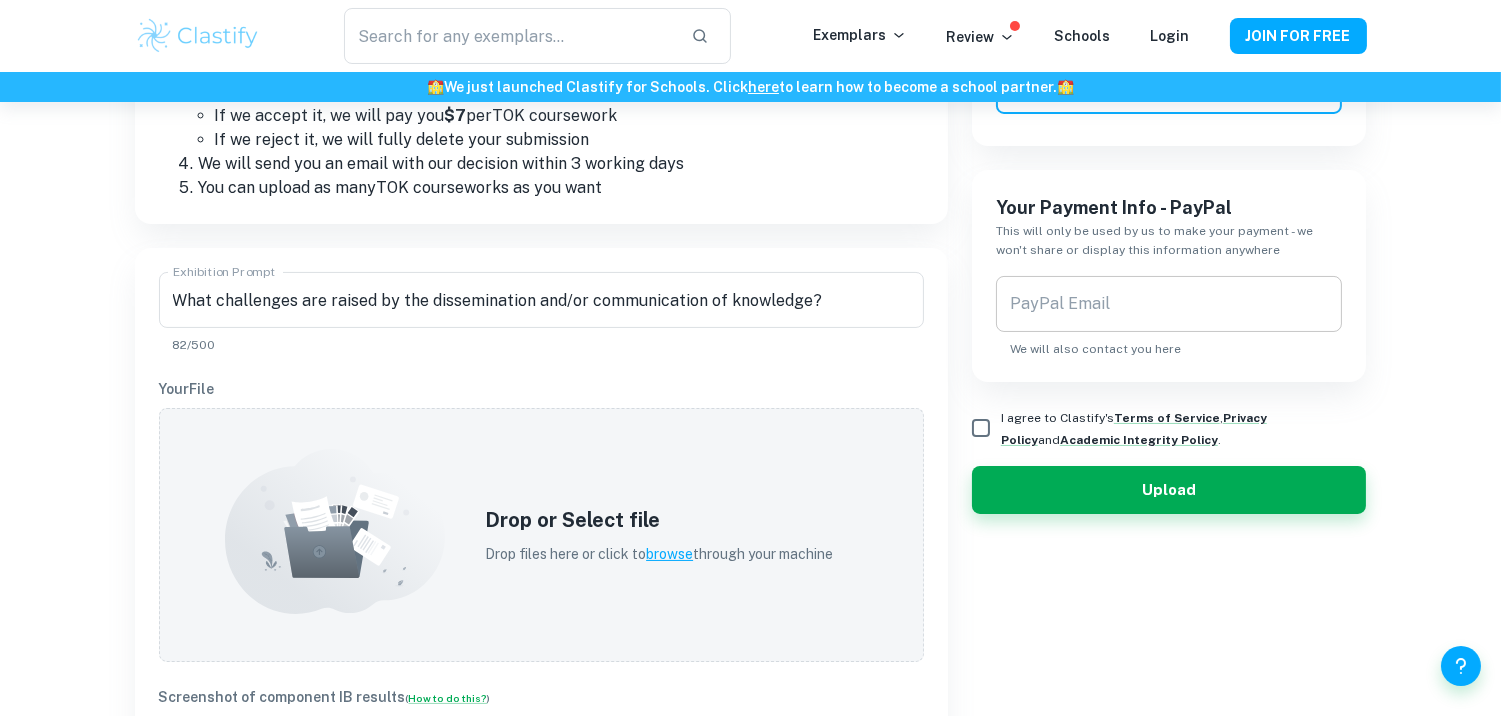 click on "PayPal Email PayPal Email We will also contact you here" at bounding box center [1169, 317] 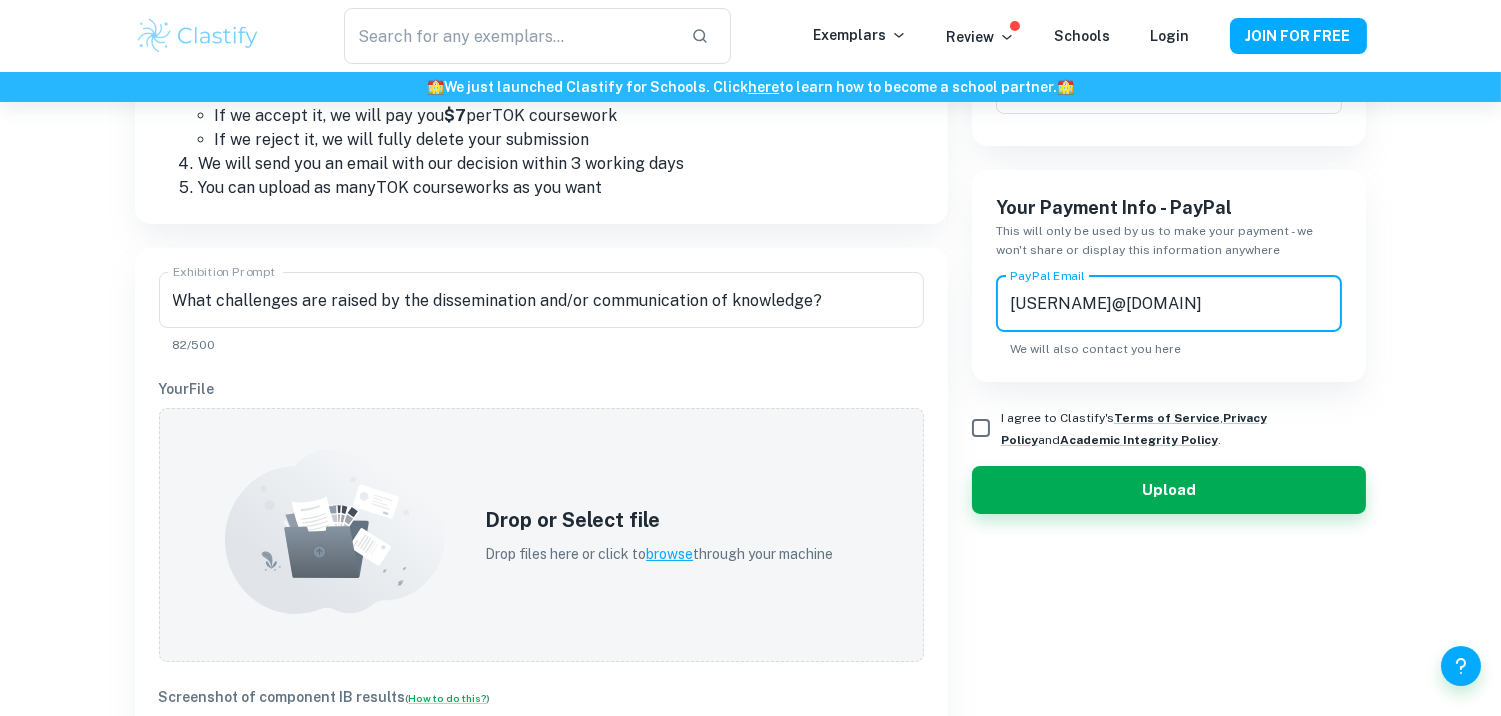type on "[USERNAME]@[DOMAIN]" 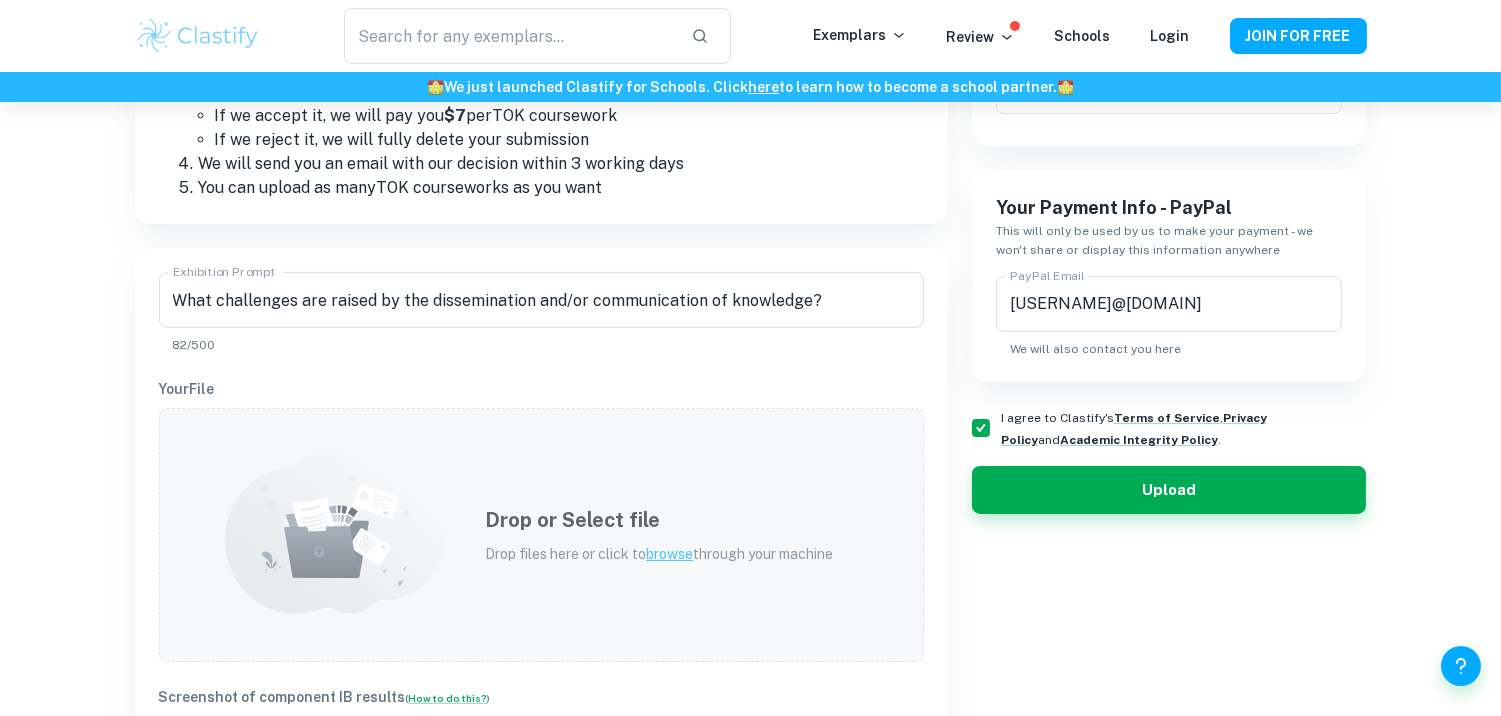 click on "Drop or Select file Drop files here or click to  browse  through your machine" at bounding box center [659, 535] 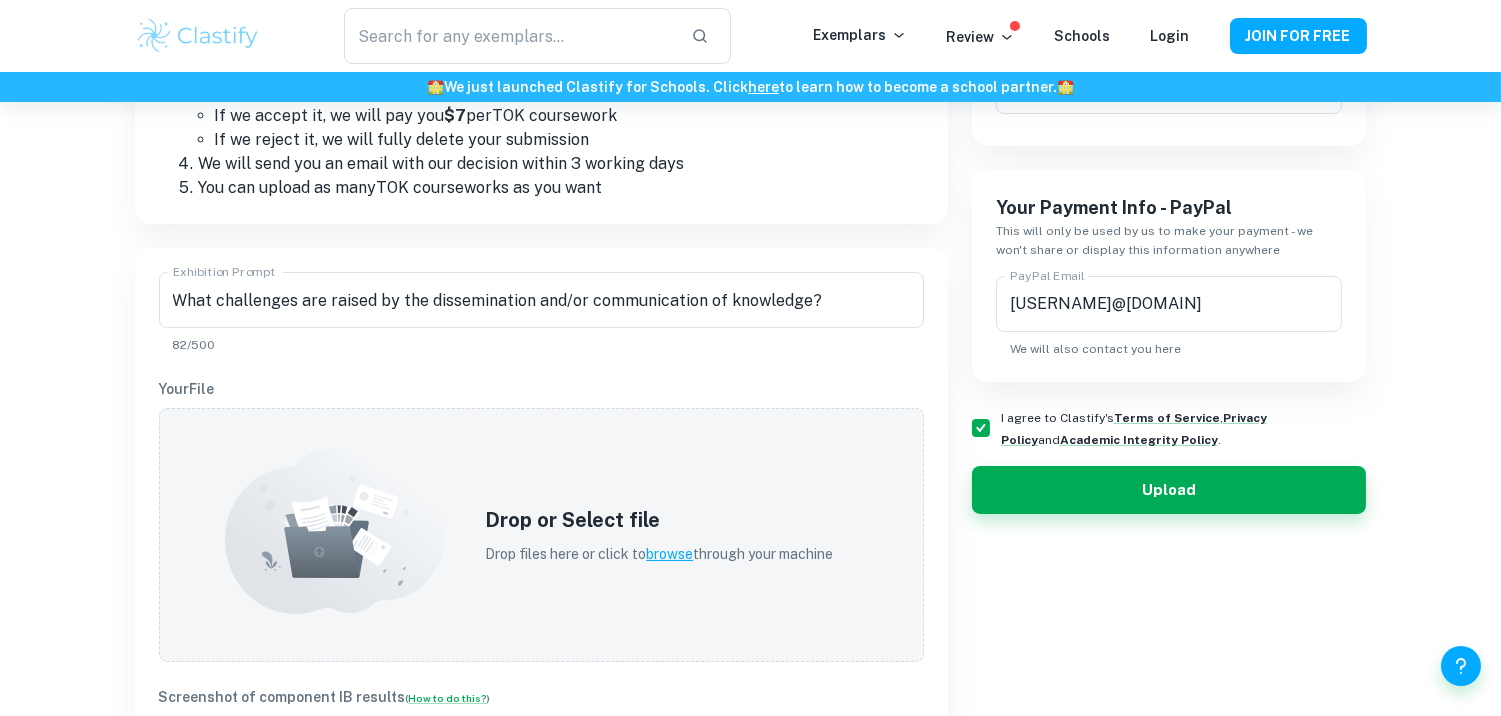click on "Earn By Uploading Your IB Coursework How exactly does this work? IA EE TOK How this works You have to be an IB graduate Upload your  TOK coursework  using the form below We will then review it against our  criteria: If we accept it, we will pay you  $7  per  TOK coursework If we reject it, we will fully delete your submission We will send you an email with our decision within 3 working days You can upload as many  TOK coursework s as you want Exhibition Prompt What challenges are raised by the dissemination and/or communication of knowledge? Exhibition Prompt 82/500 Your  File Drop or Select file Drop files here or click to  browse  through your machine Screenshot of component IB results  ( How to do this? ) We will use this to verify the grade. We won't share or display it anywhere. Once we accept (or reject) your document we will remove this. Drop or Select file Drop files here or click to  browse  through your machine Type Exhibition Exhibition Type Grade A A Grade Session May 2025 M25 Session ,   and" at bounding box center [750, 652] 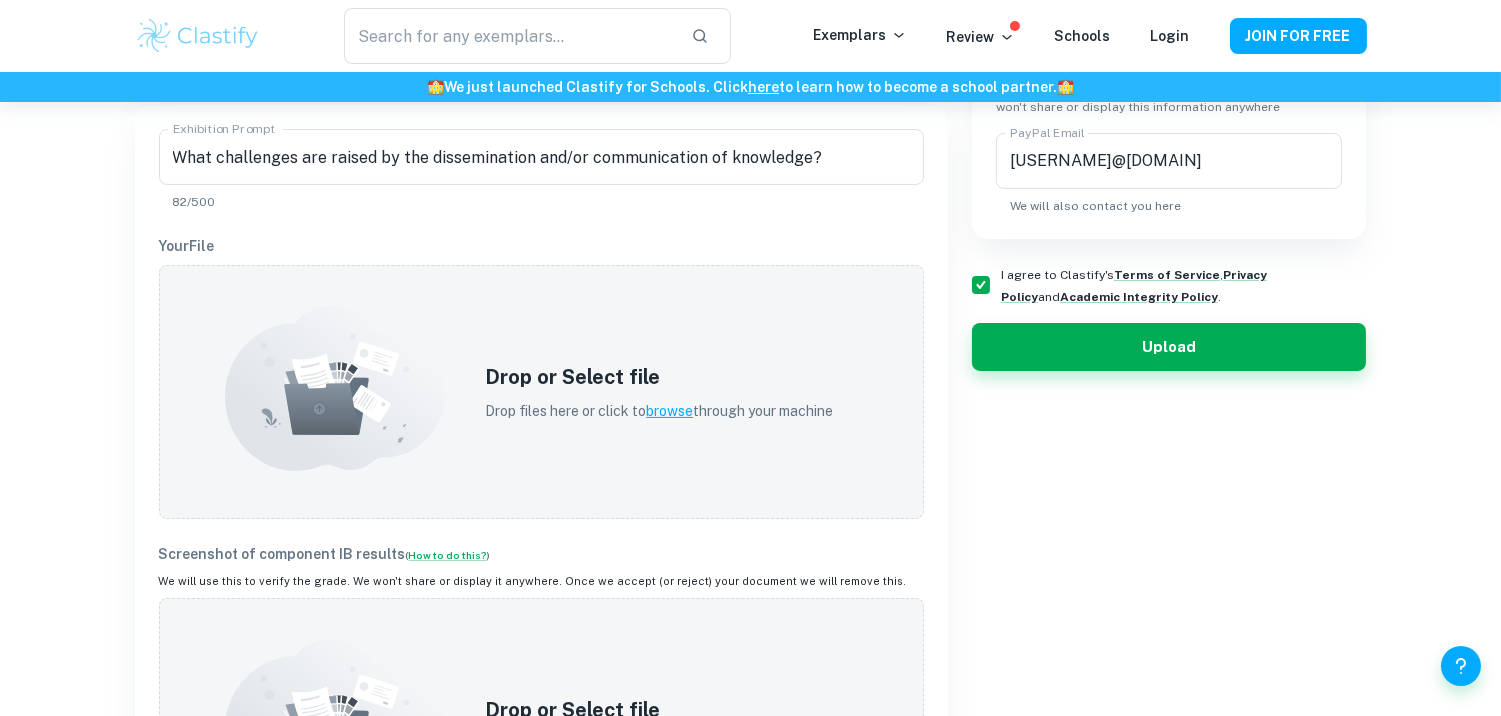 scroll, scrollTop: 541, scrollLeft: 0, axis: vertical 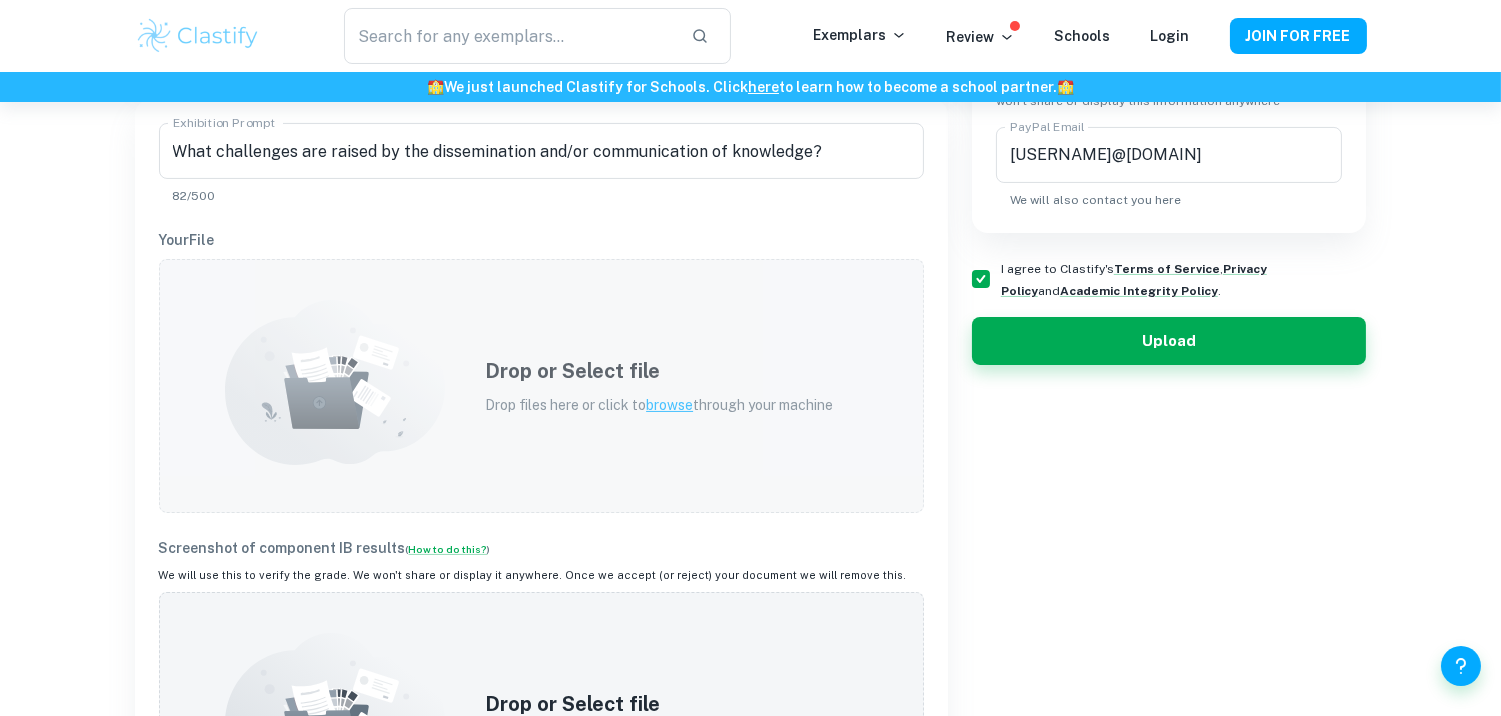 click on "Drop or Select file" at bounding box center [659, 371] 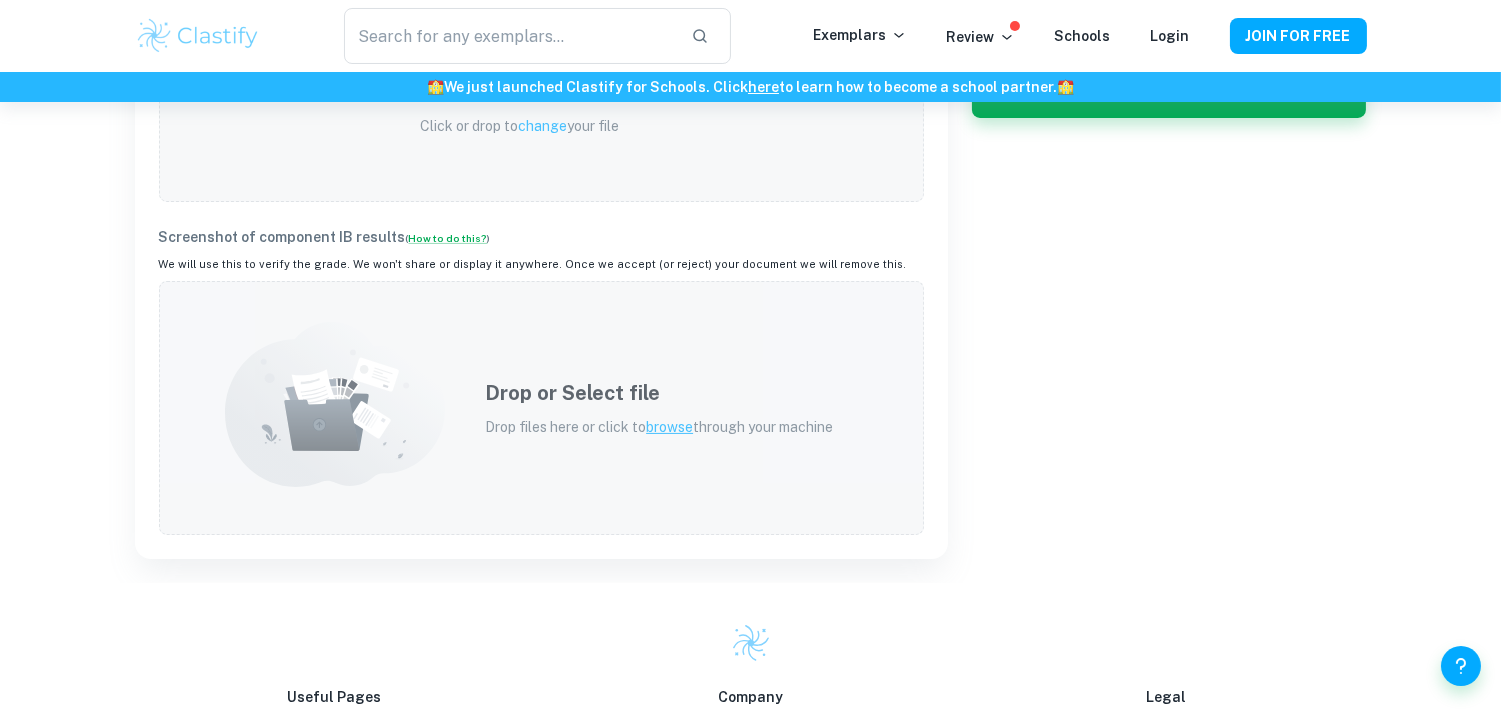 scroll, scrollTop: 797, scrollLeft: 0, axis: vertical 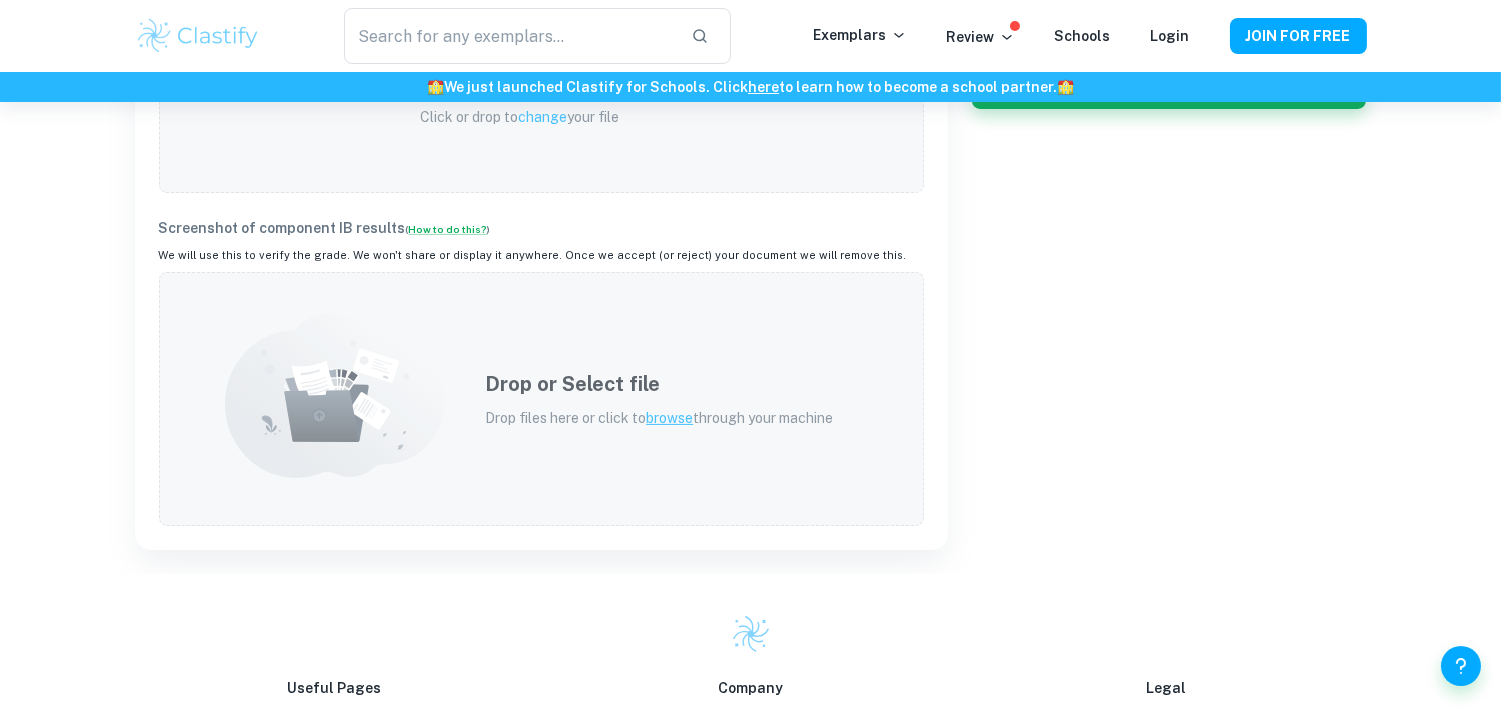 click on "Drop or Select file Drop files here or click to  browse  through your machine" at bounding box center [659, 399] 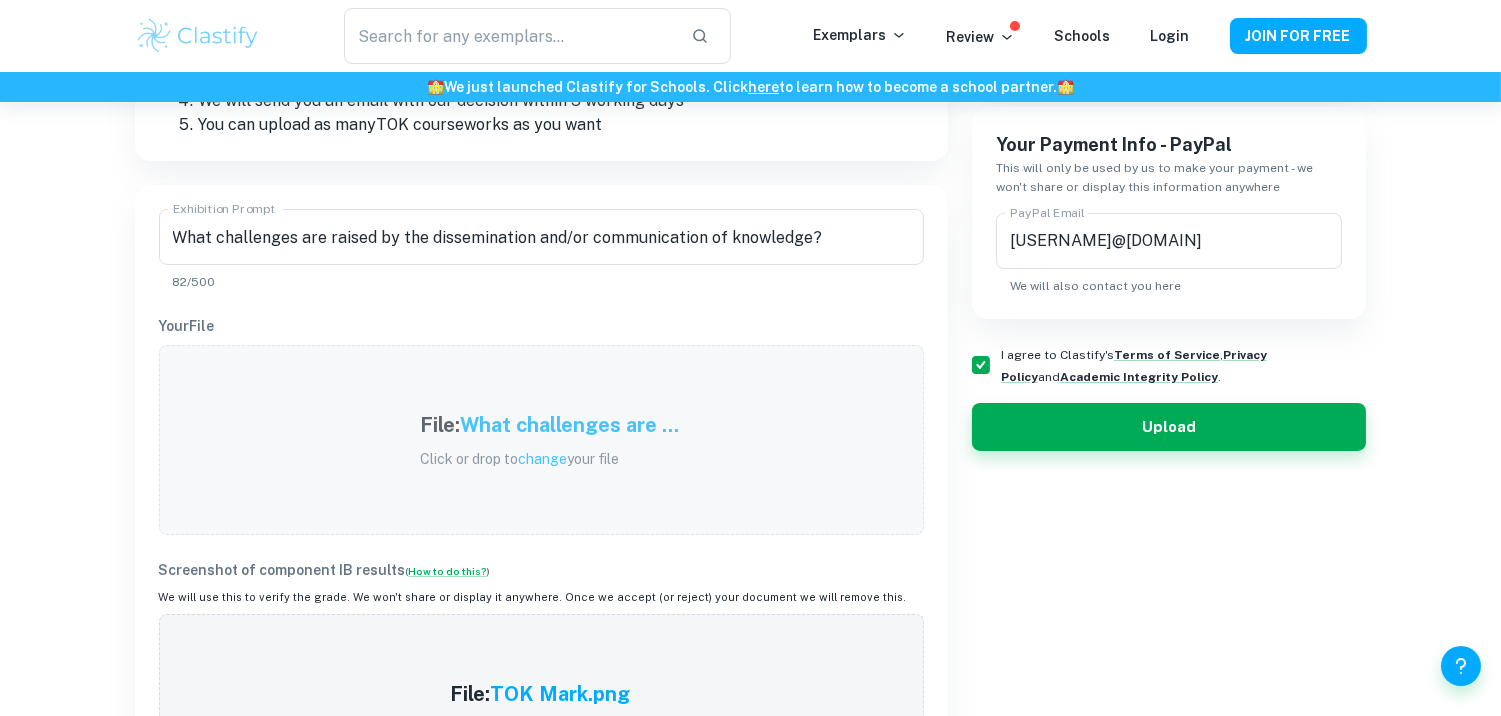 scroll, scrollTop: 456, scrollLeft: 0, axis: vertical 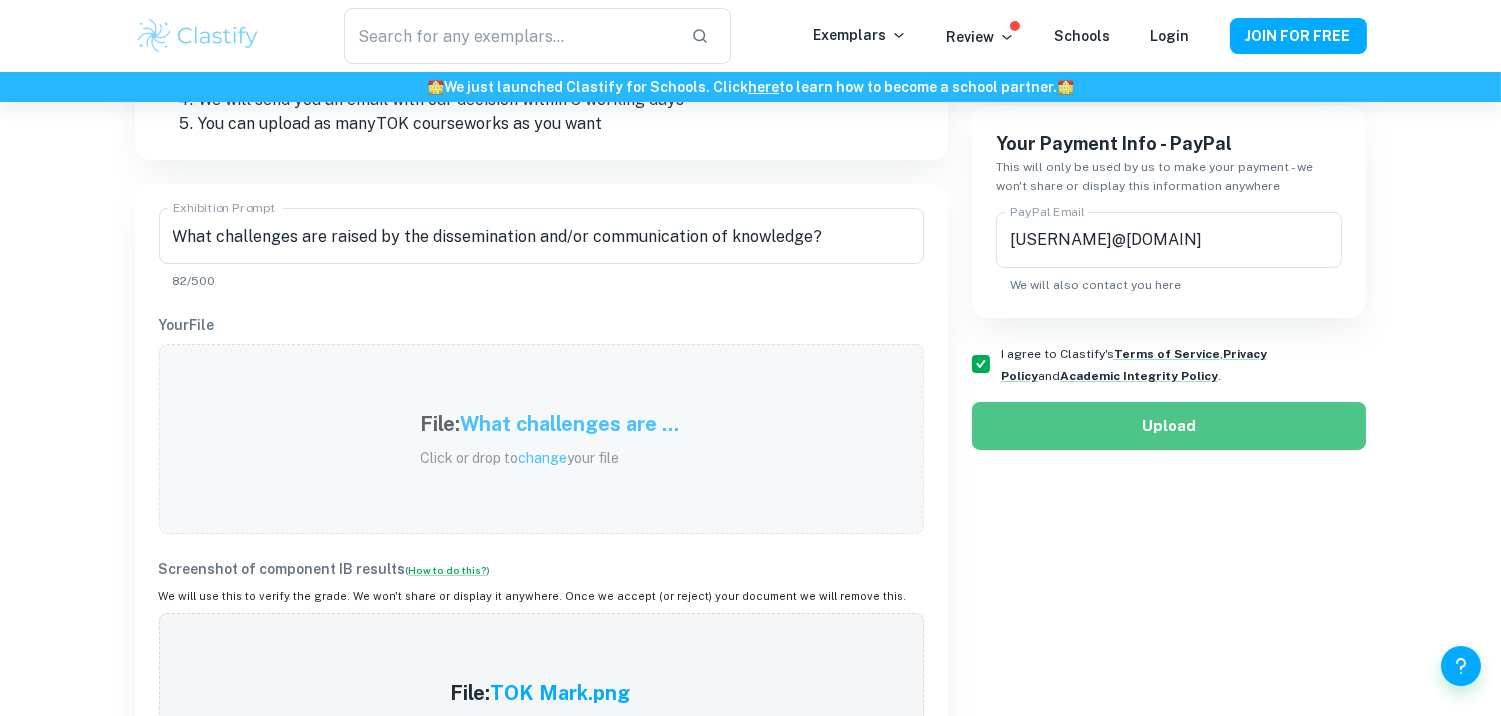 click on "Upload" at bounding box center [1169, 426] 